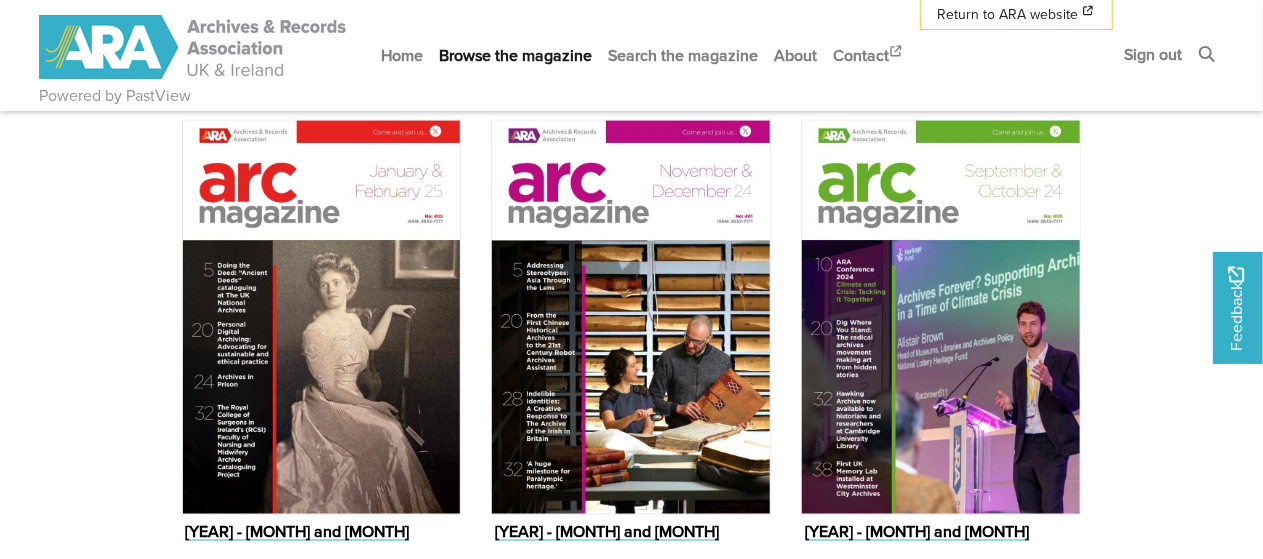 scroll, scrollTop: 1198, scrollLeft: 0, axis: vertical 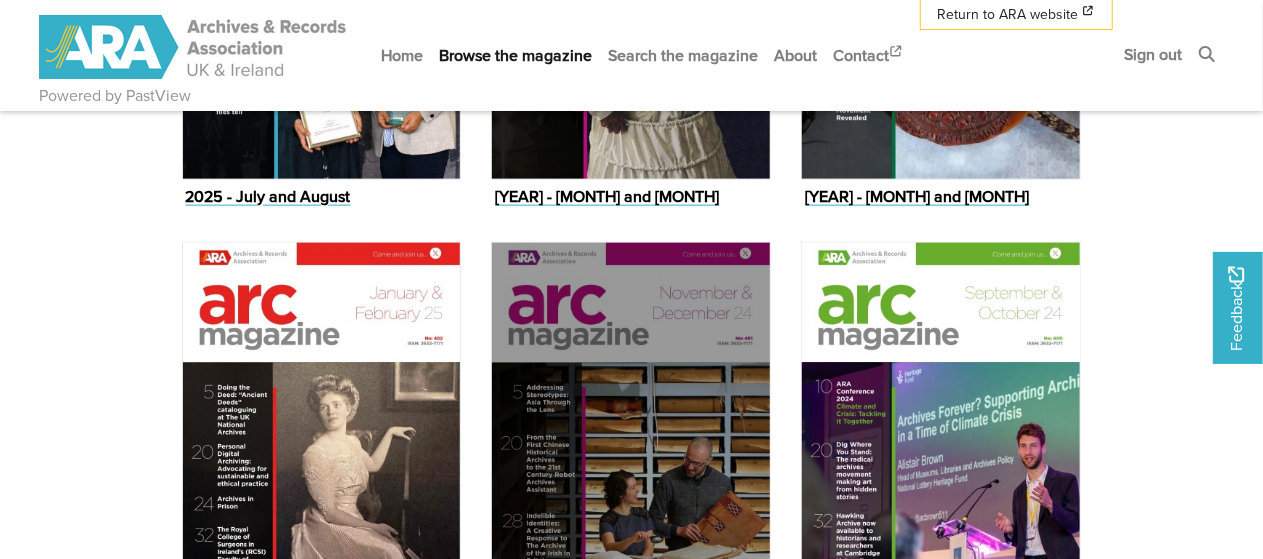 click at bounding box center (631, 439) 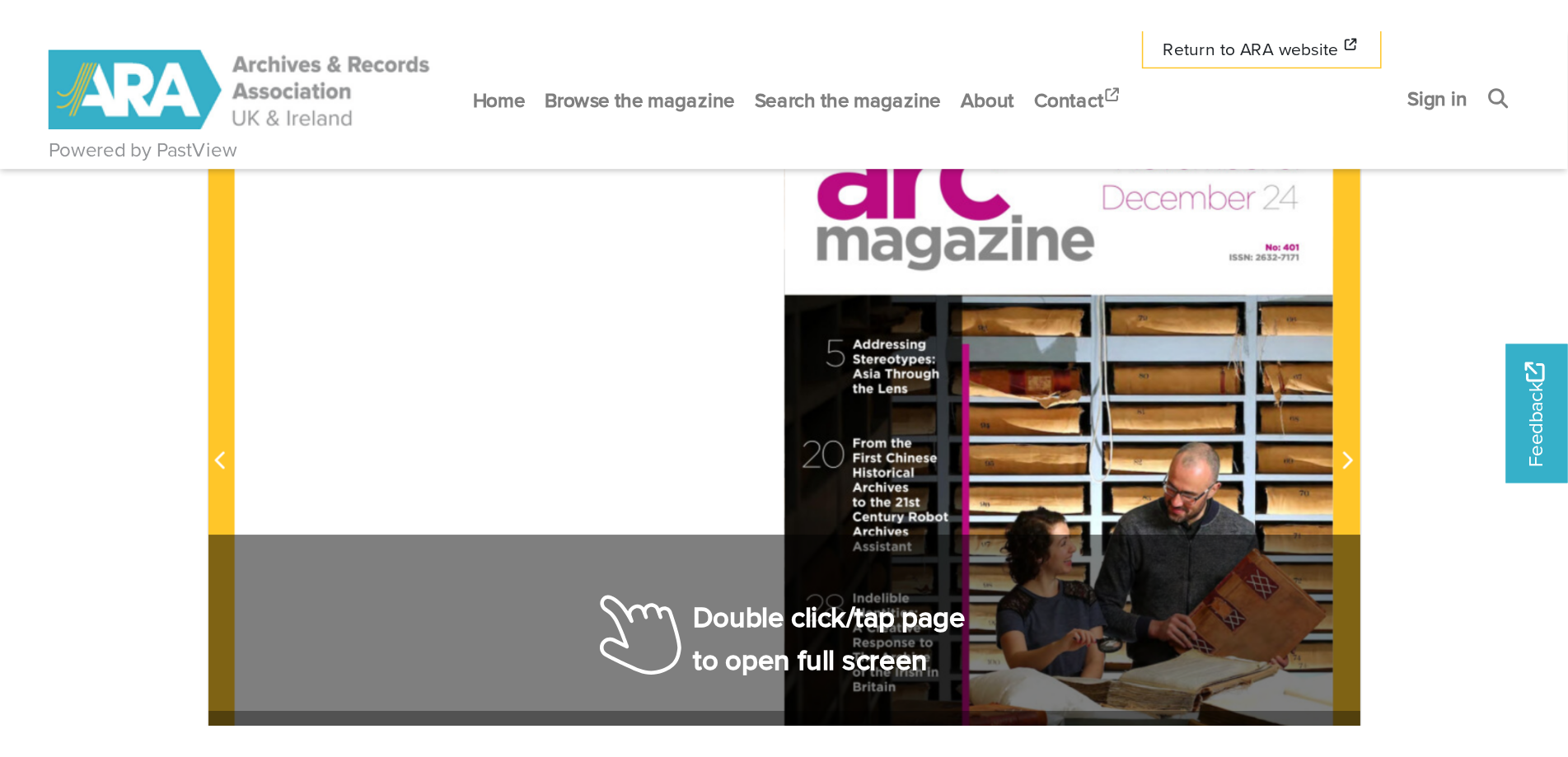 scroll, scrollTop: 329, scrollLeft: 0, axis: vertical 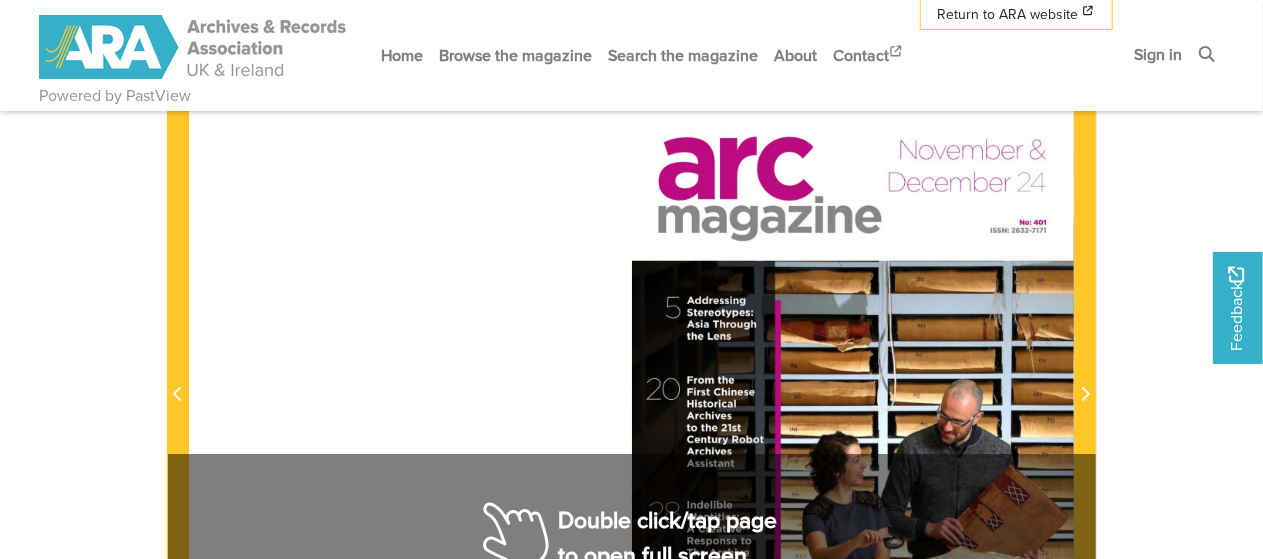 click at bounding box center (853, 383) 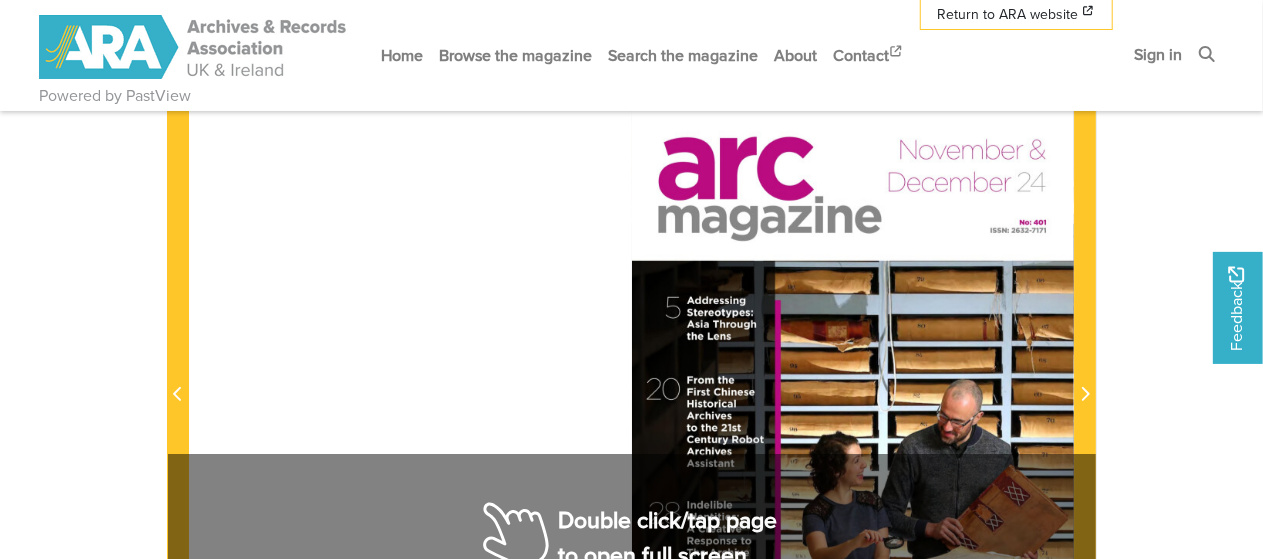 click at bounding box center (853, 383) 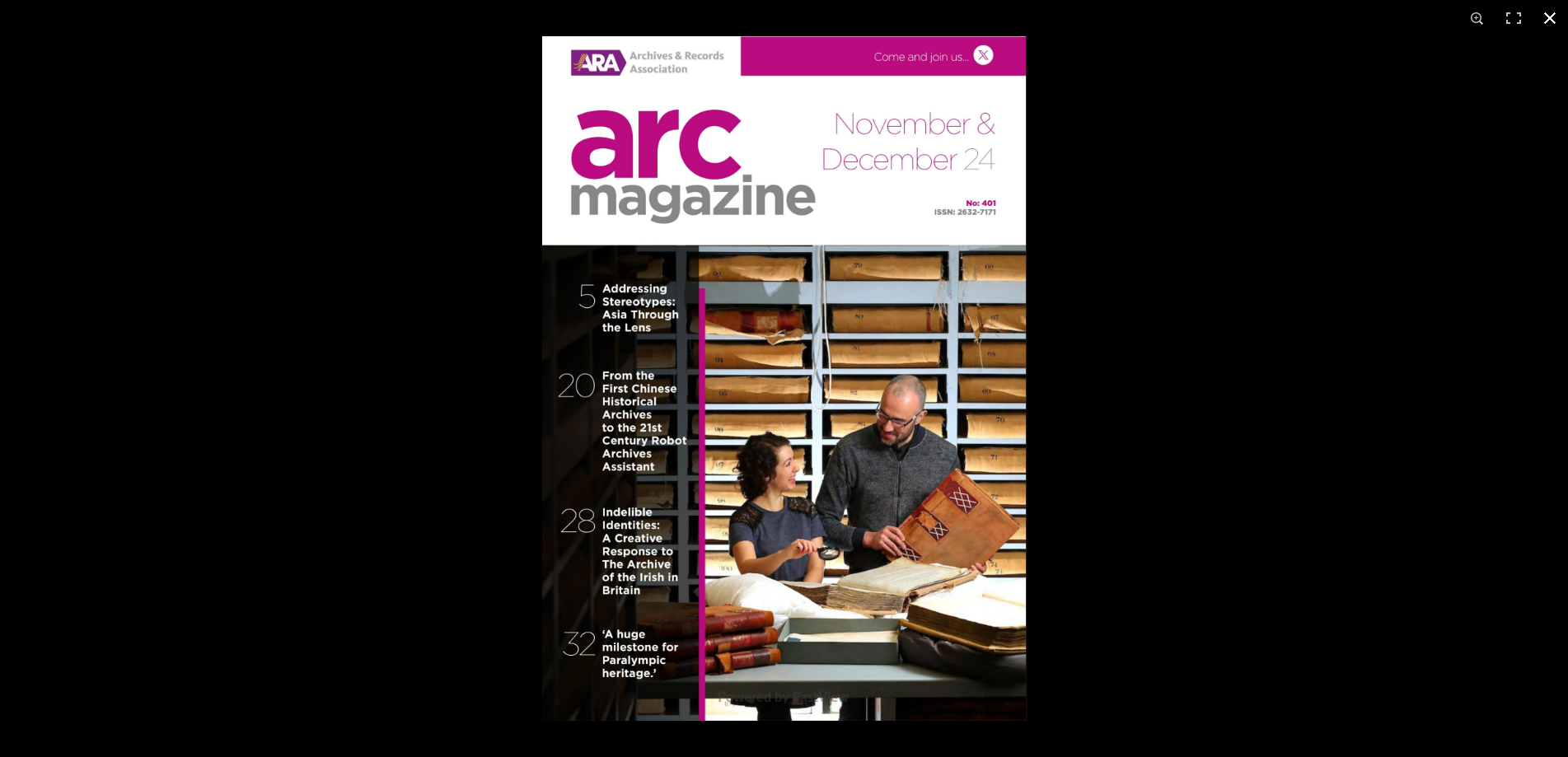 click at bounding box center [1326, 414] 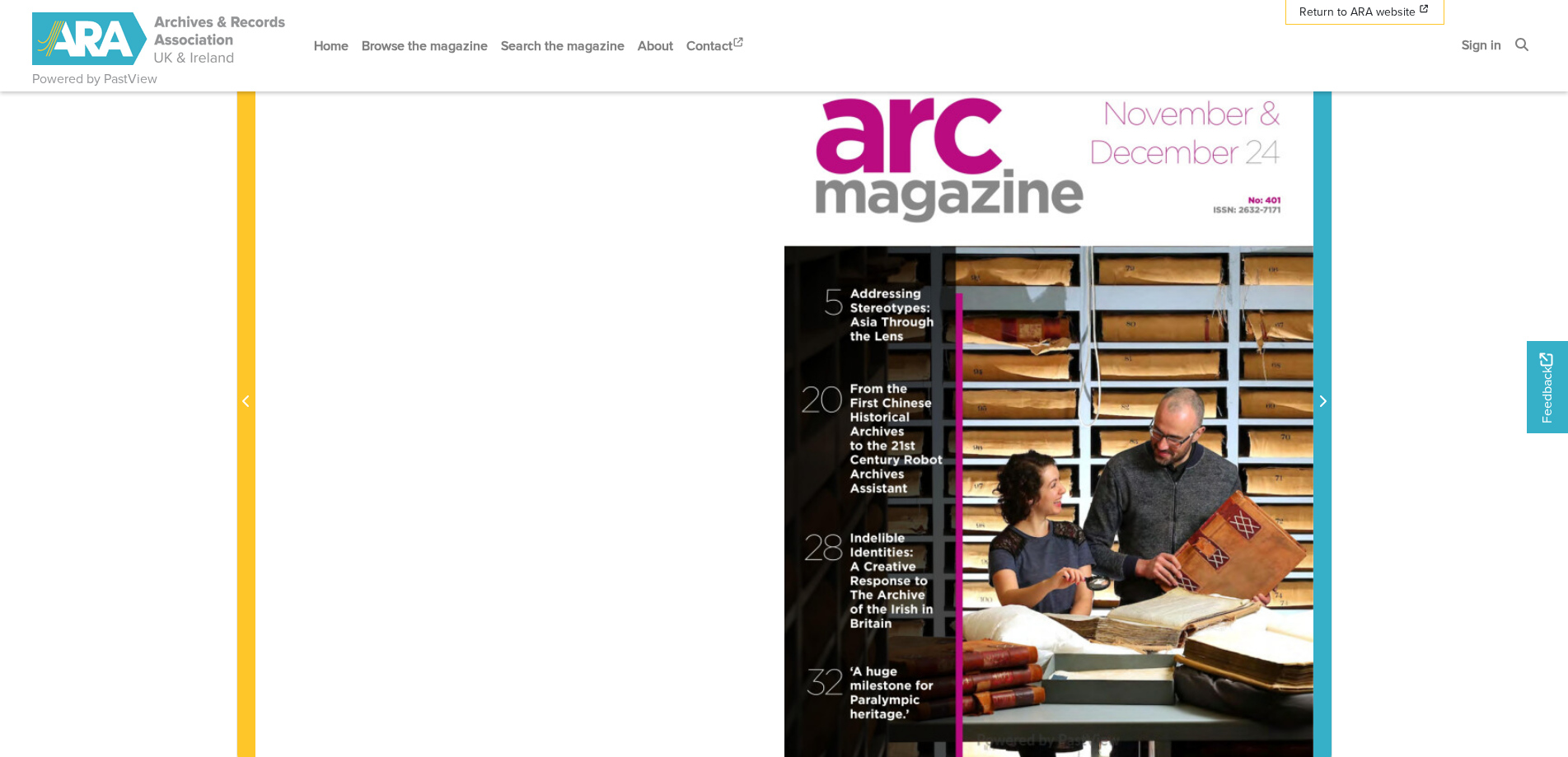 click at bounding box center (1322, 392) 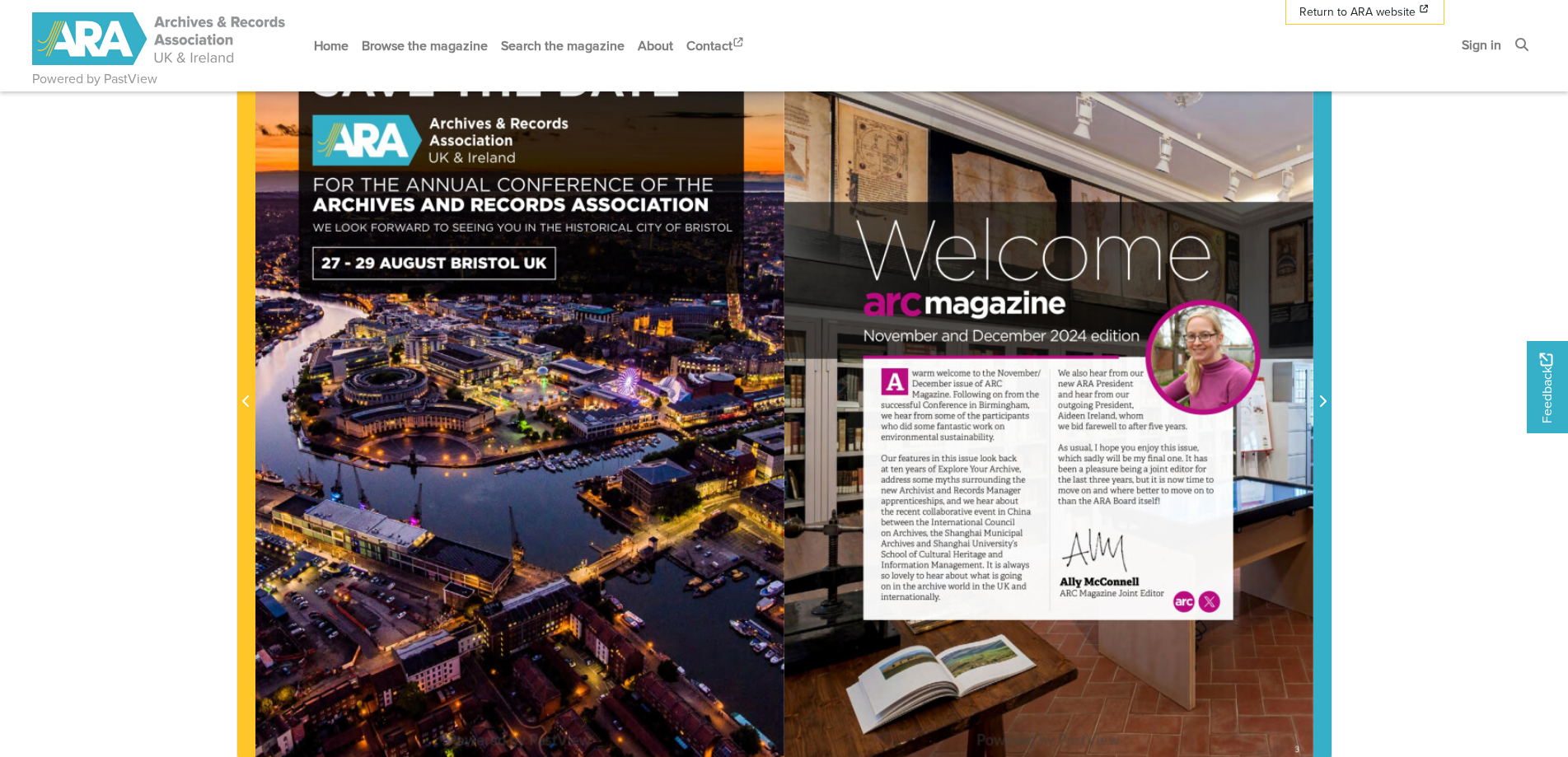 click at bounding box center (1322, 392) 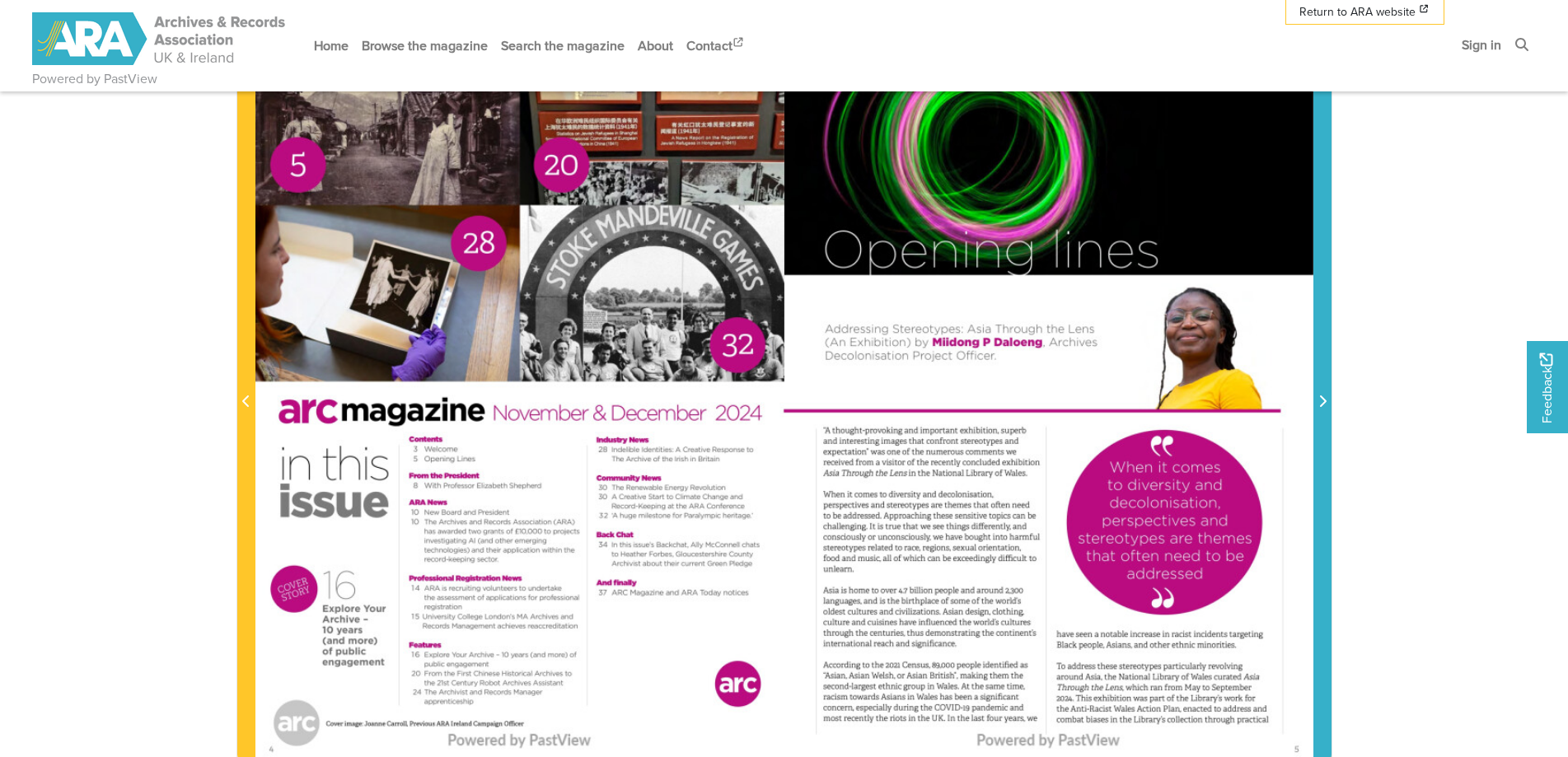 click at bounding box center (1322, 392) 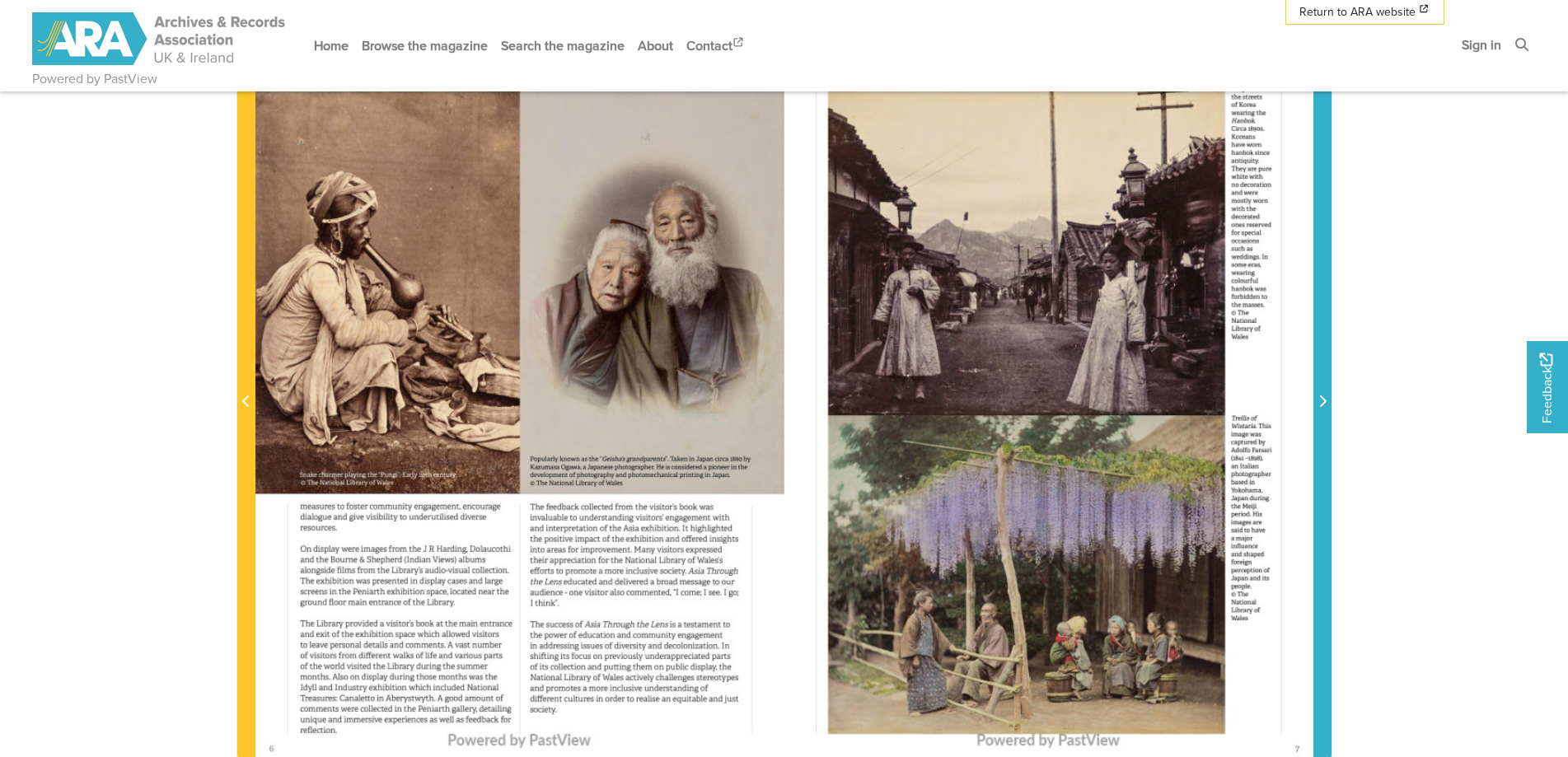 click at bounding box center (1322, 392) 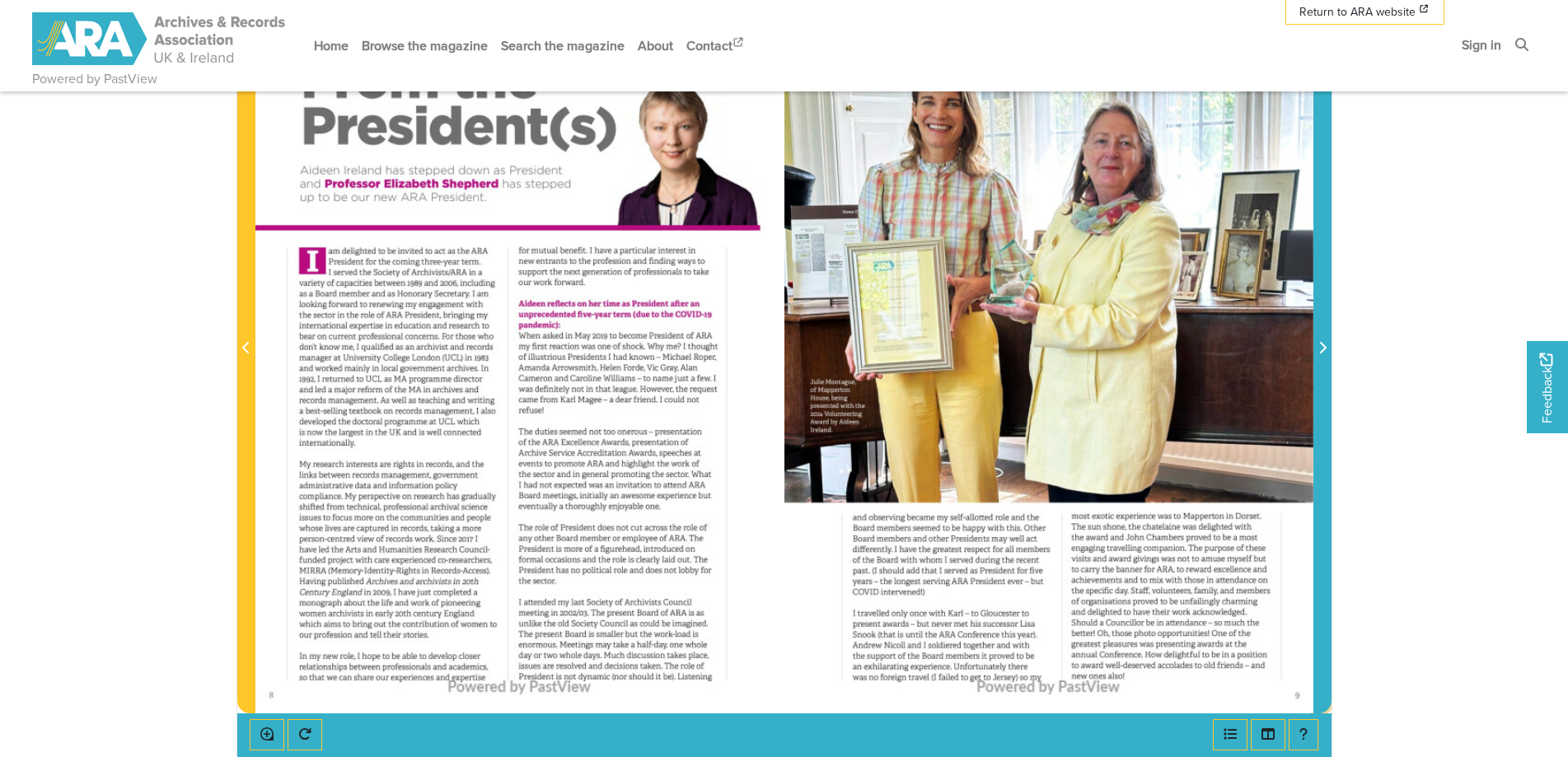 scroll, scrollTop: 412, scrollLeft: 0, axis: vertical 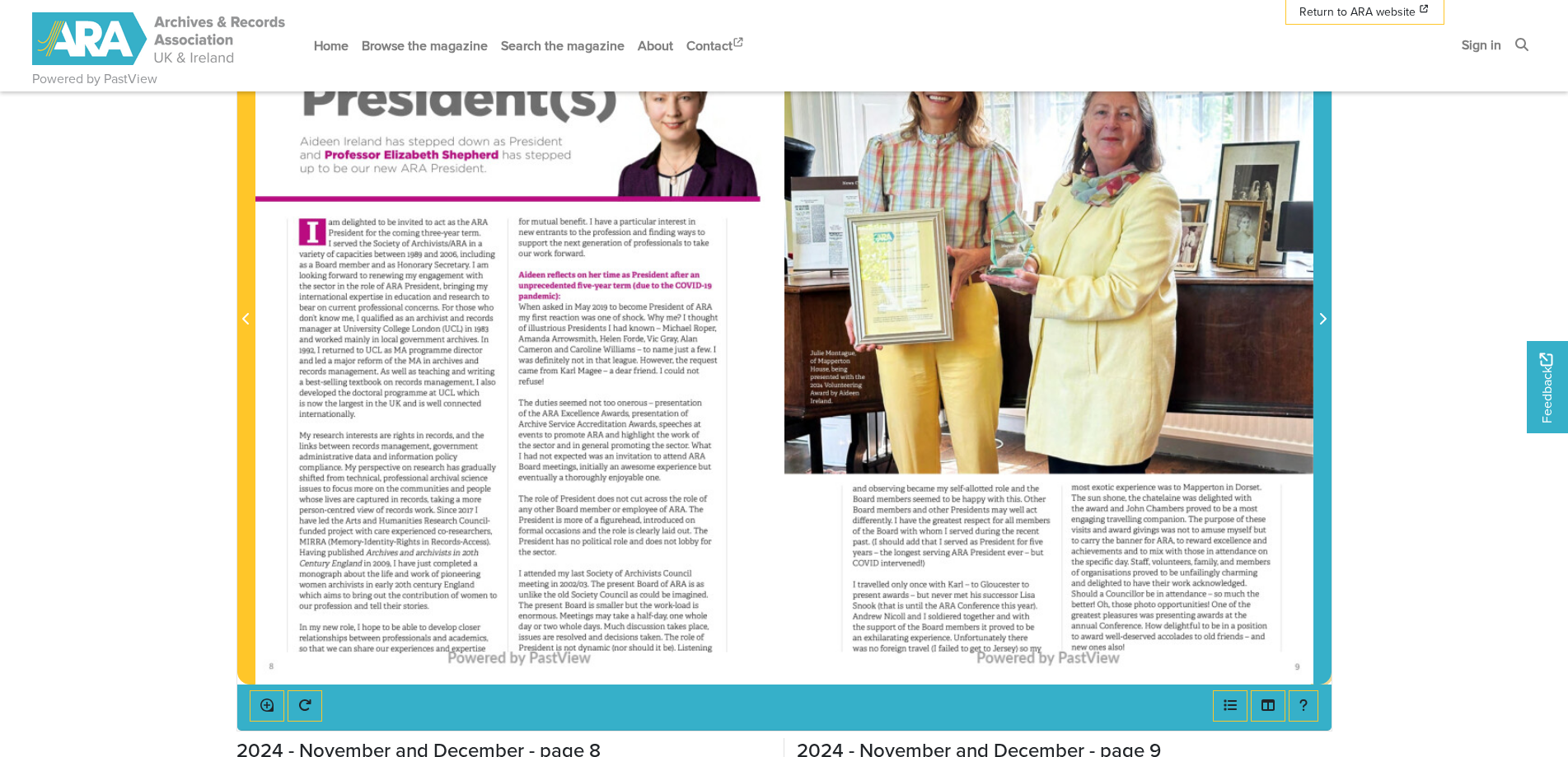 click 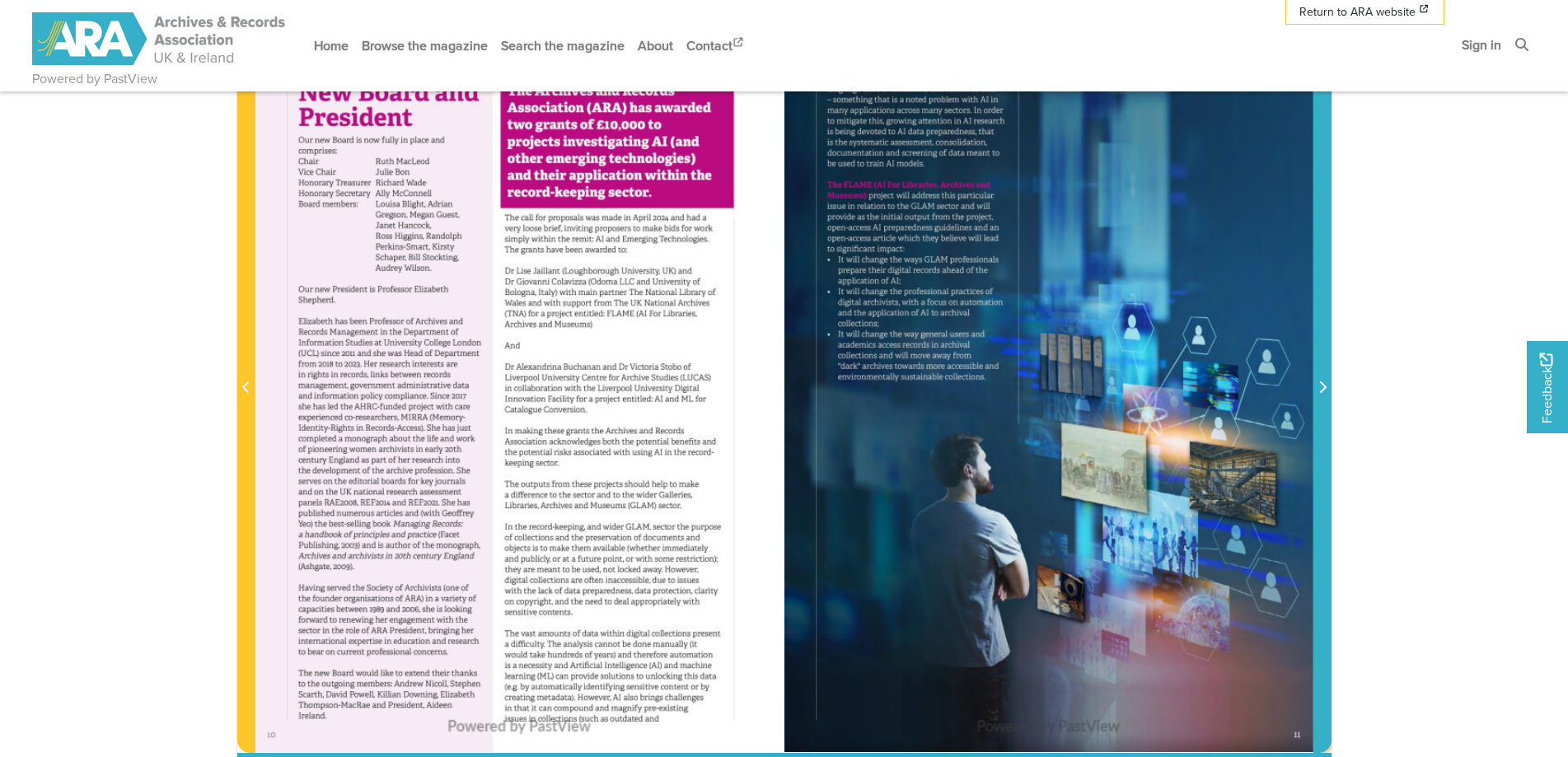 scroll, scrollTop: 247, scrollLeft: 0, axis: vertical 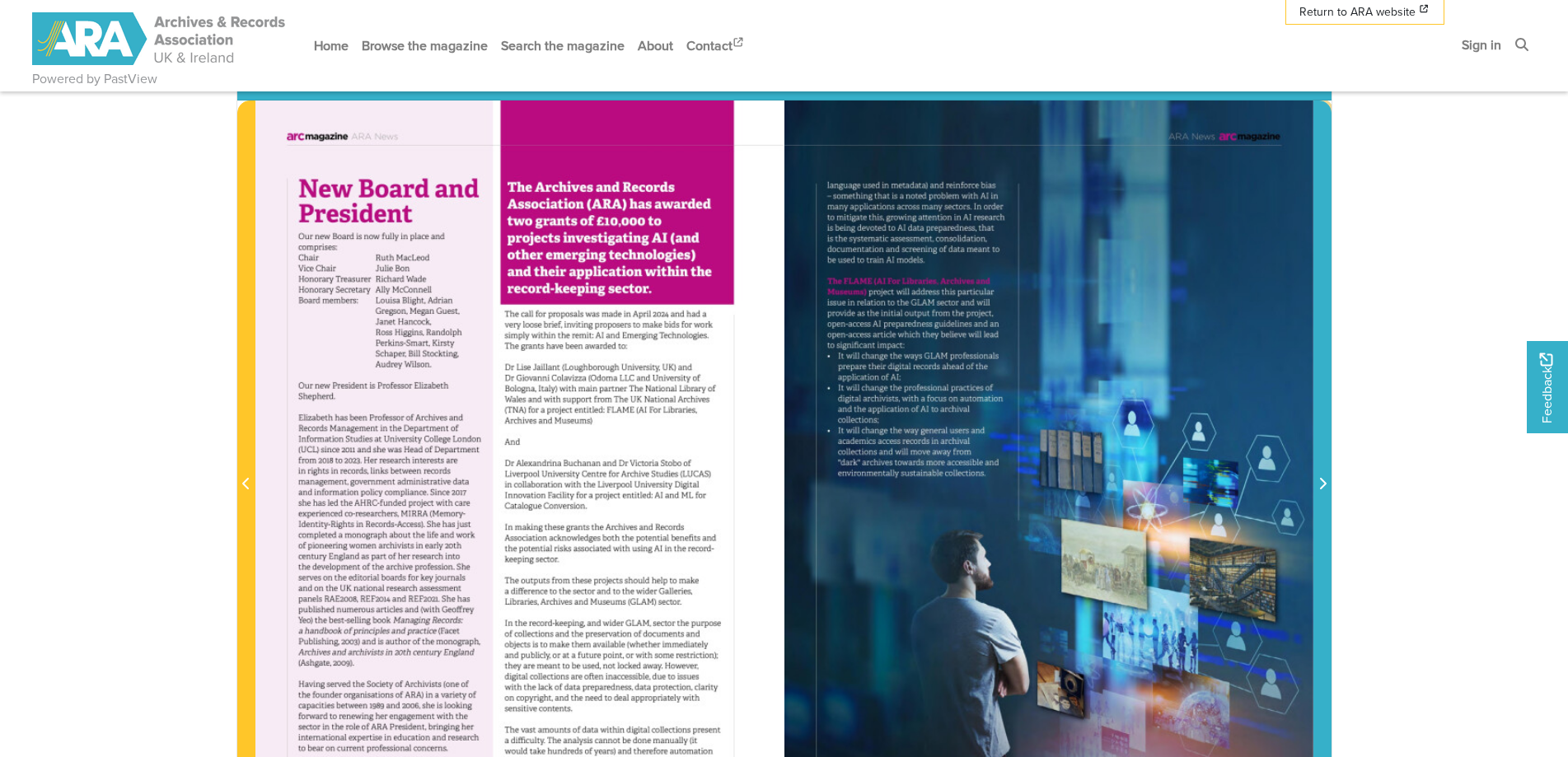click 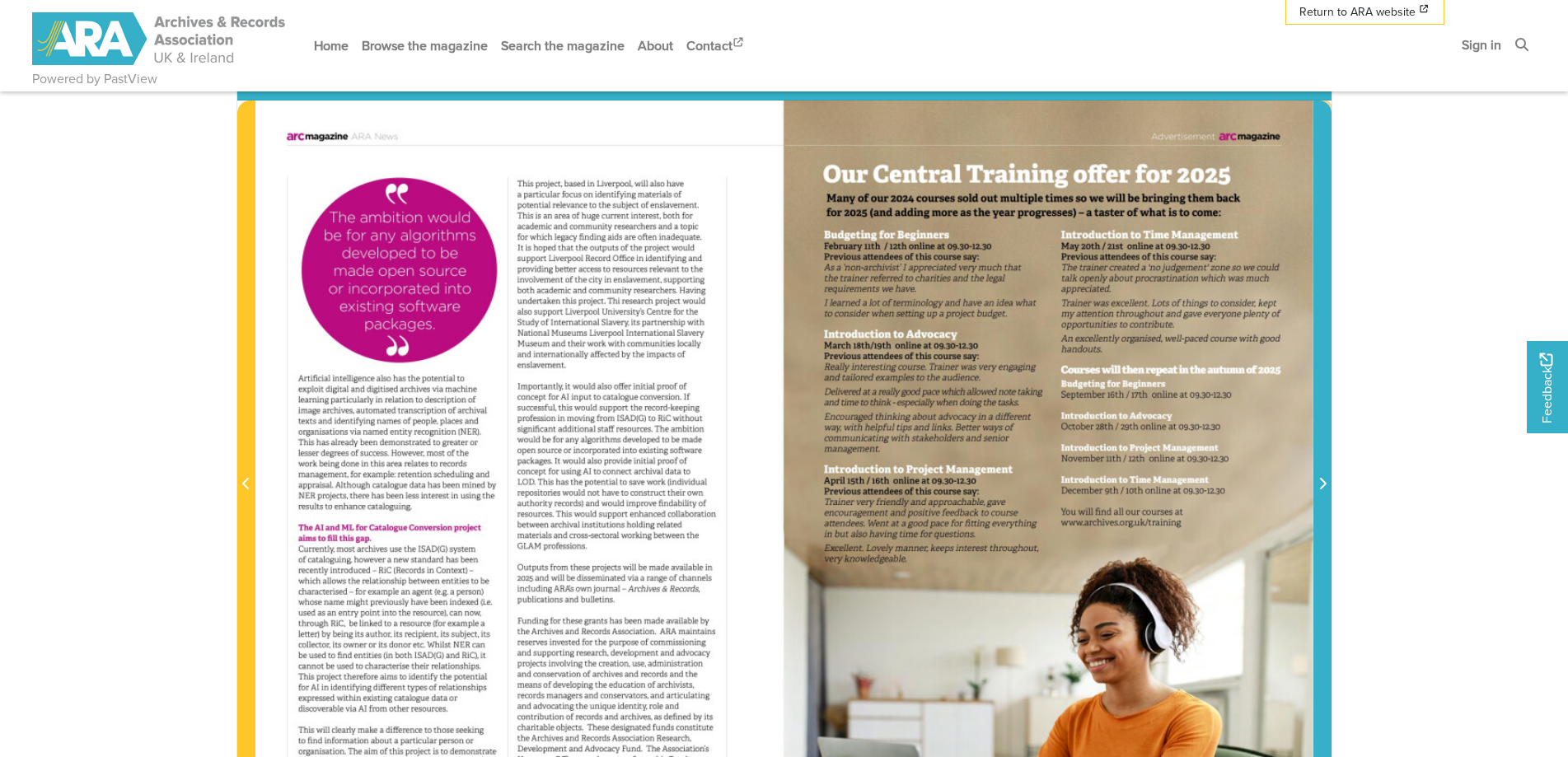 click 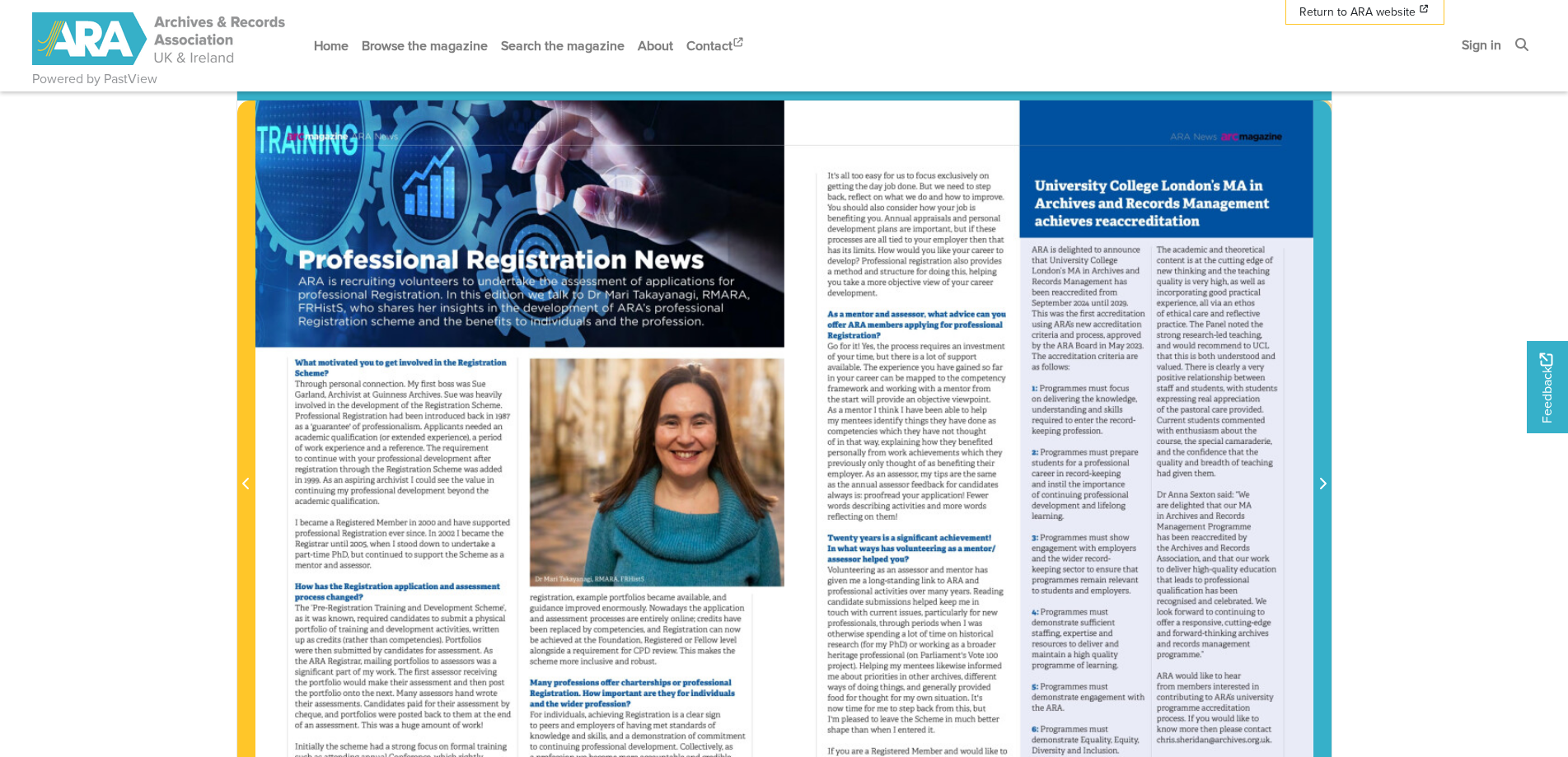 click 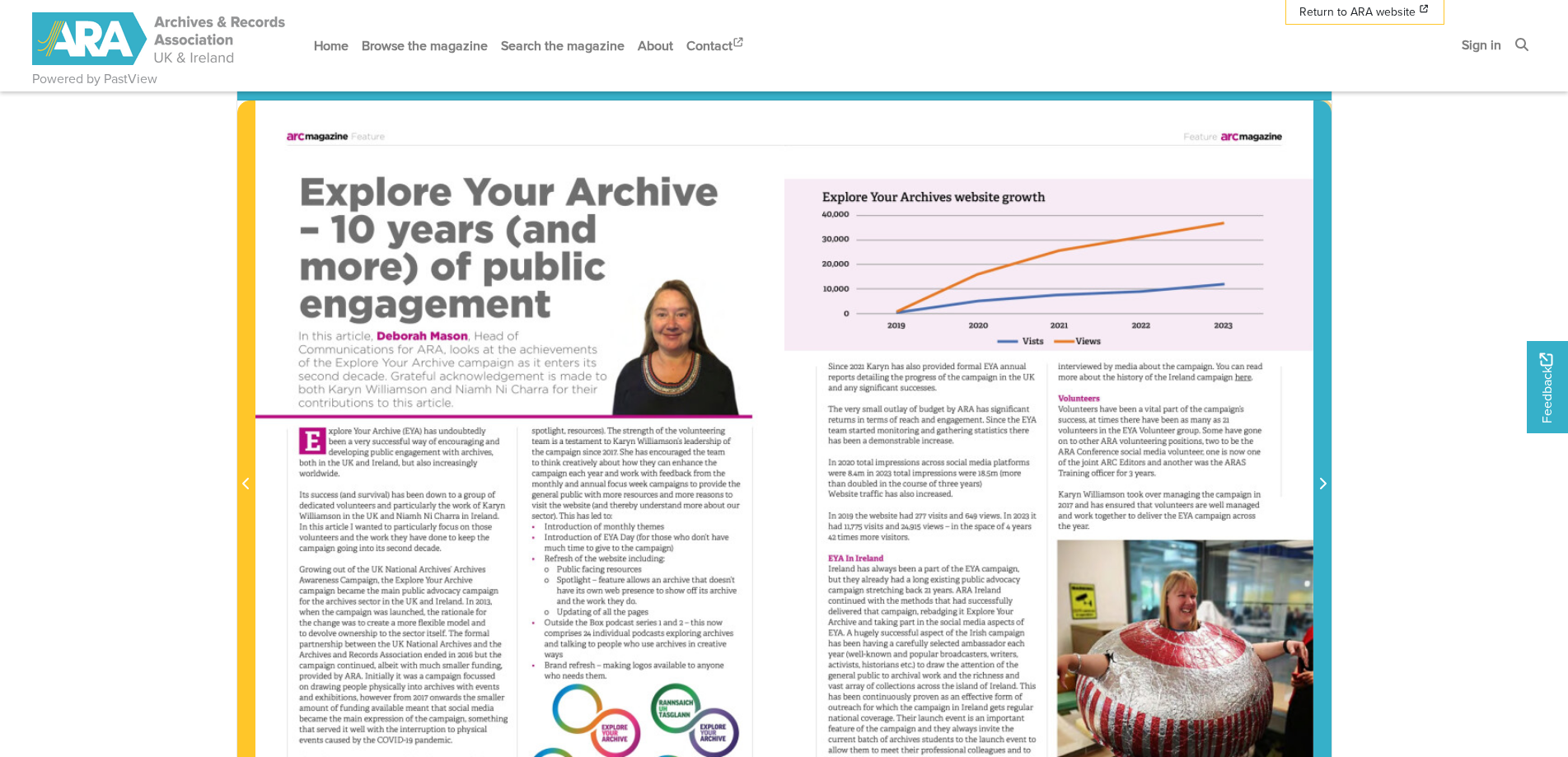 scroll, scrollTop: 329, scrollLeft: 0, axis: vertical 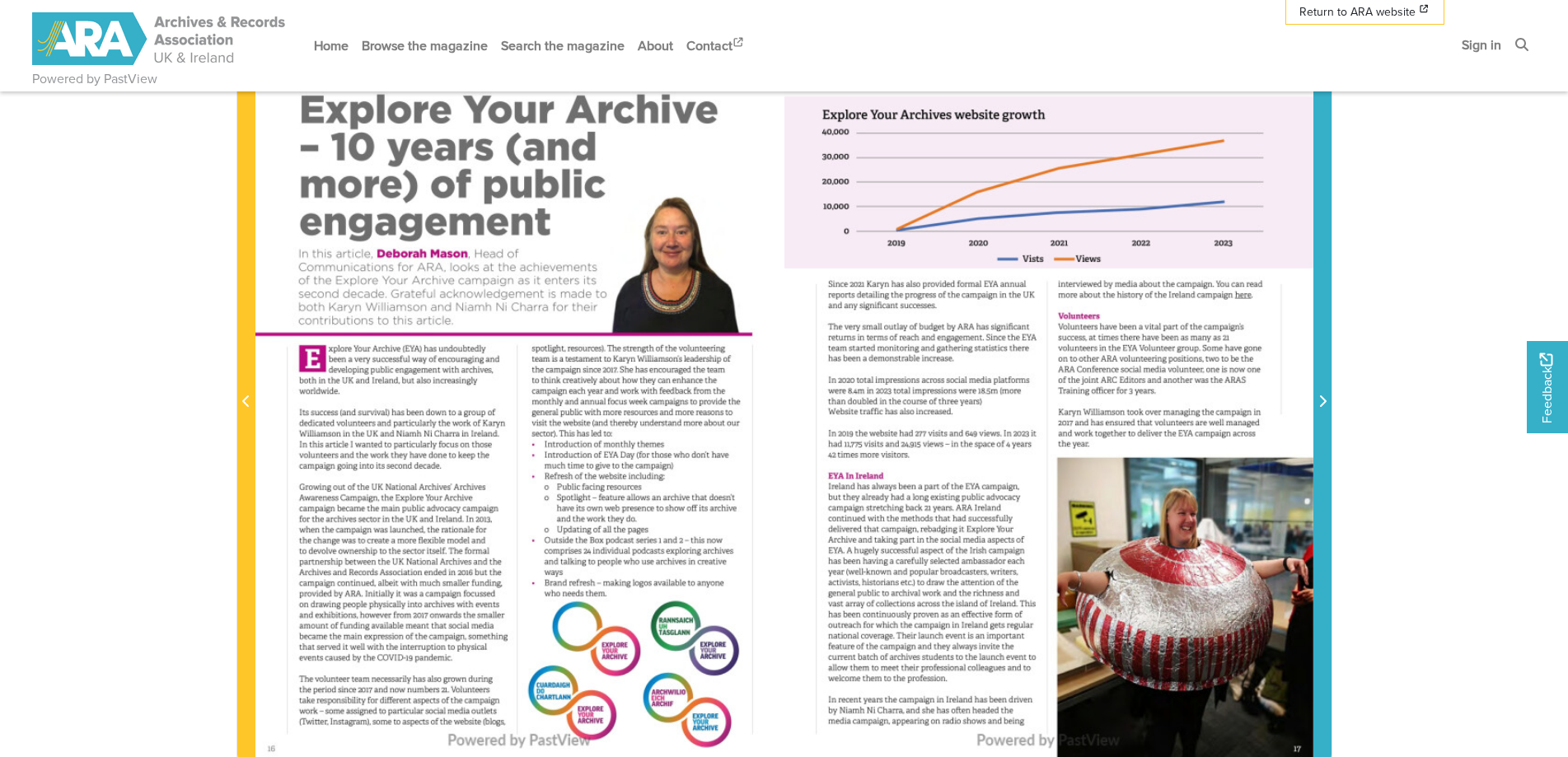 click at bounding box center [1322, 402] 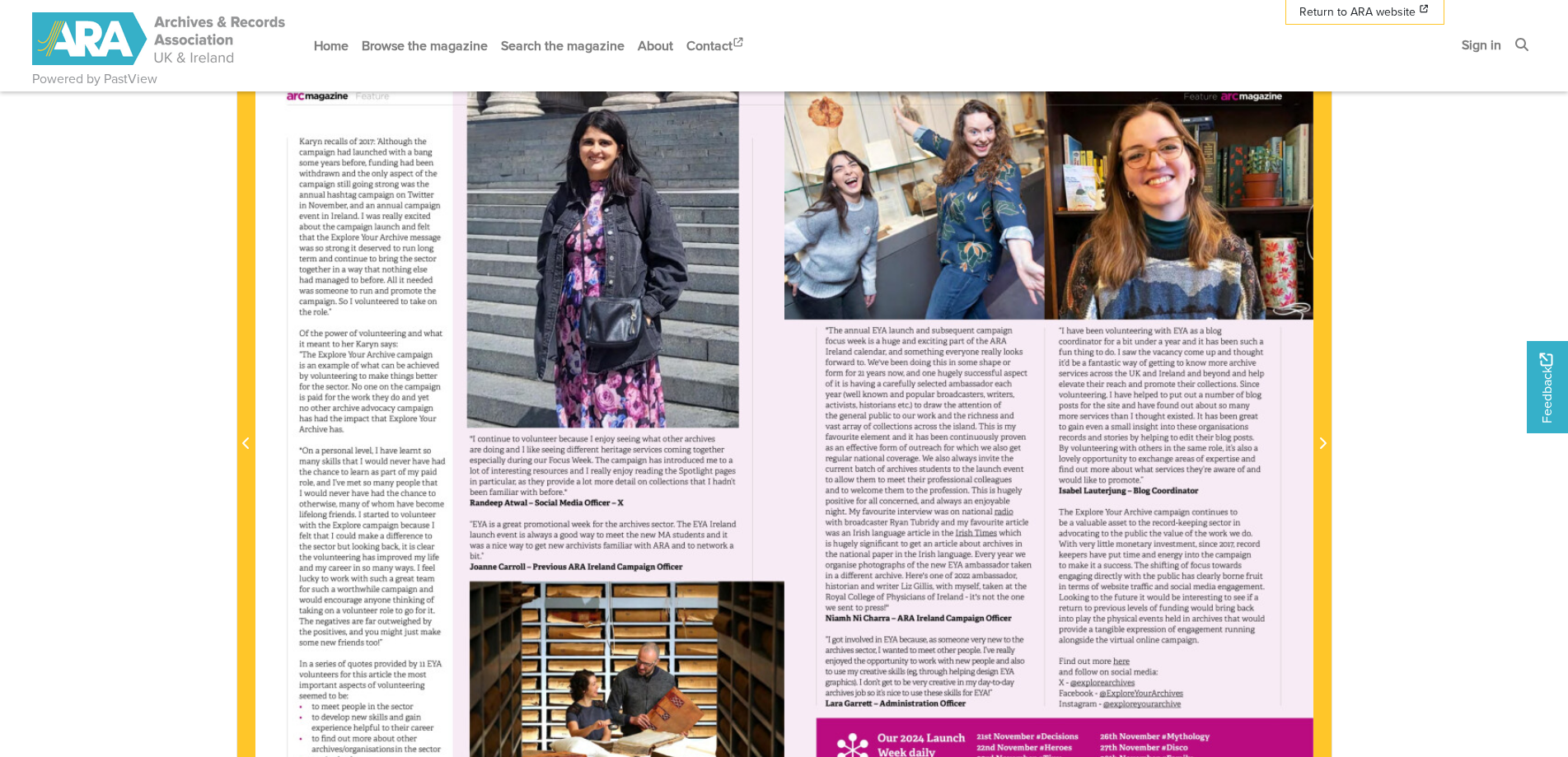 scroll, scrollTop: 247, scrollLeft: 0, axis: vertical 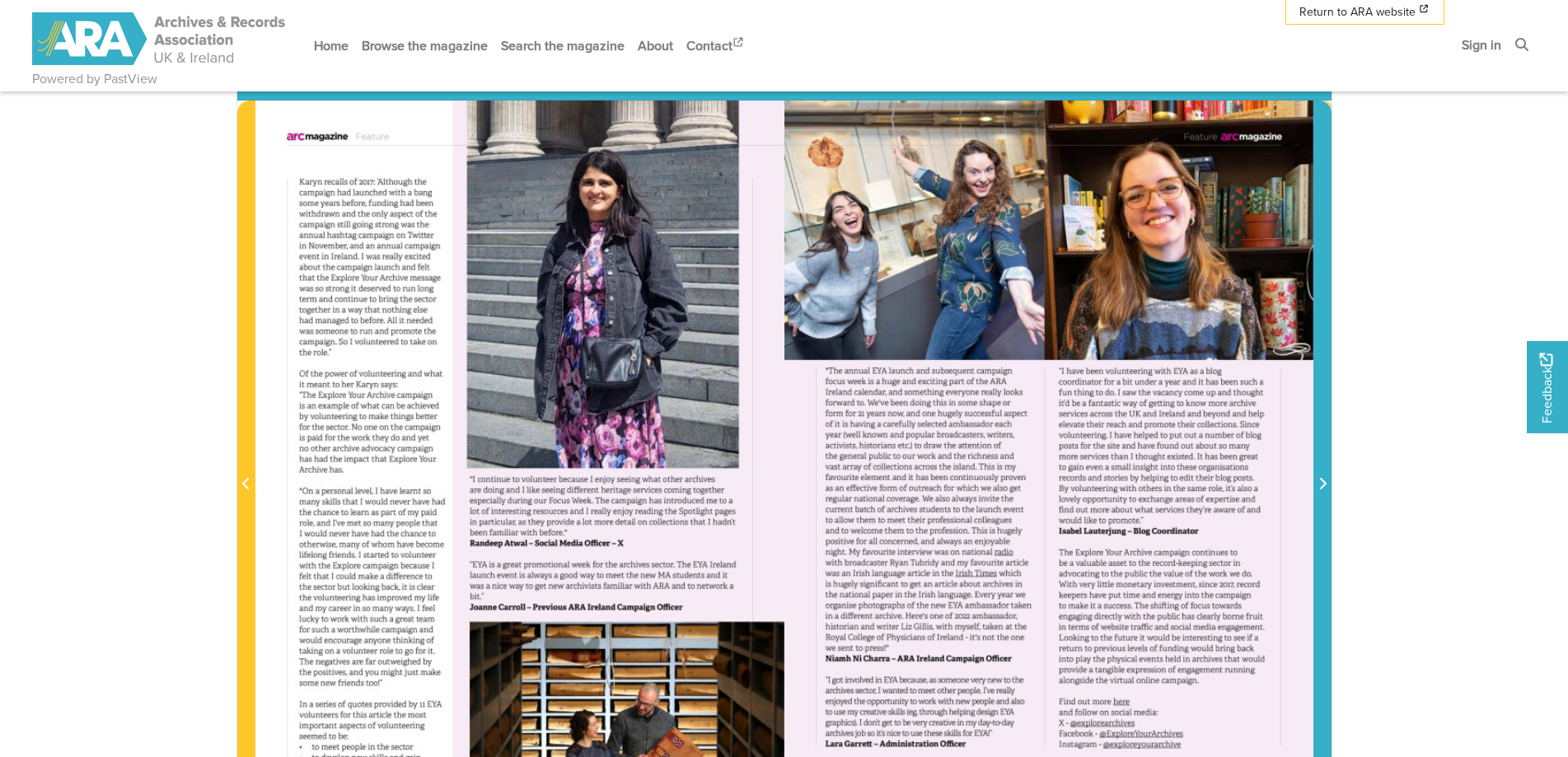 click 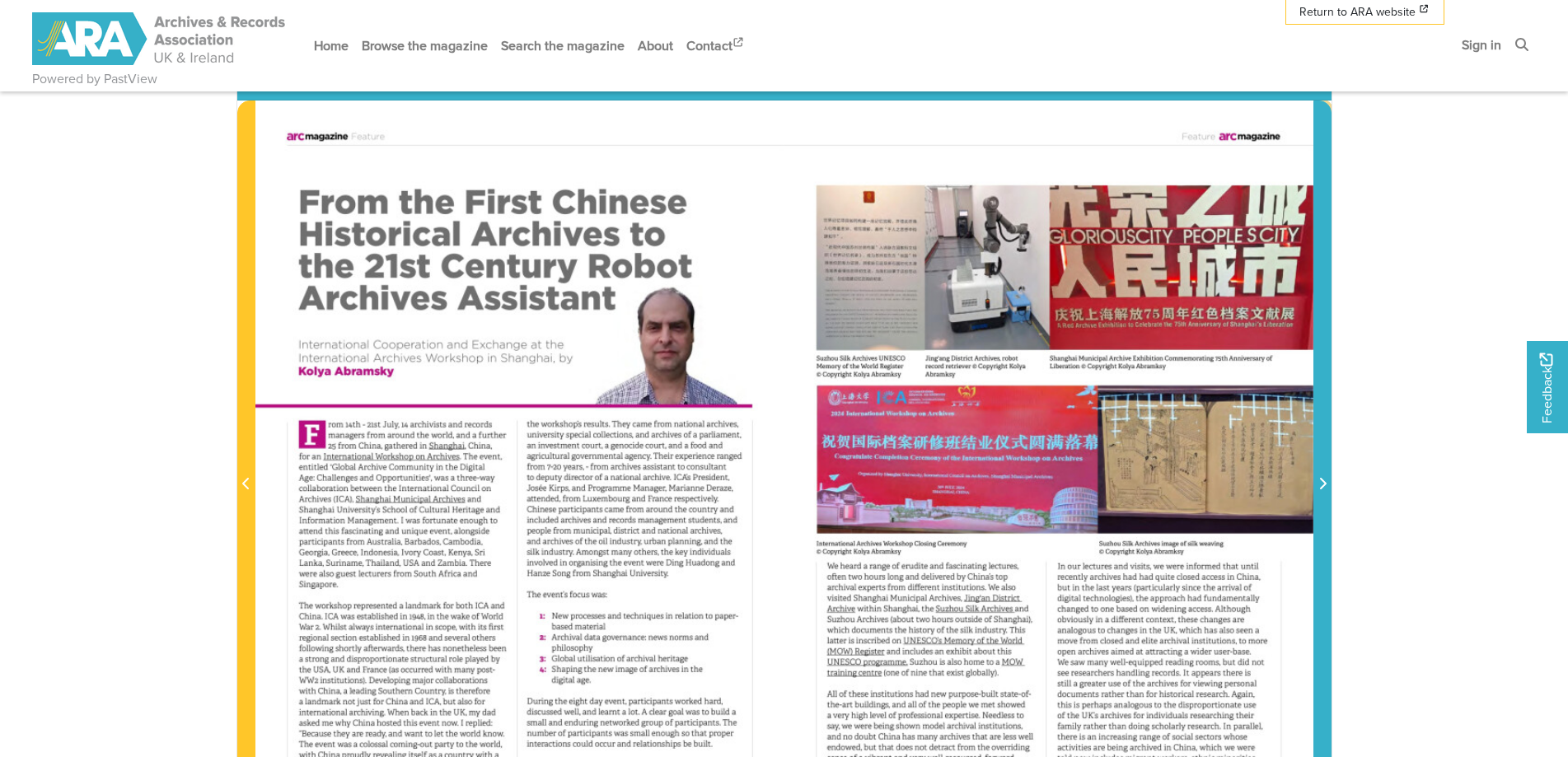 click 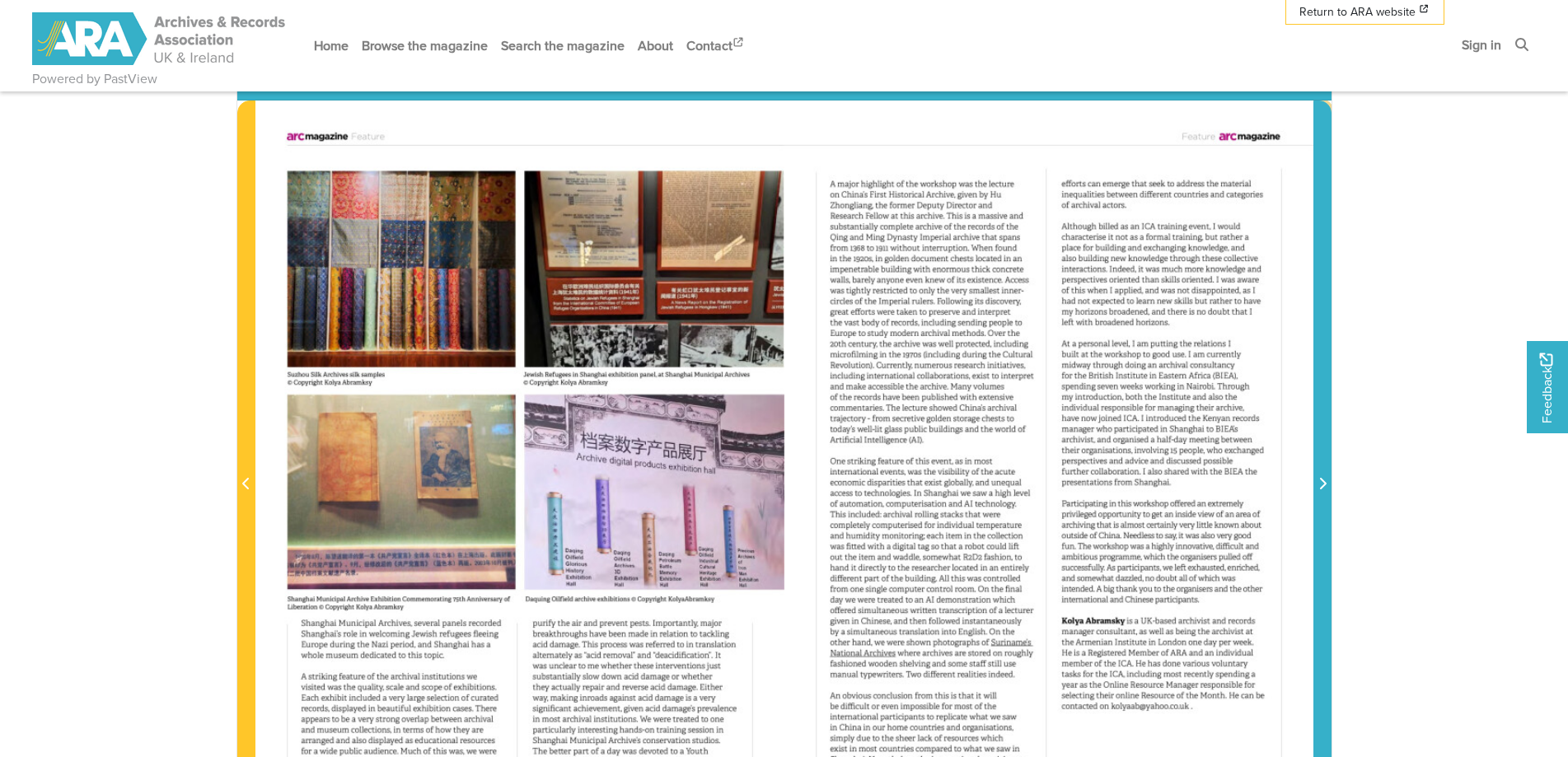 click 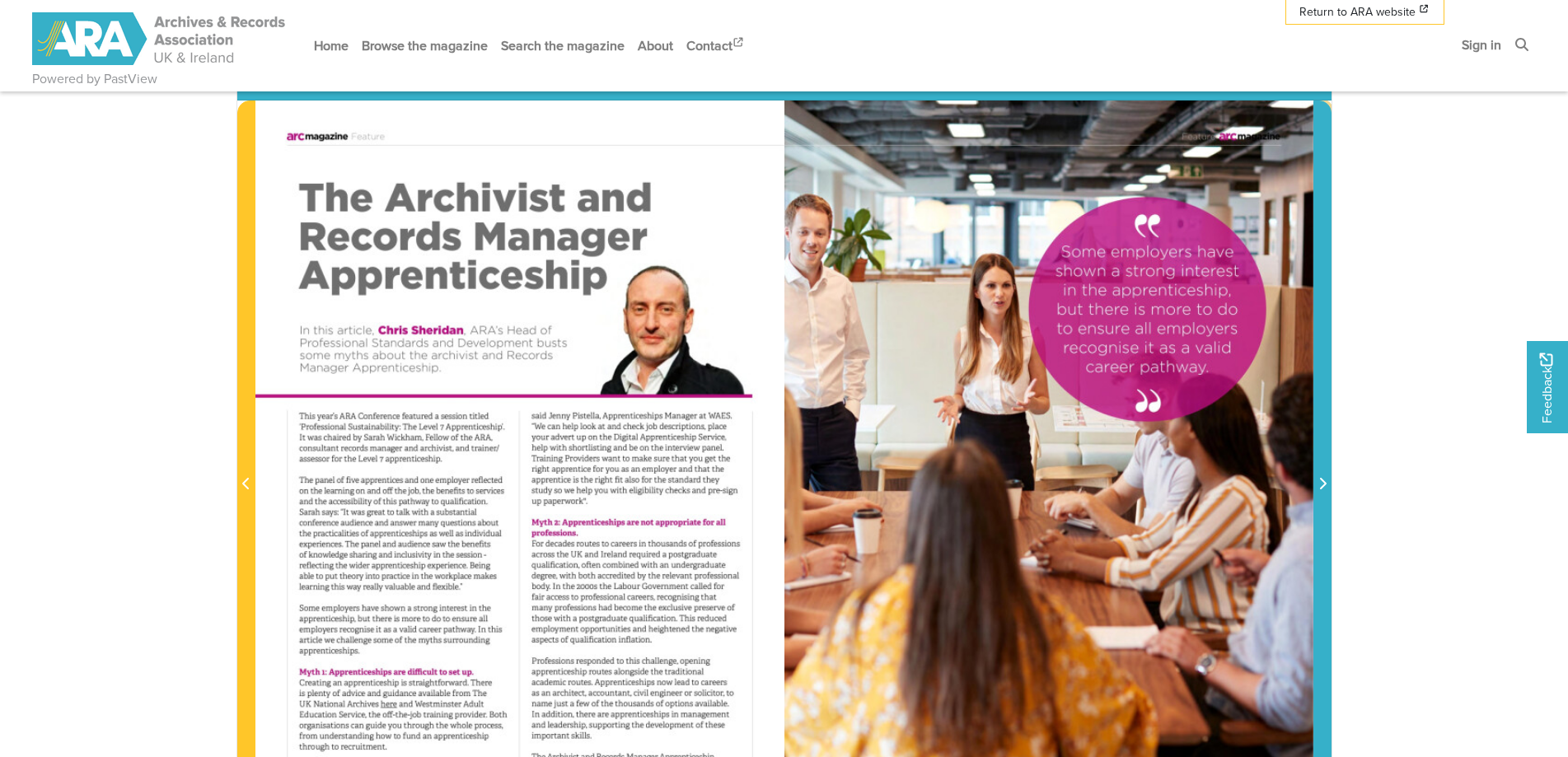 click 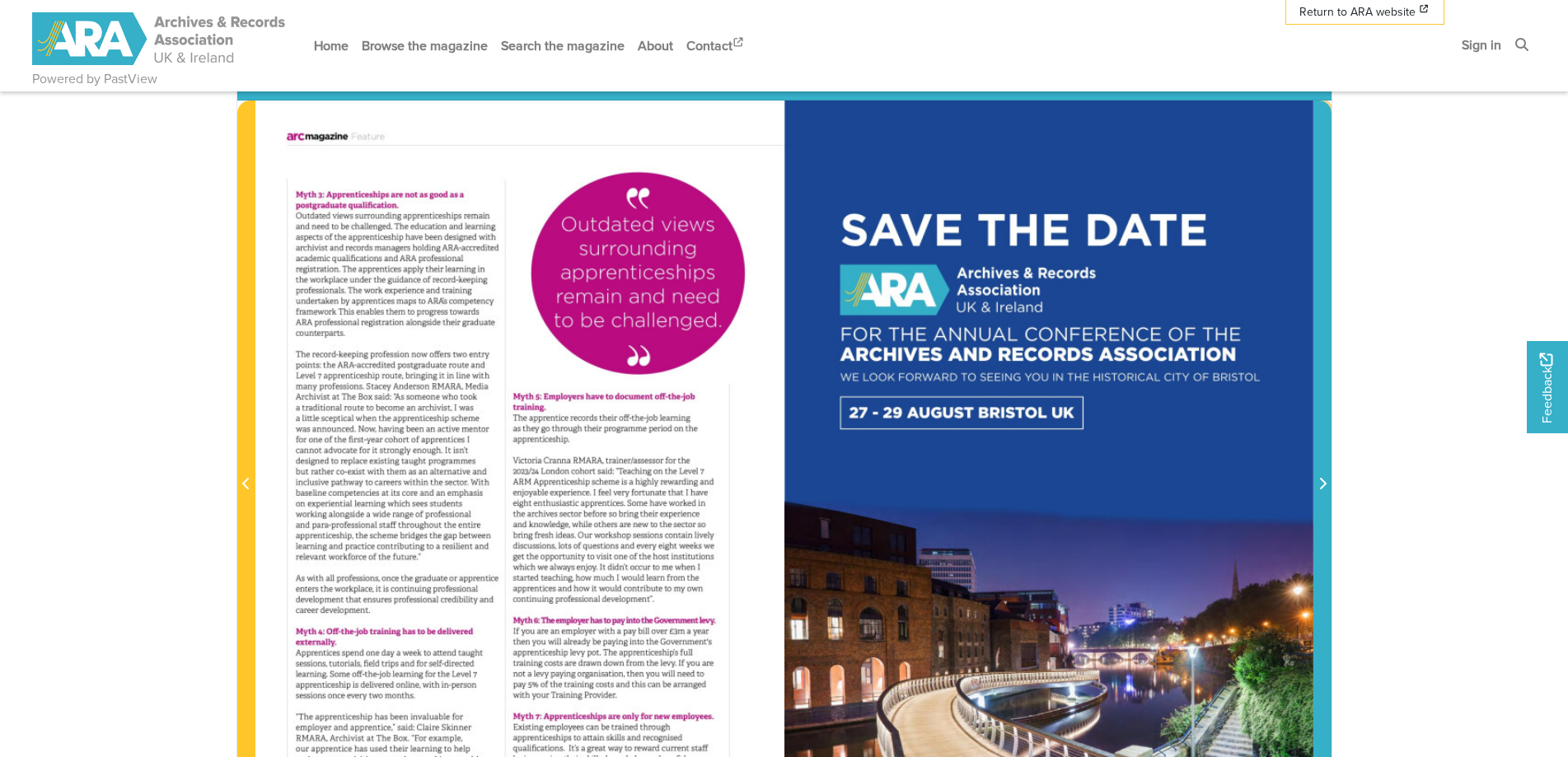 click 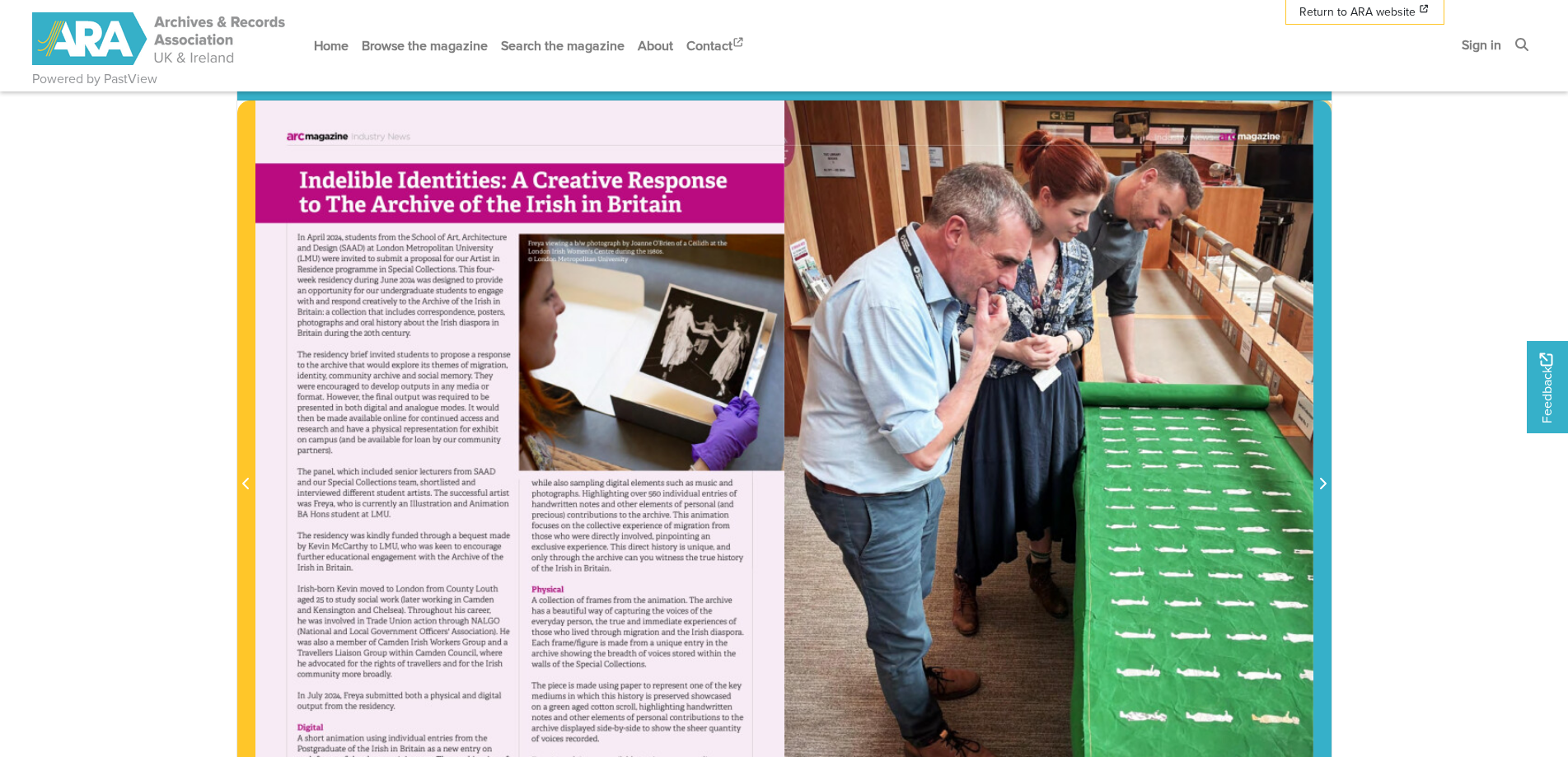 click 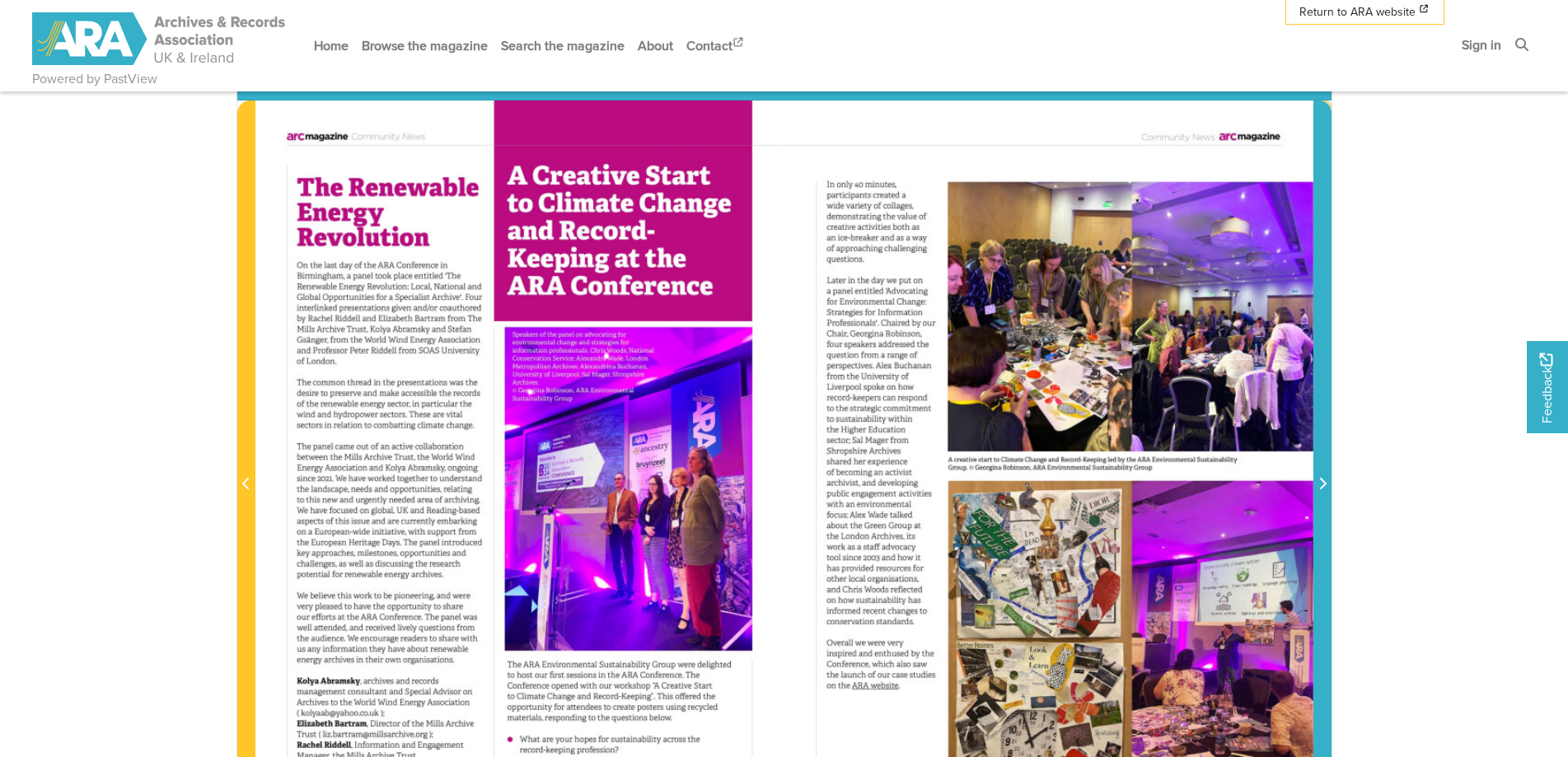 click 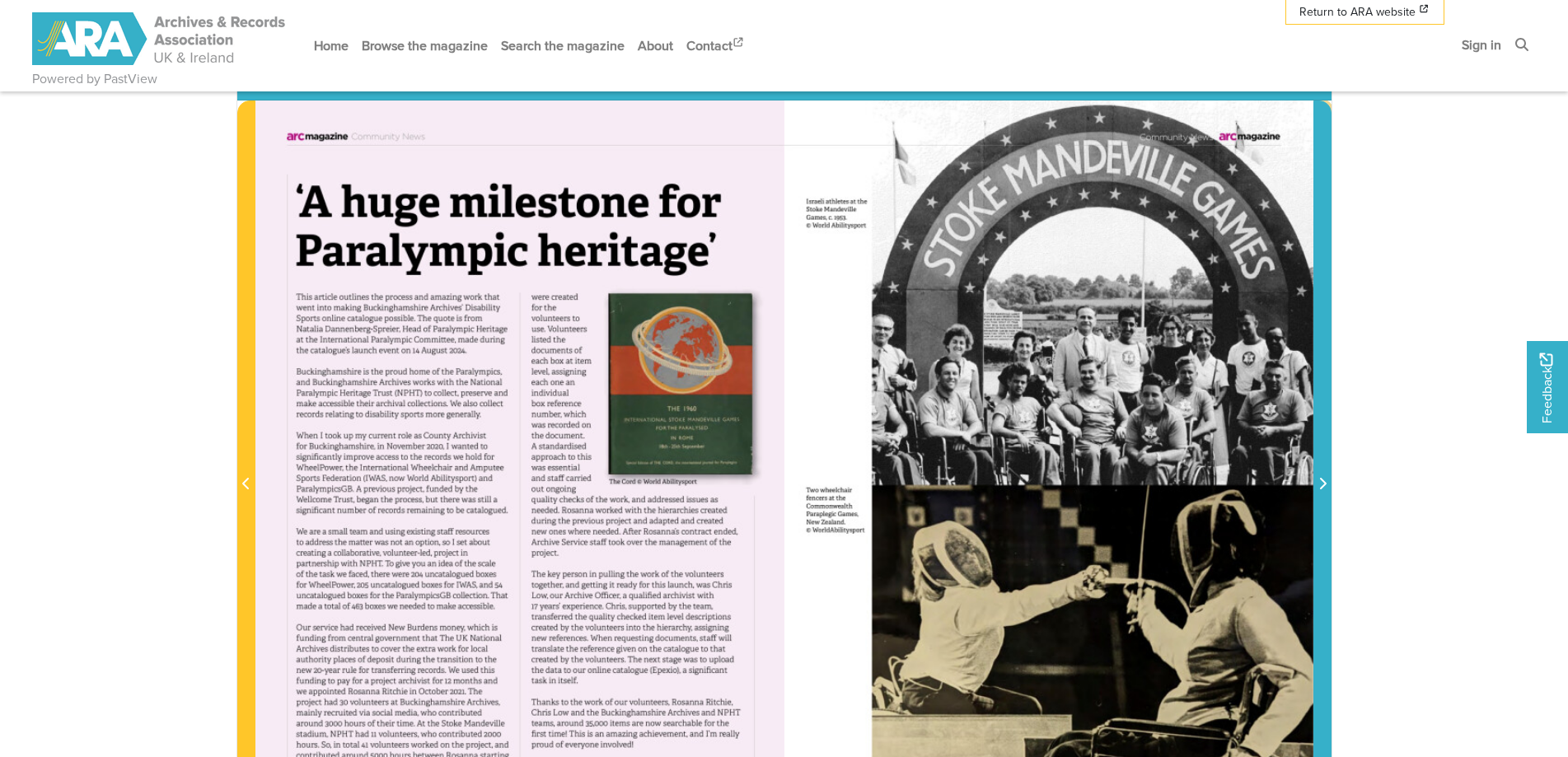 click 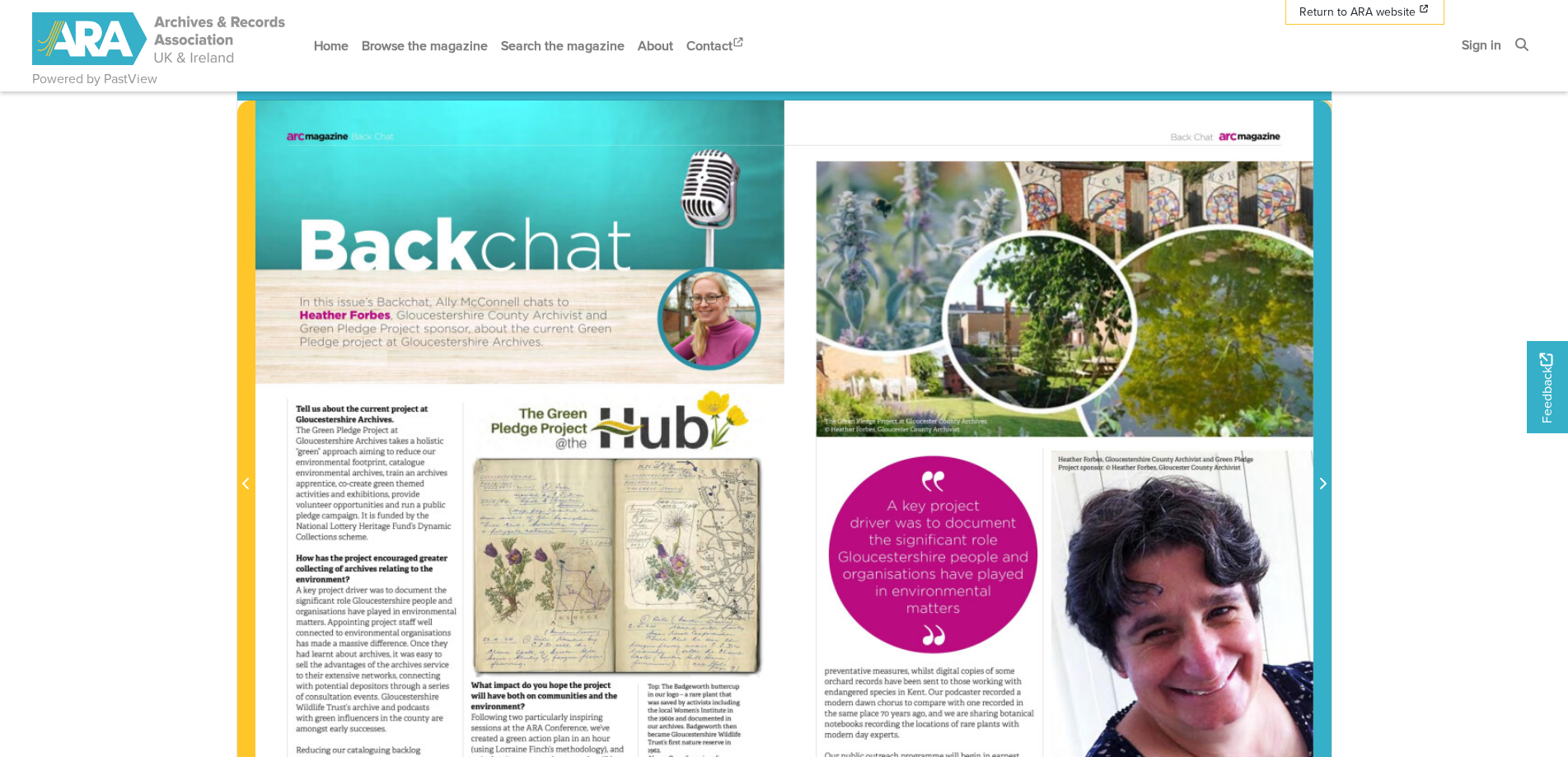 click 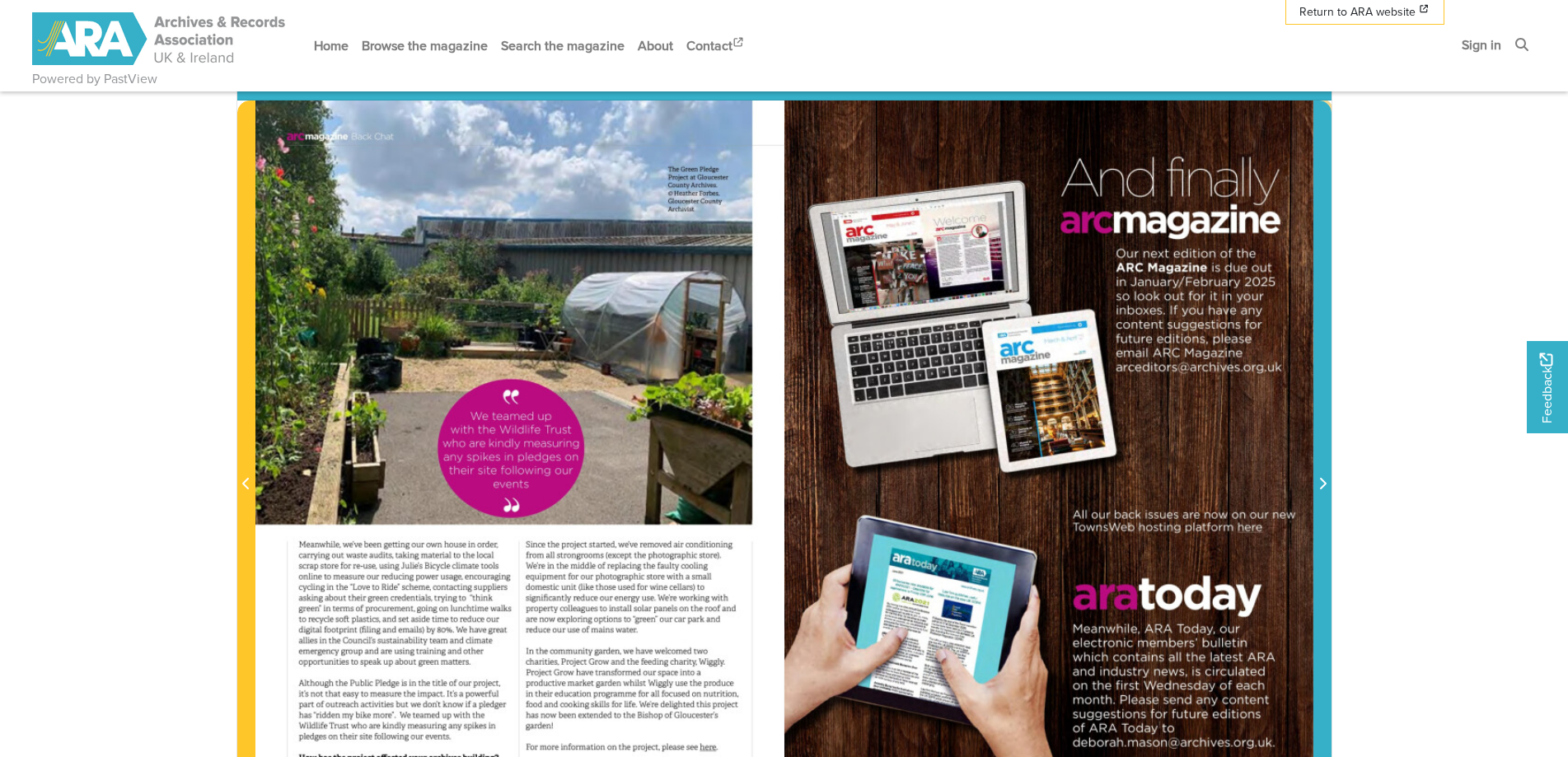 click 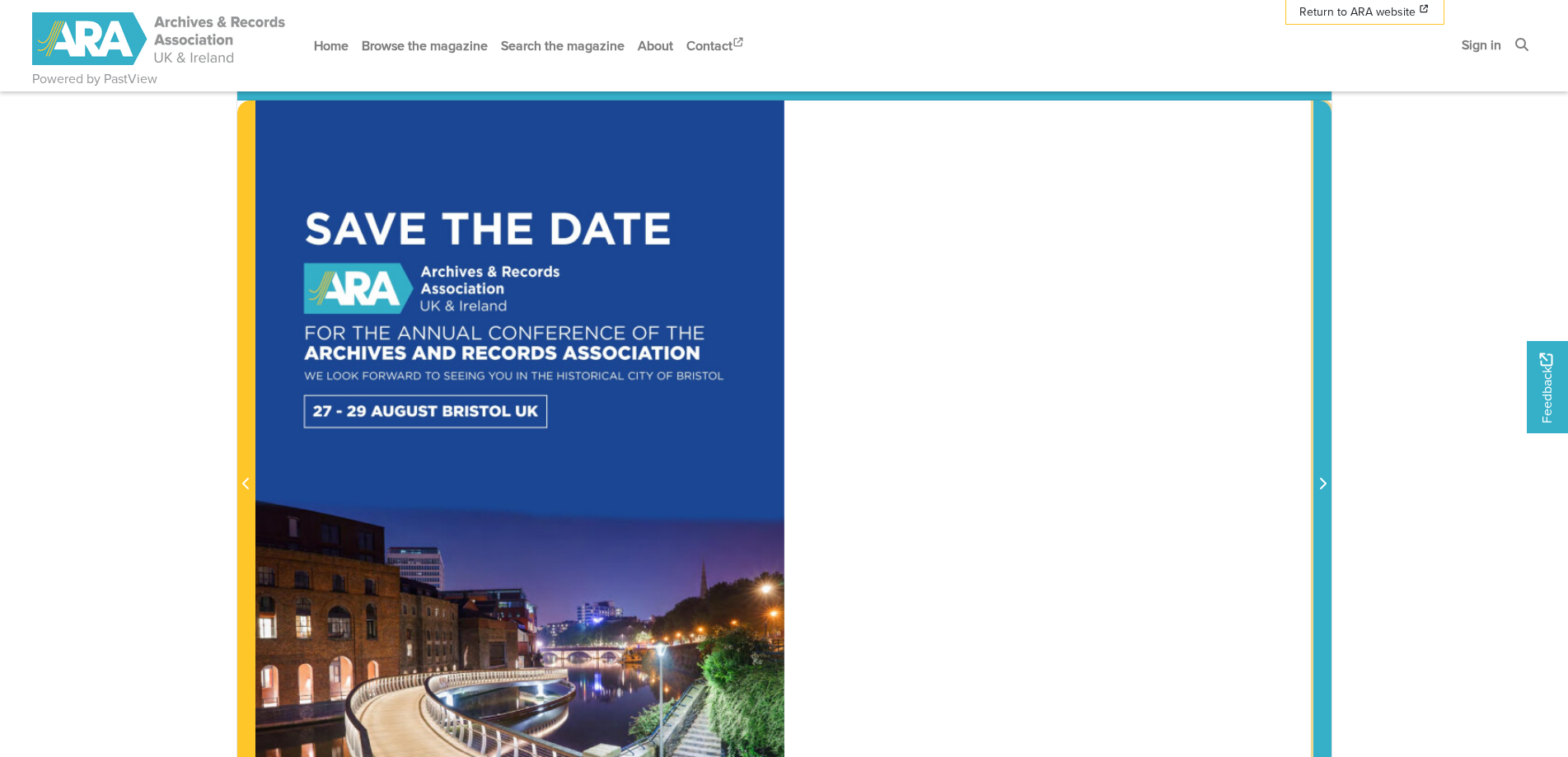 click 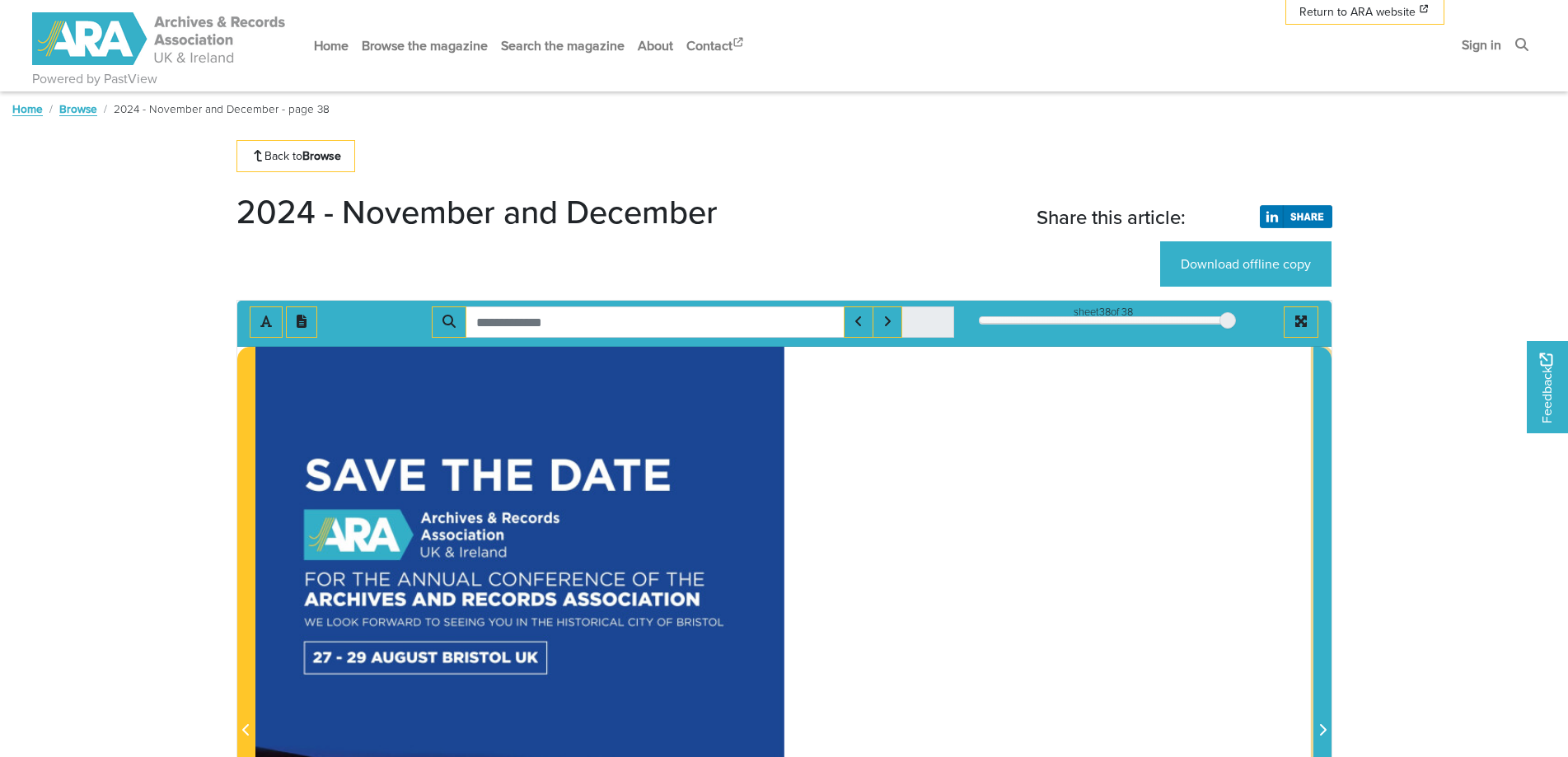 scroll, scrollTop: 0, scrollLeft: 0, axis: both 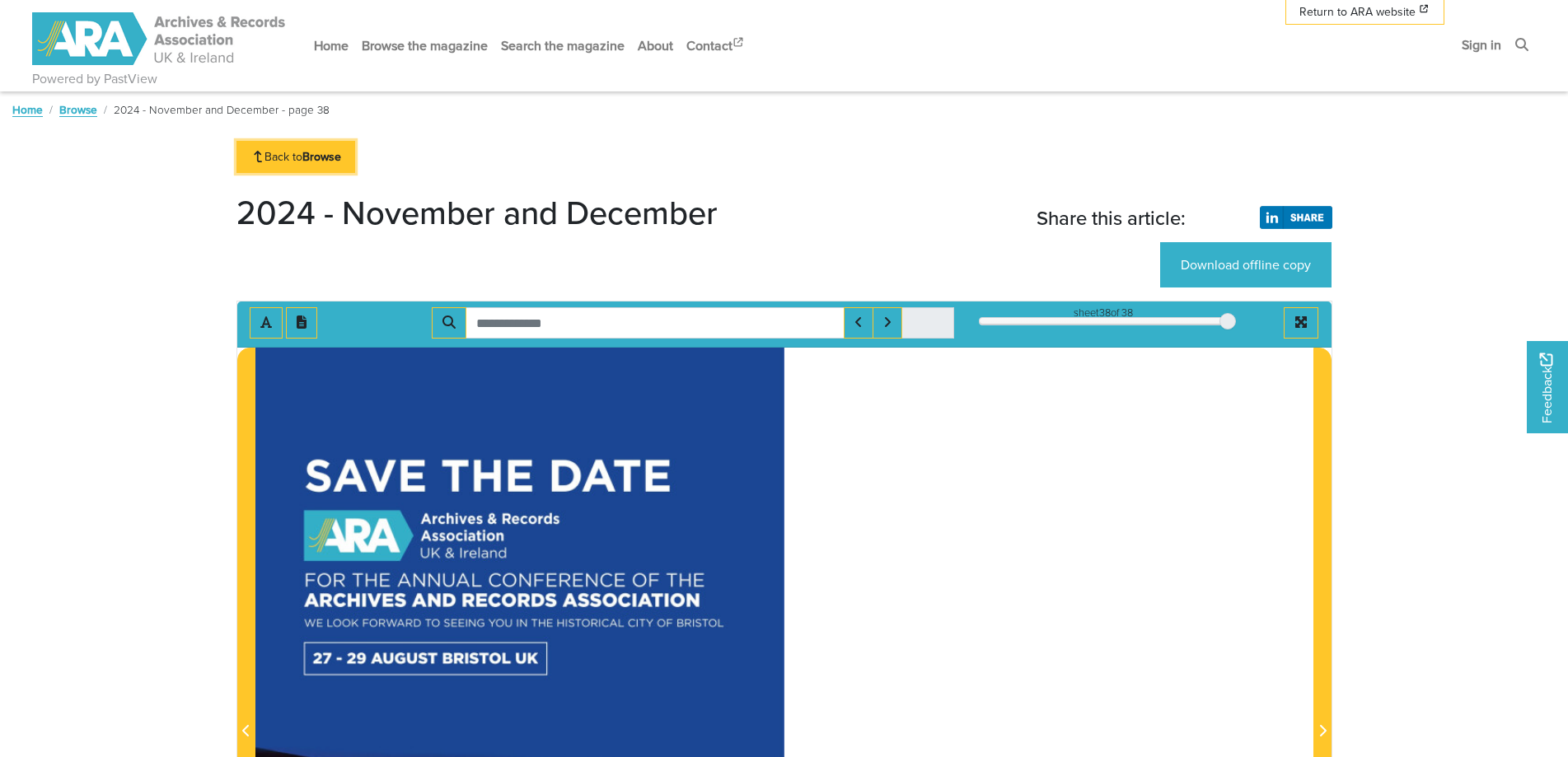 click on "Back to  Browse" at bounding box center [296, 157] 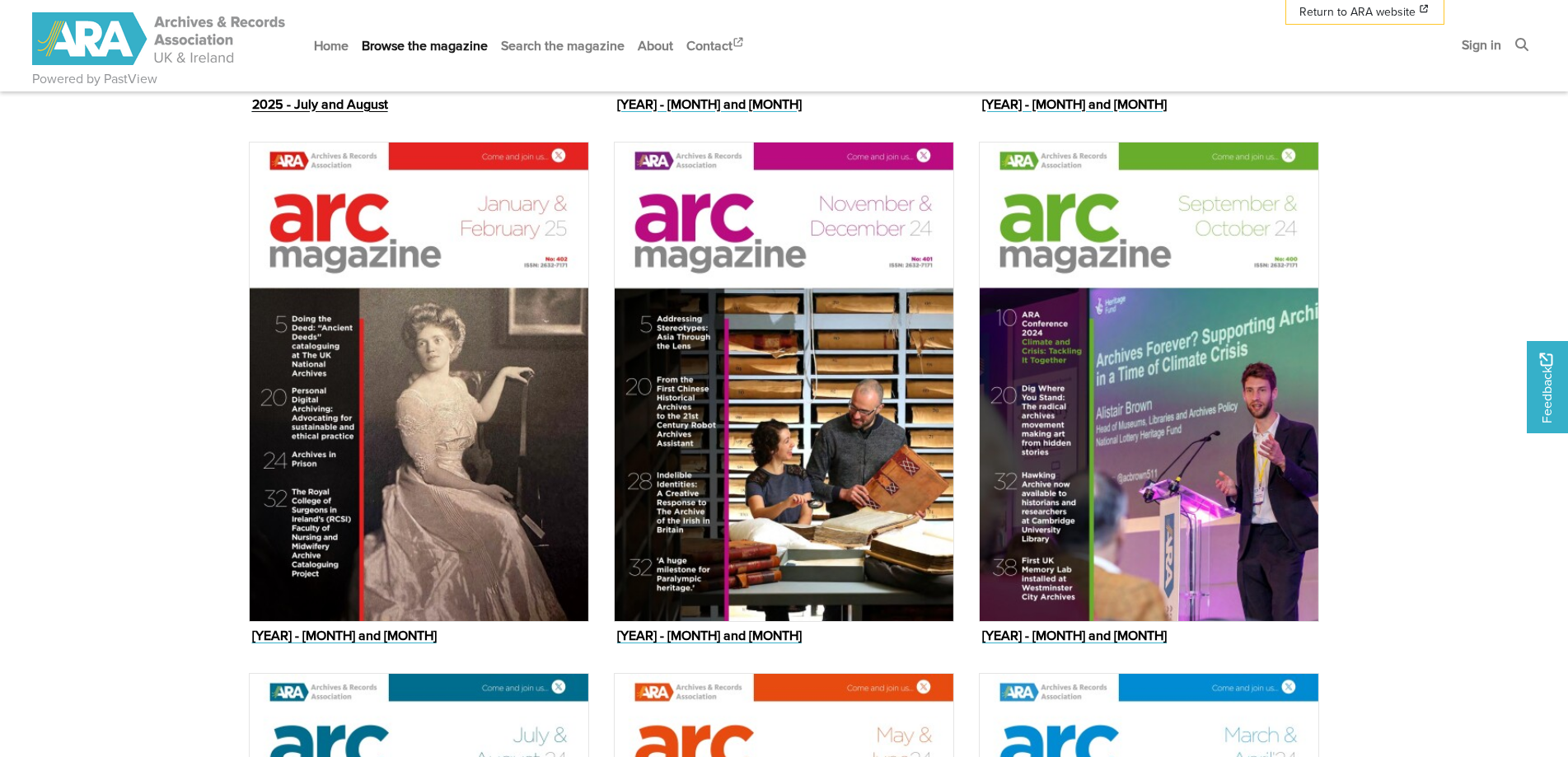 scroll, scrollTop: 1318, scrollLeft: 0, axis: vertical 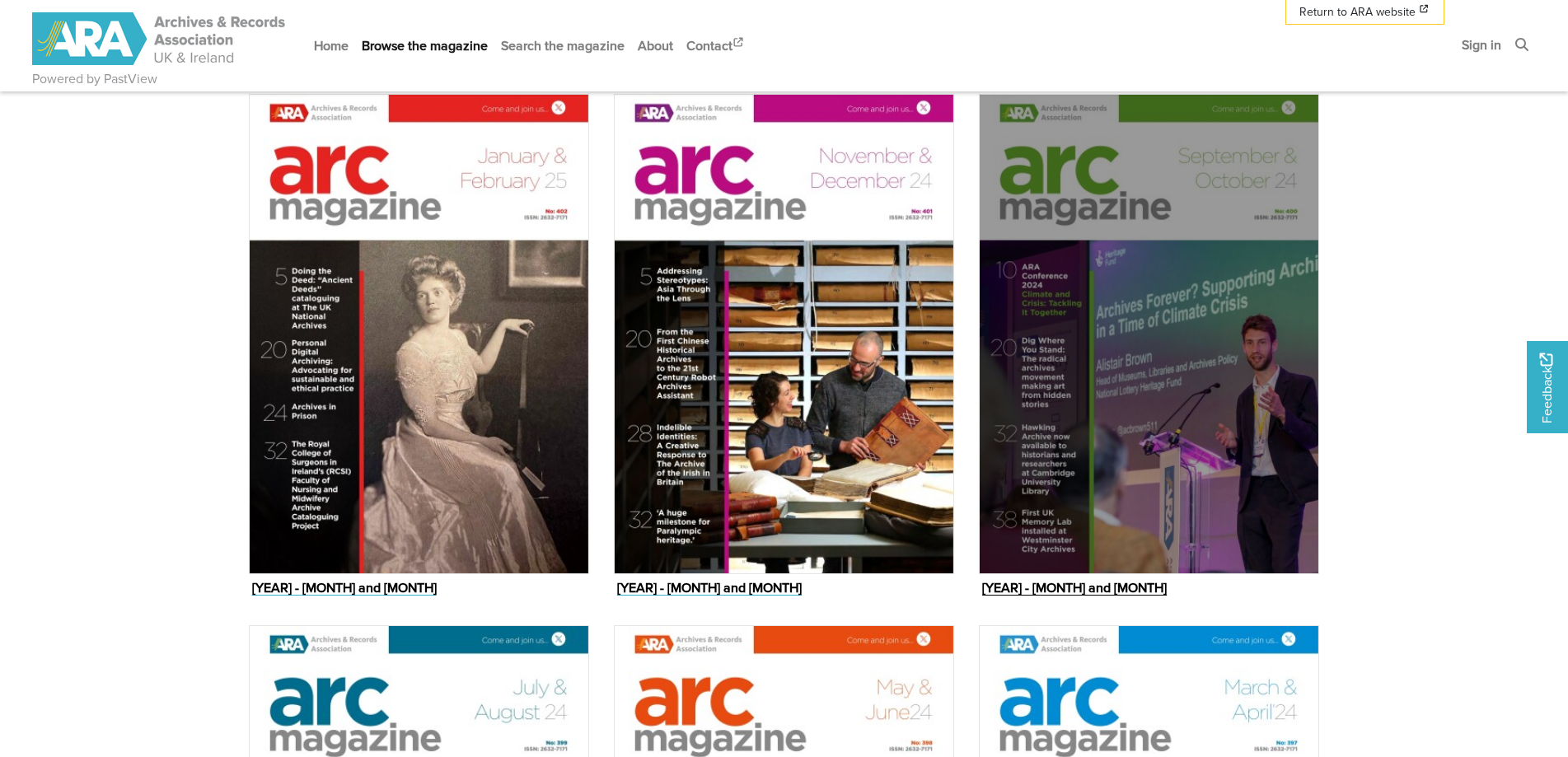 click at bounding box center [1149, 334] 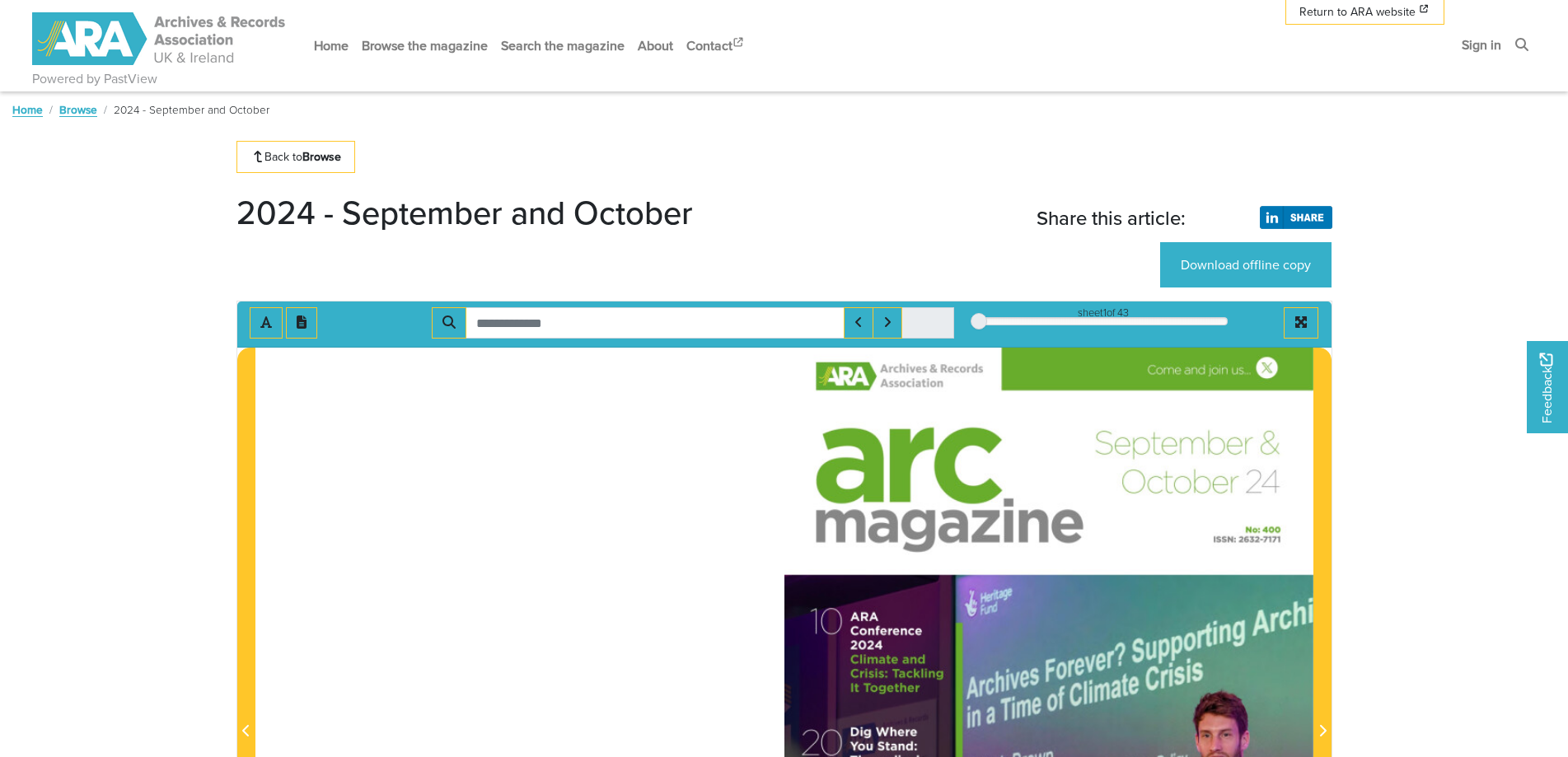 scroll, scrollTop: 247, scrollLeft: 0, axis: vertical 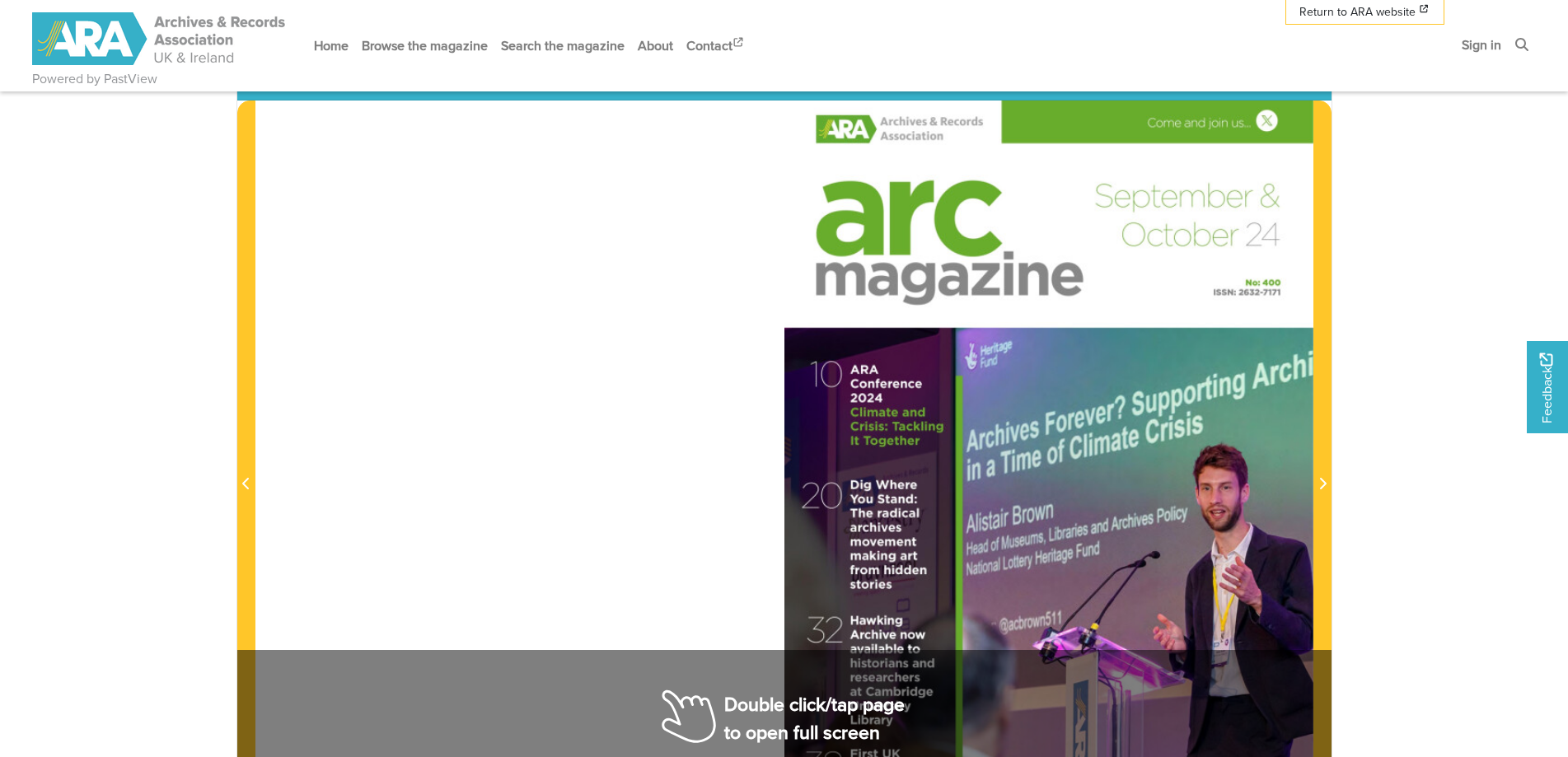 click at bounding box center (784, 474) 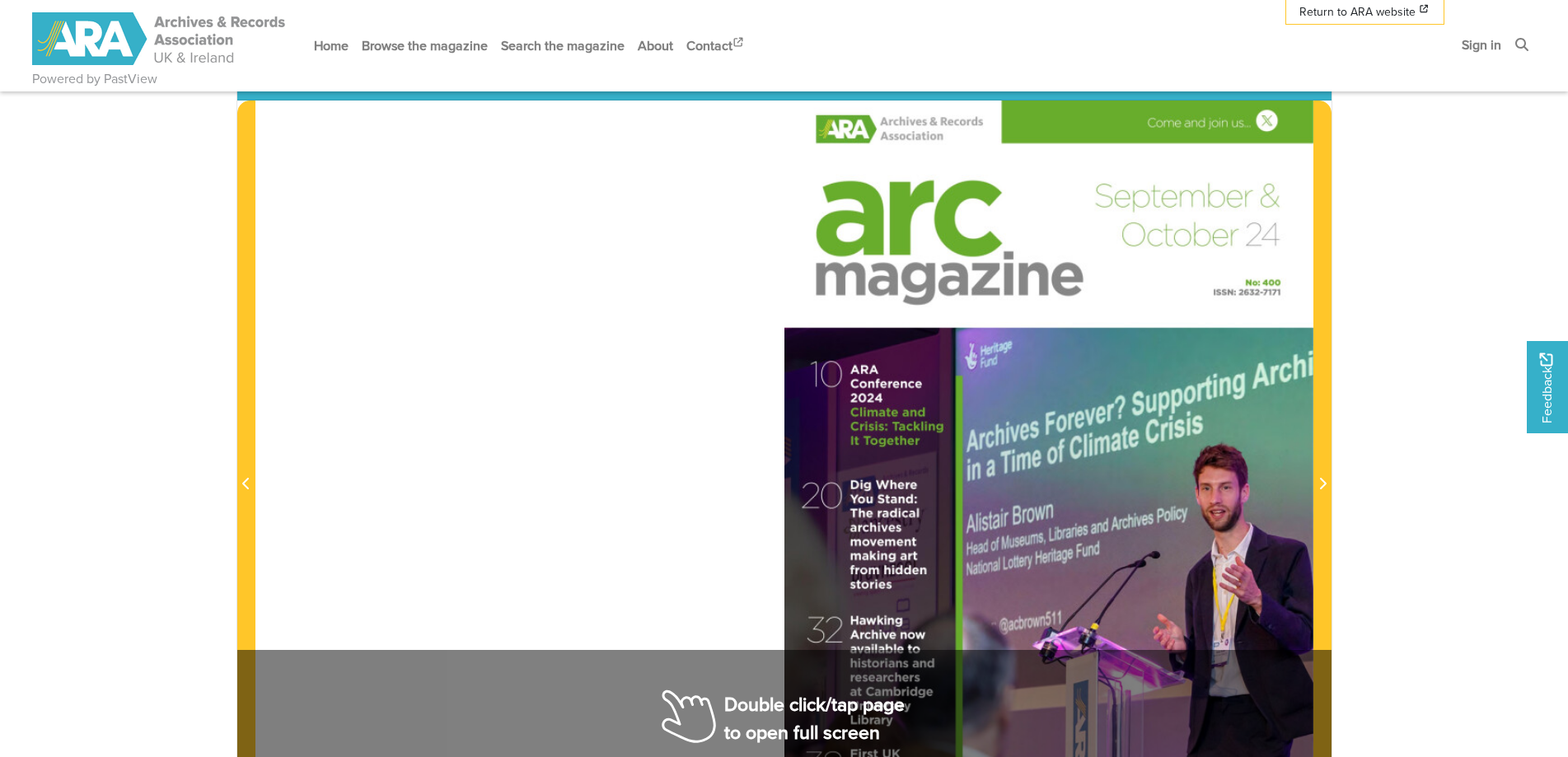click at bounding box center [784, 474] 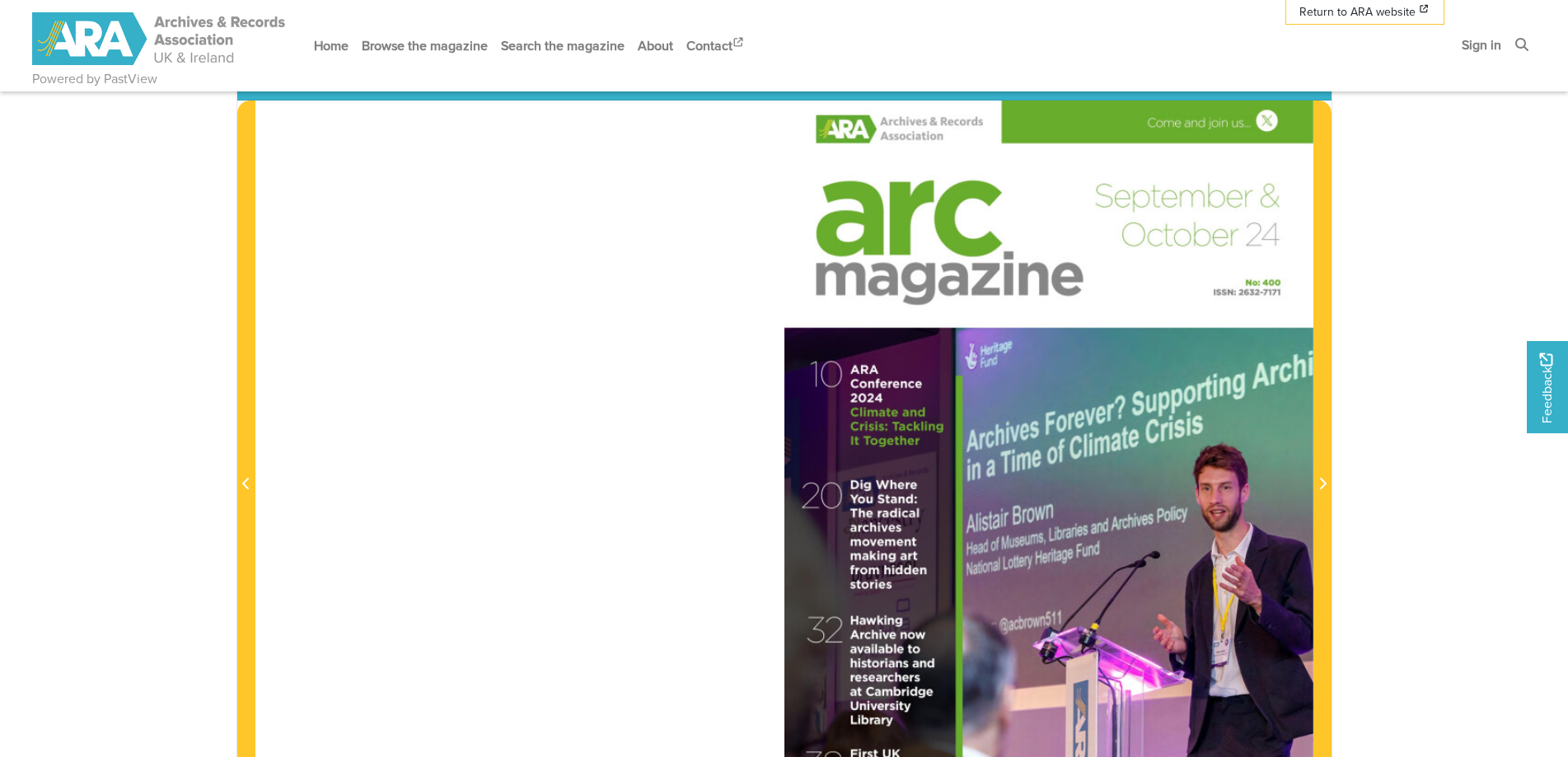 click at bounding box center (1049, 474) 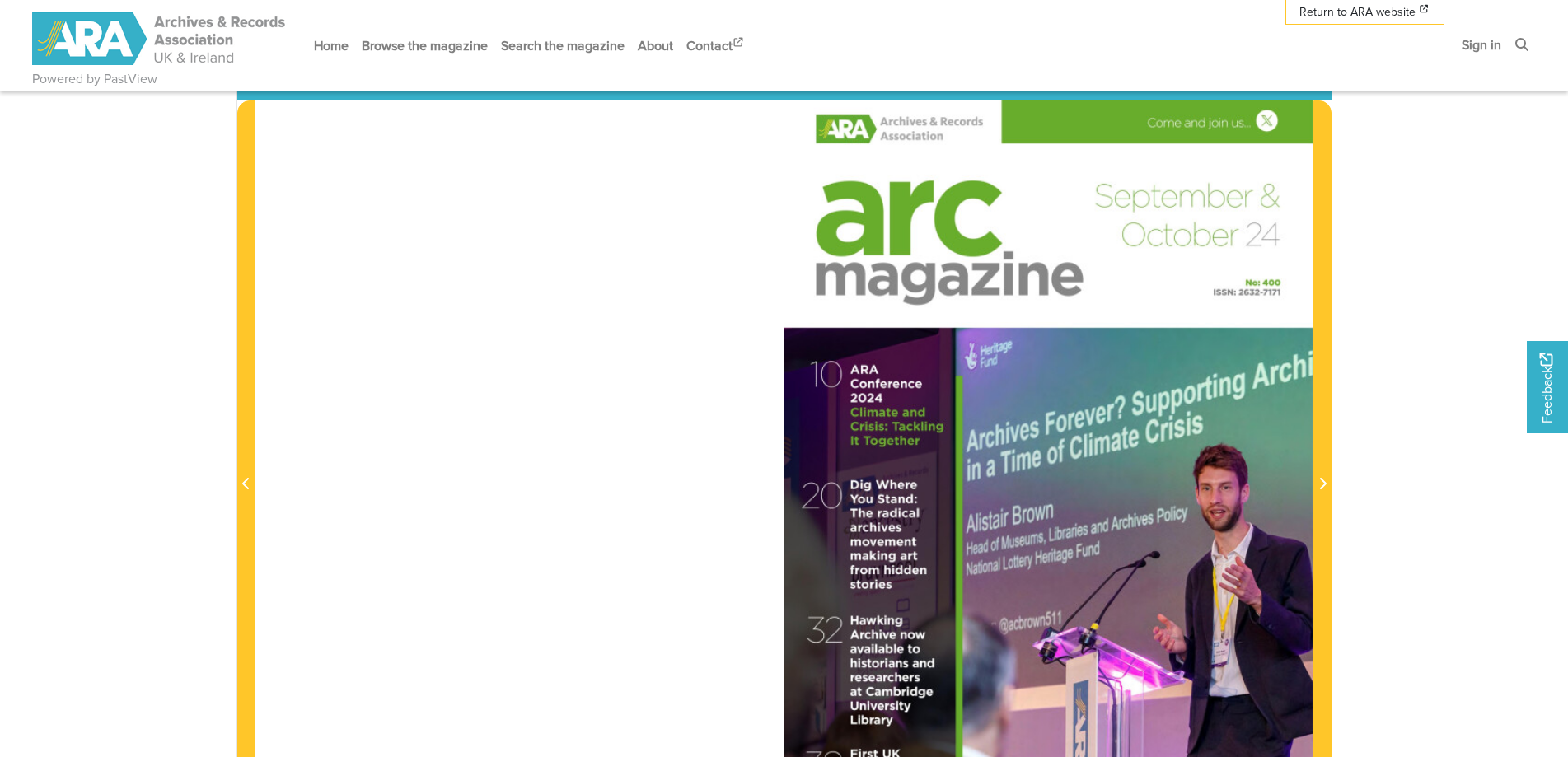 click at bounding box center [1049, 474] 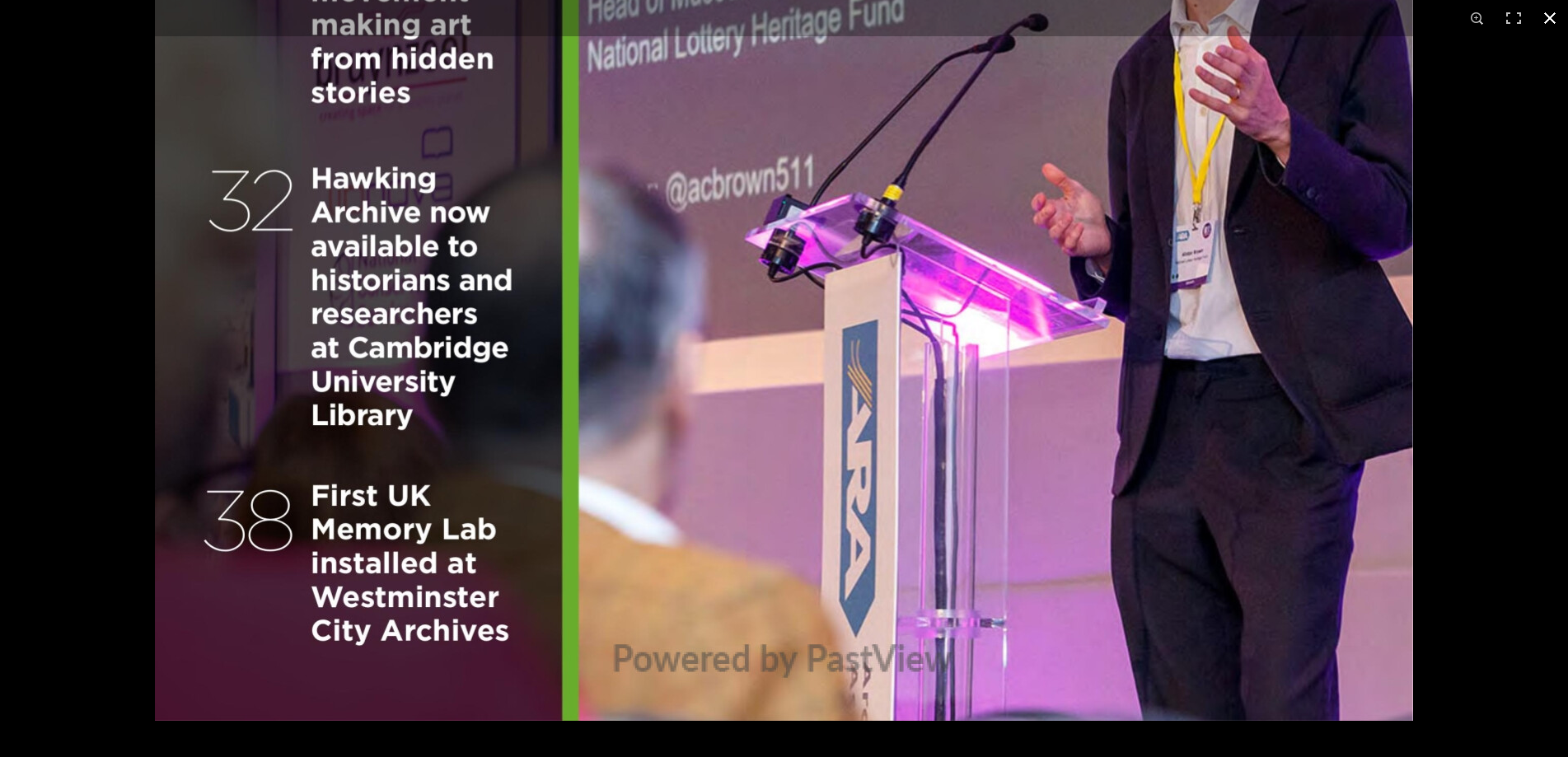 click at bounding box center (784, 378) 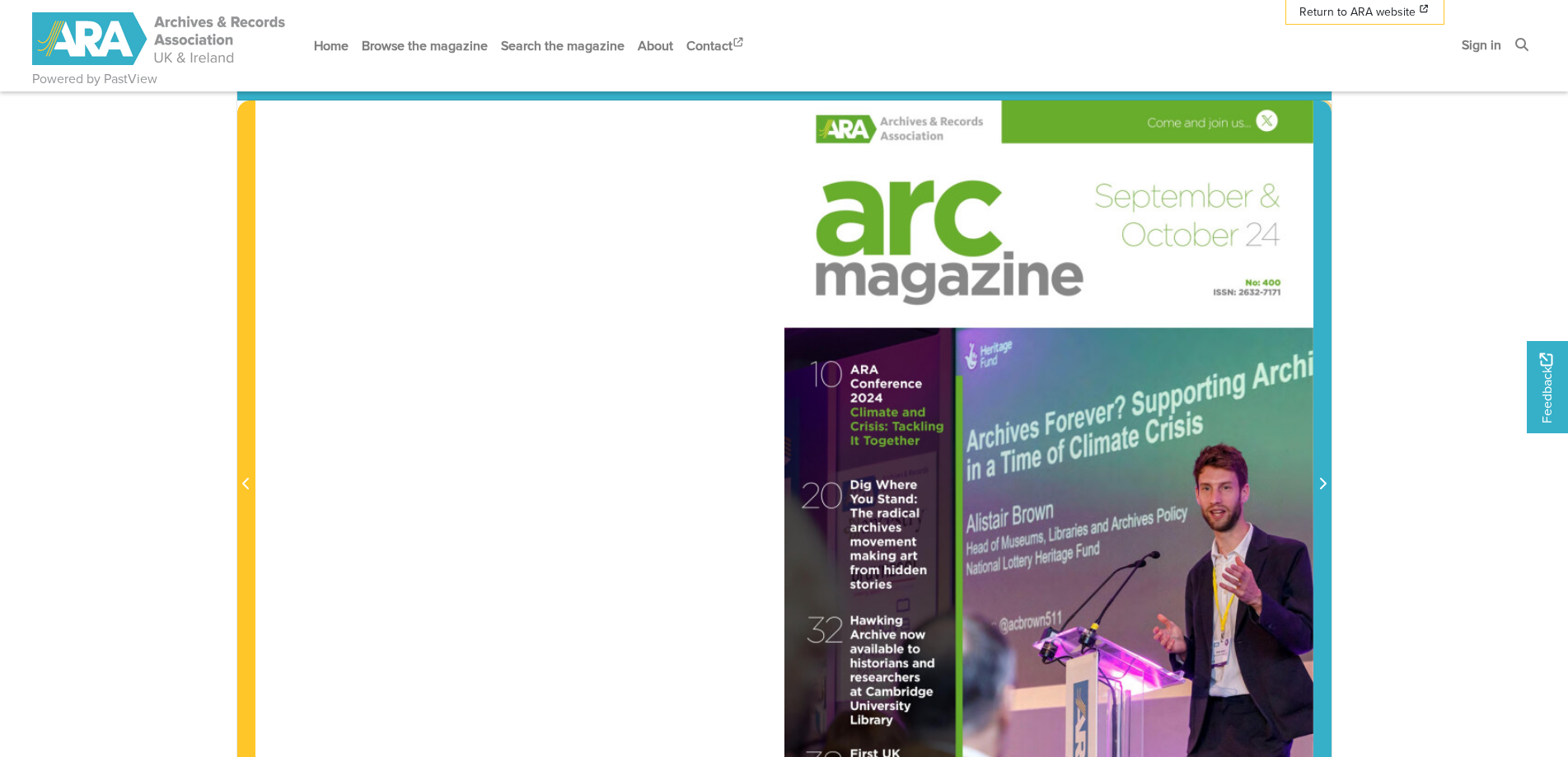 click 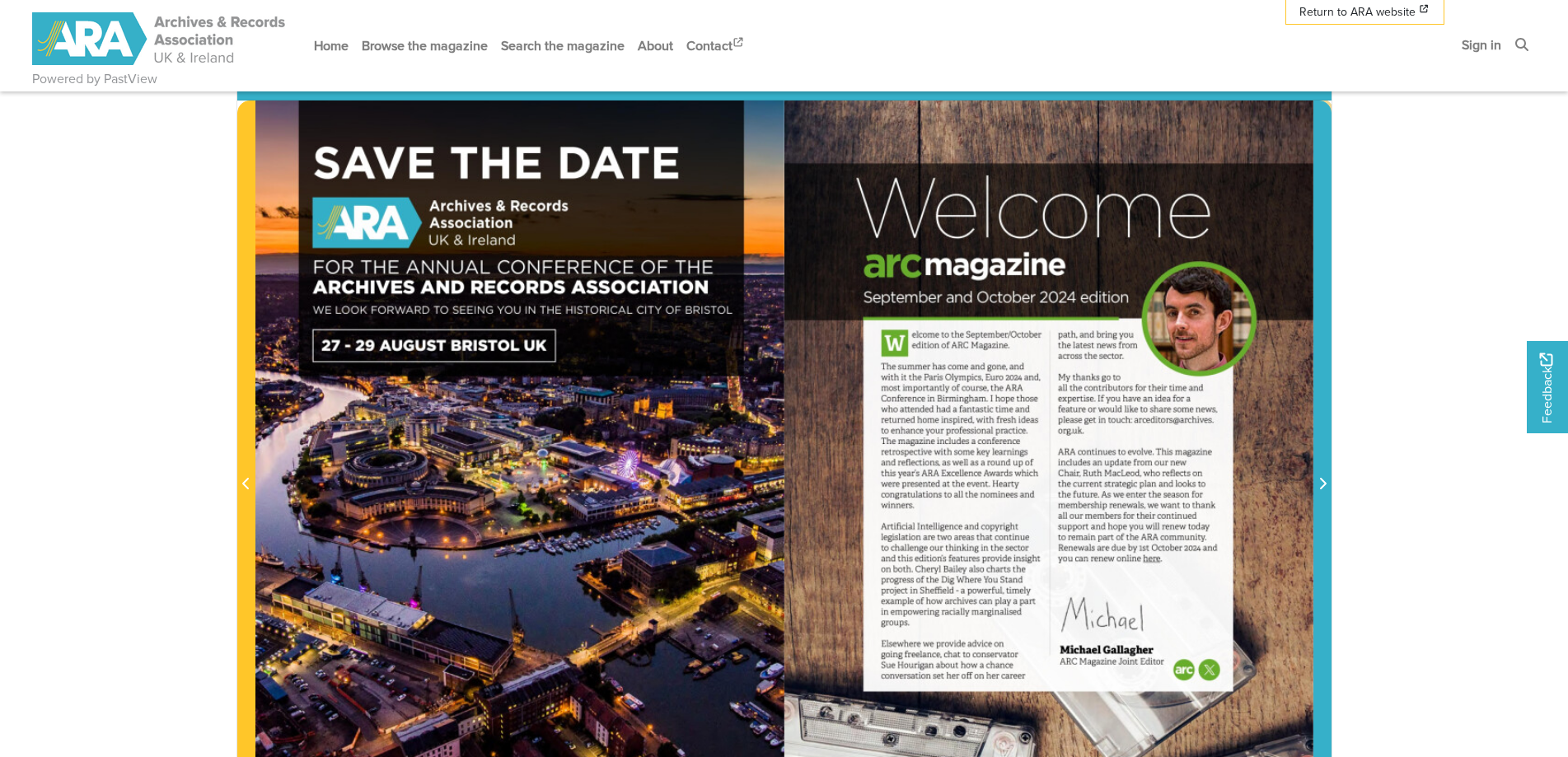 click at bounding box center [1322, 484] 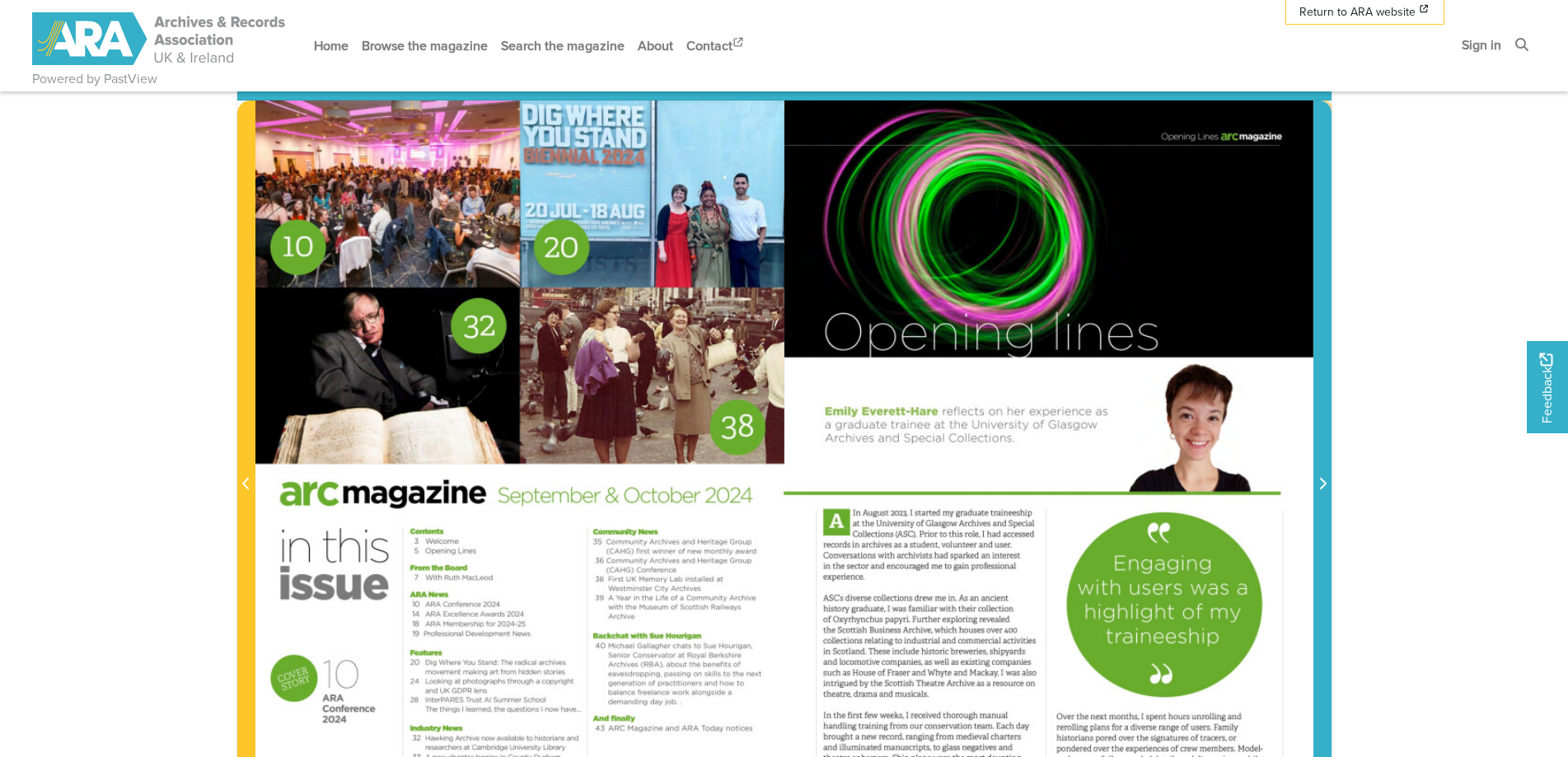 click at bounding box center (1322, 484) 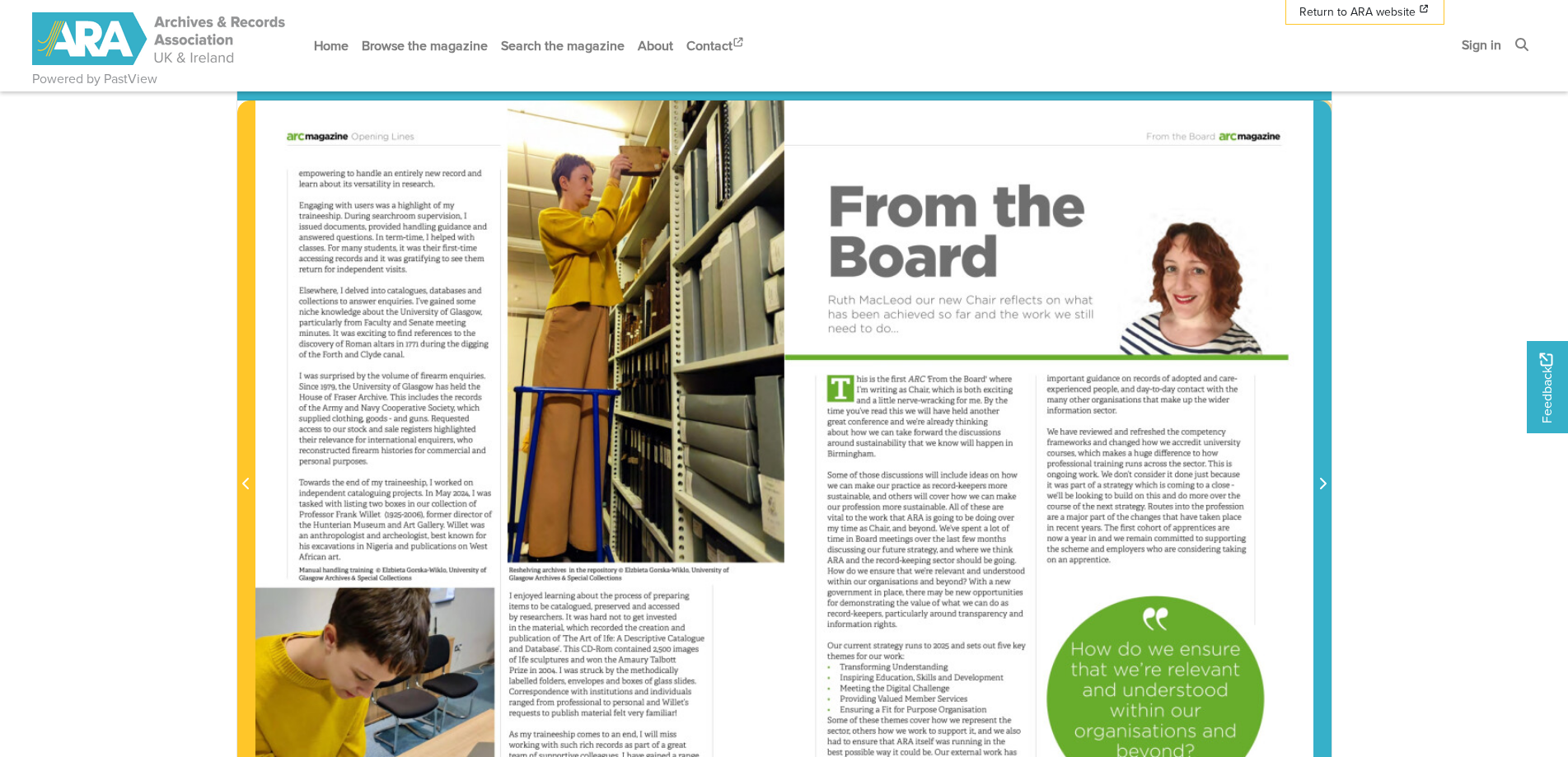click at bounding box center (1322, 484) 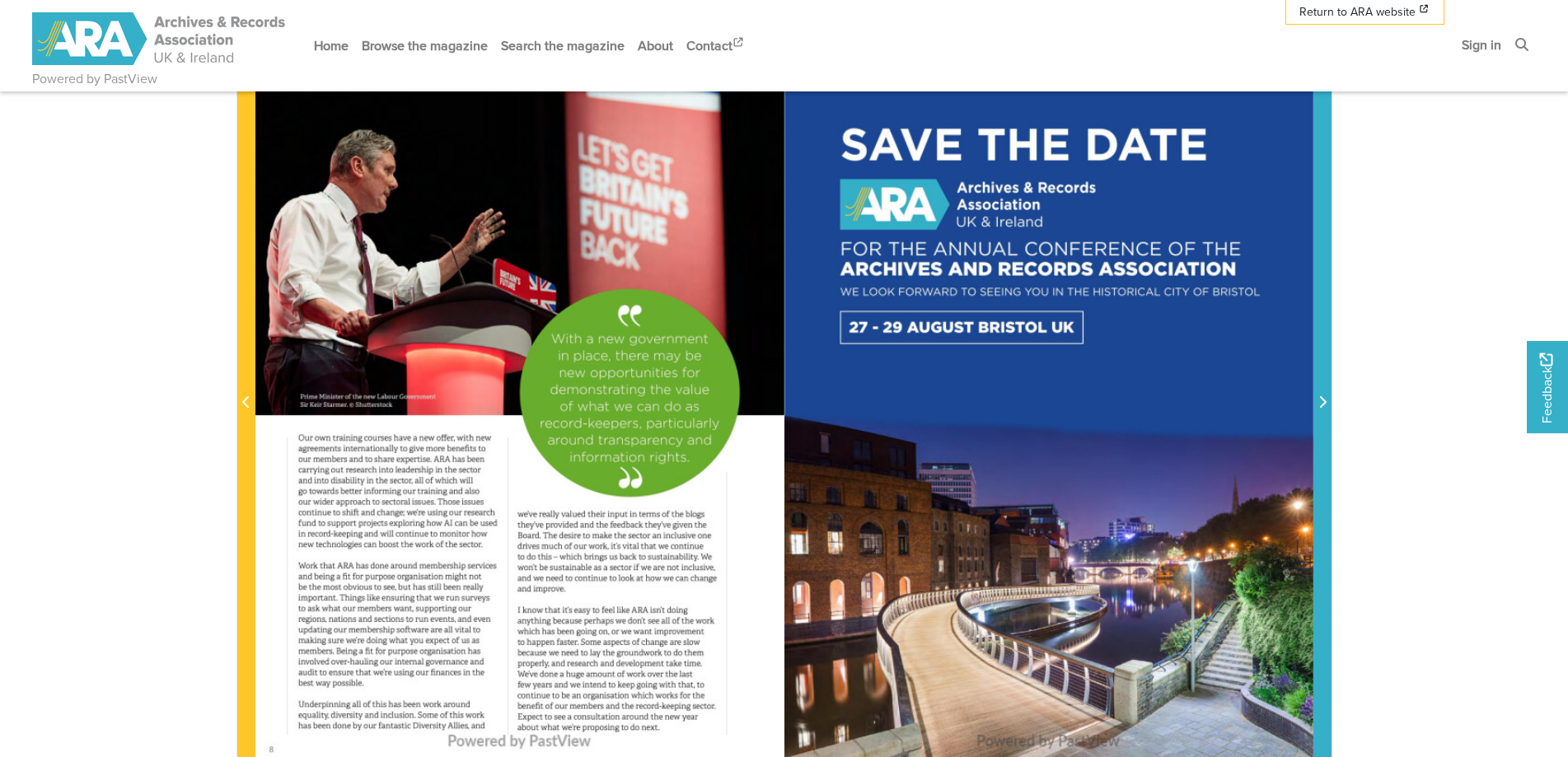 scroll, scrollTop: 329, scrollLeft: 0, axis: vertical 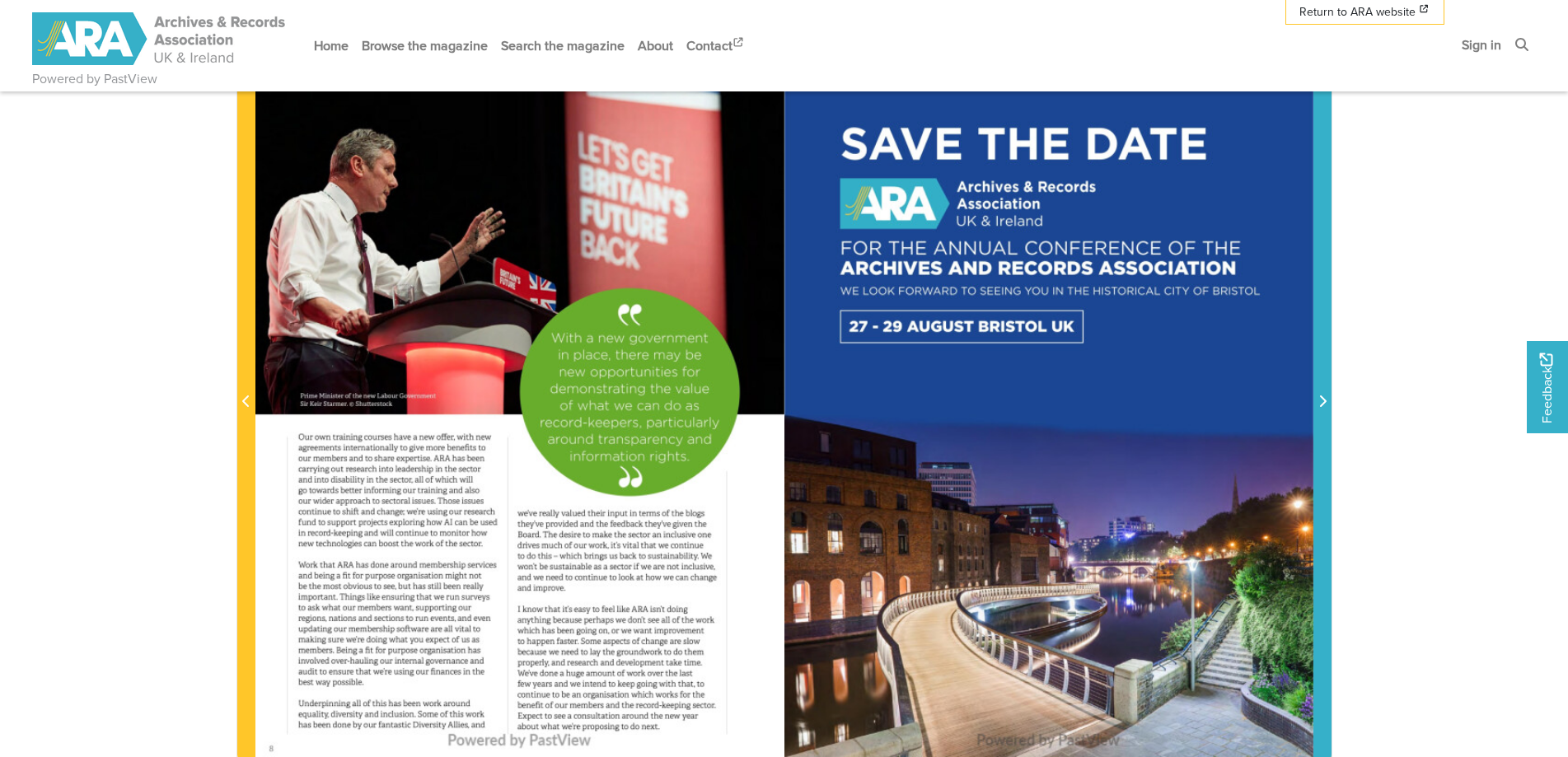 click at bounding box center (1322, 392) 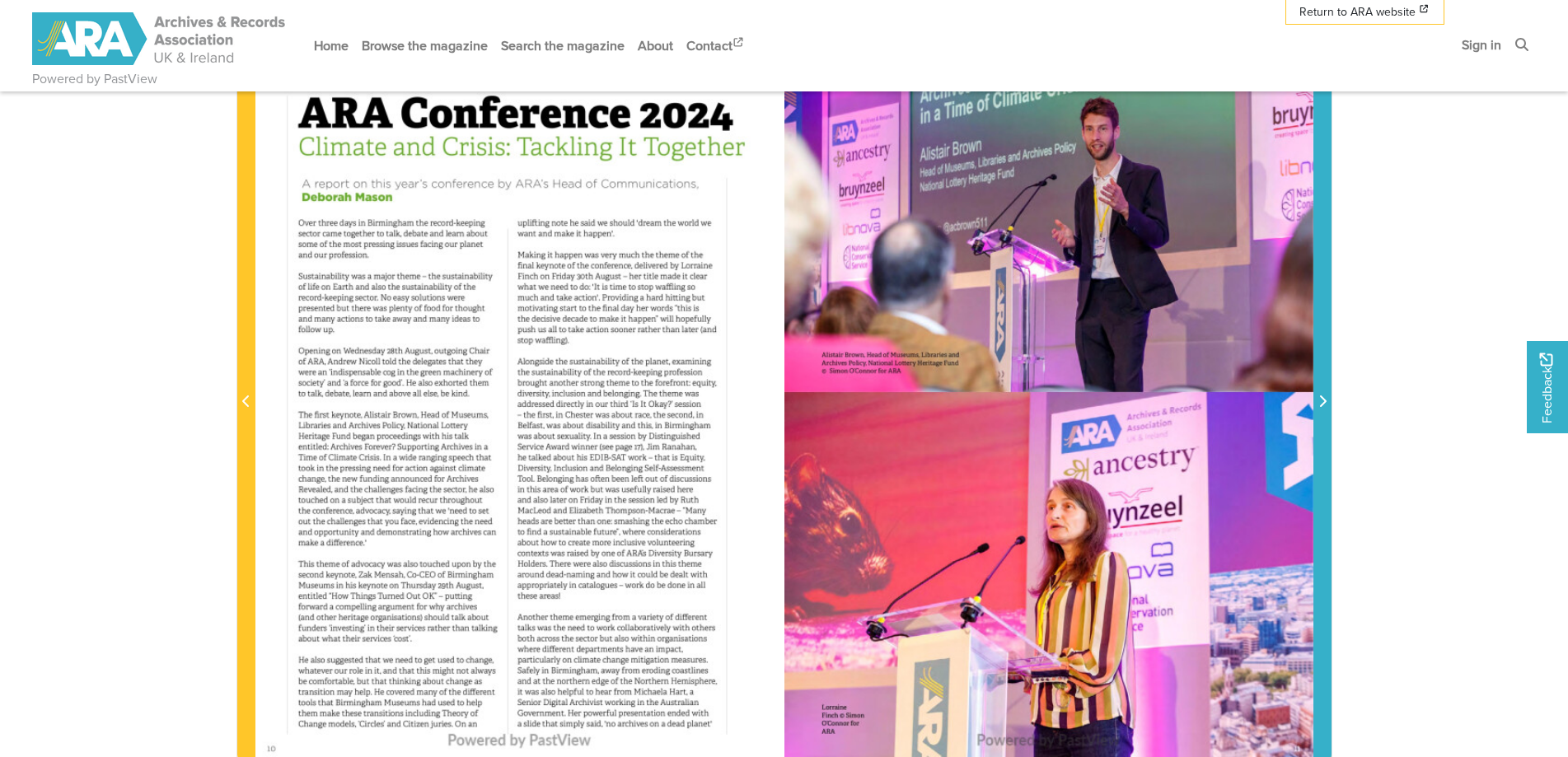 click at bounding box center [1322, 392] 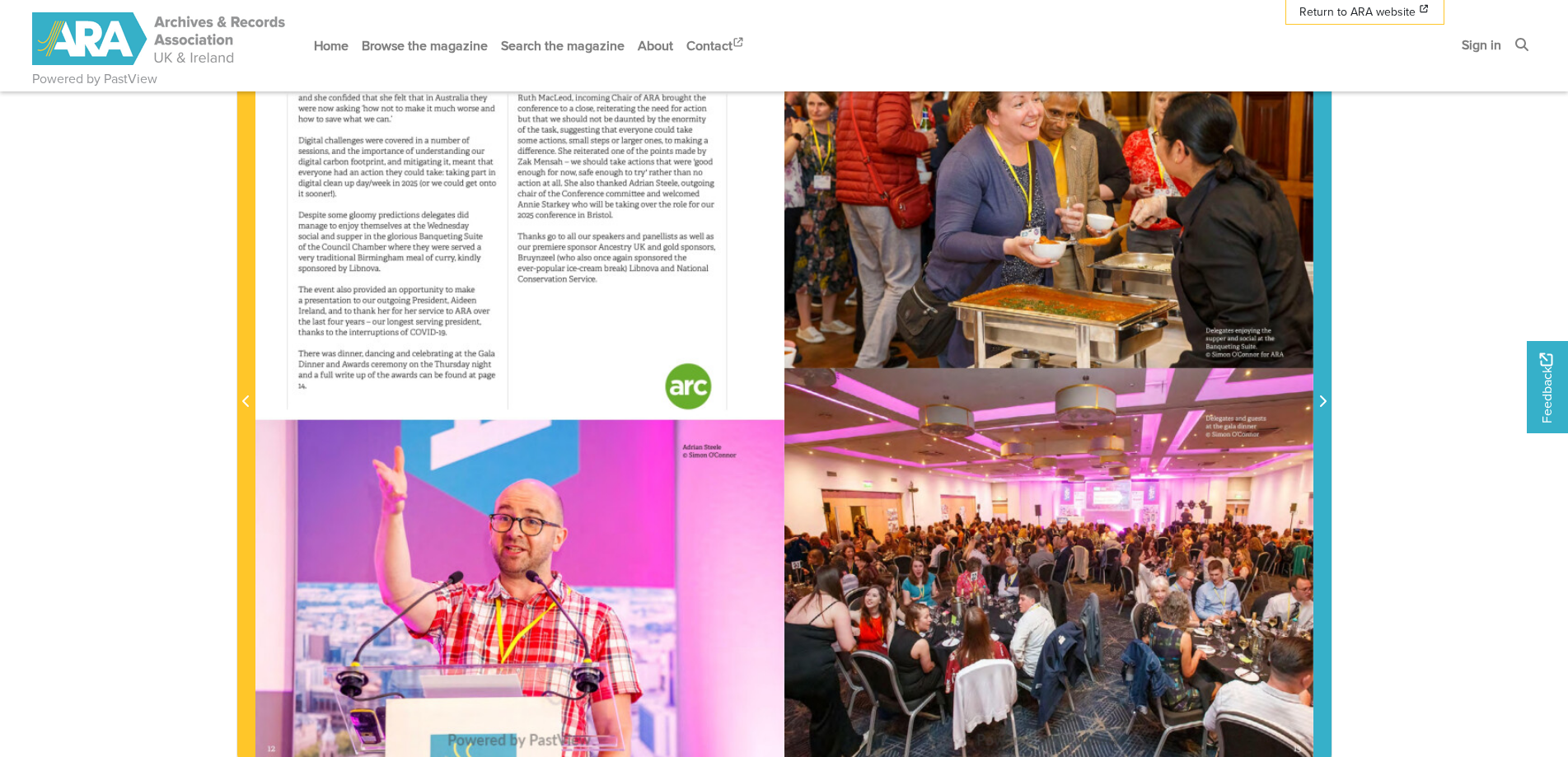 click at bounding box center (1322, 392) 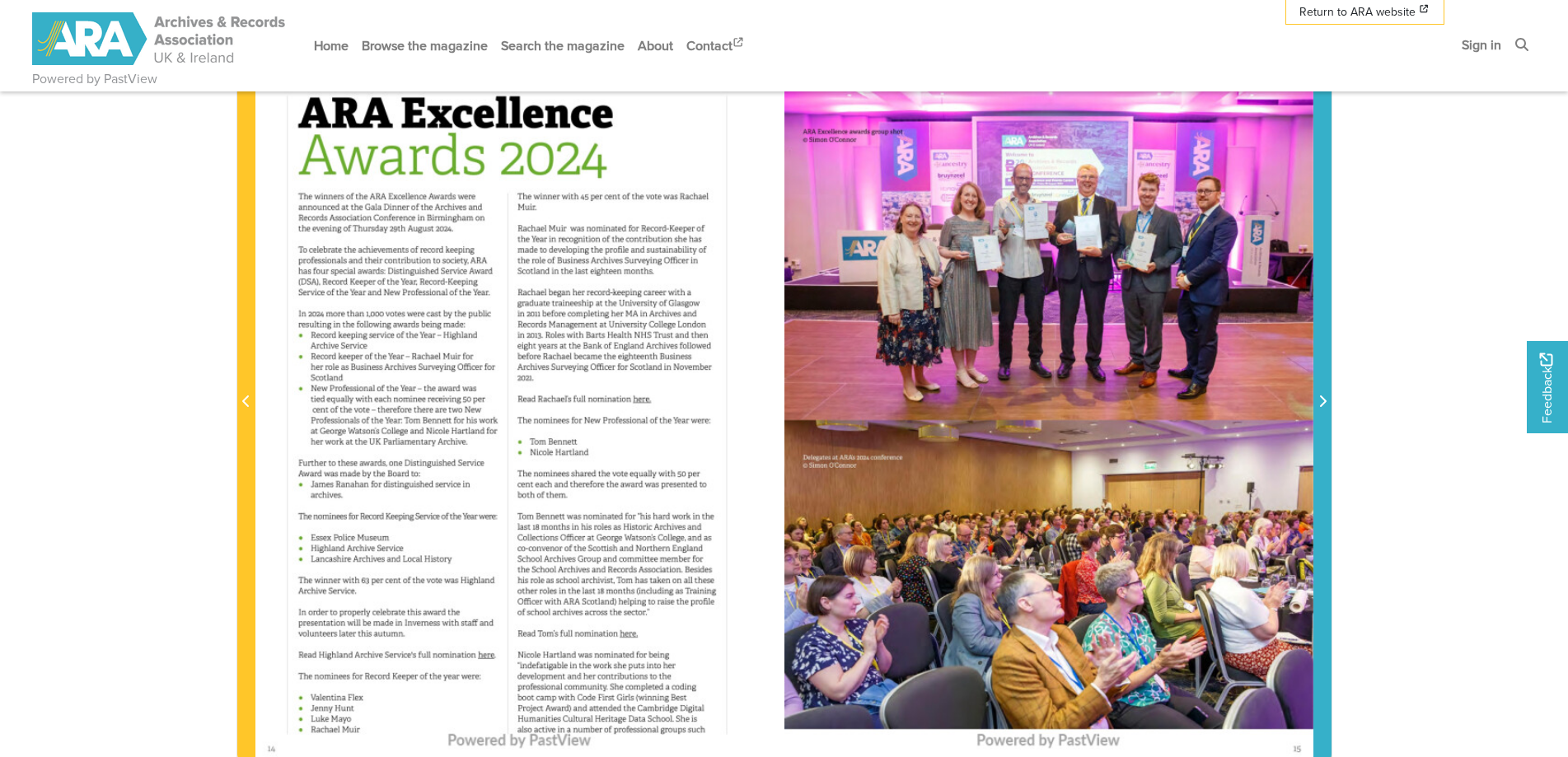 click at bounding box center [1322, 392] 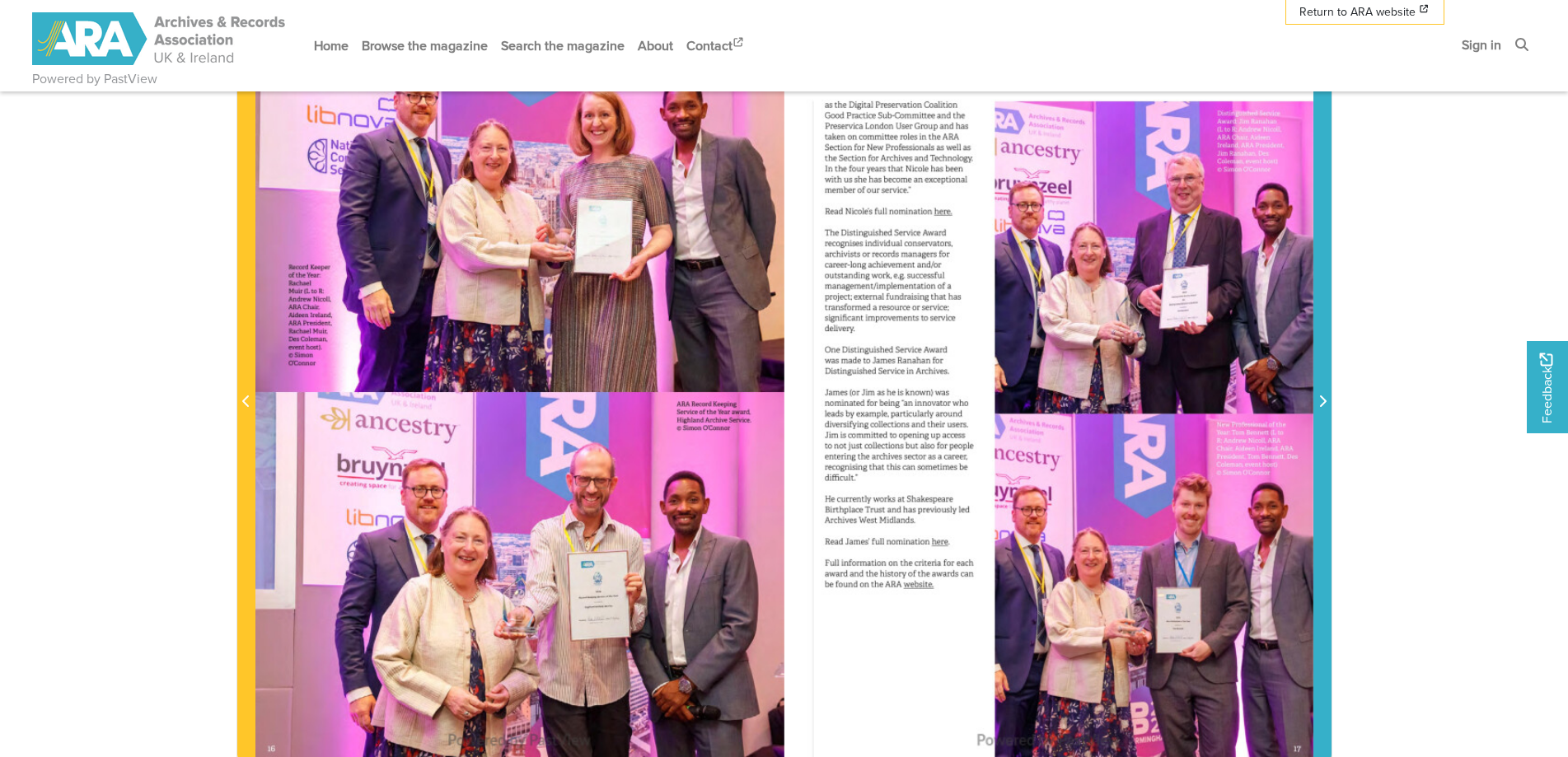 click at bounding box center (1322, 392) 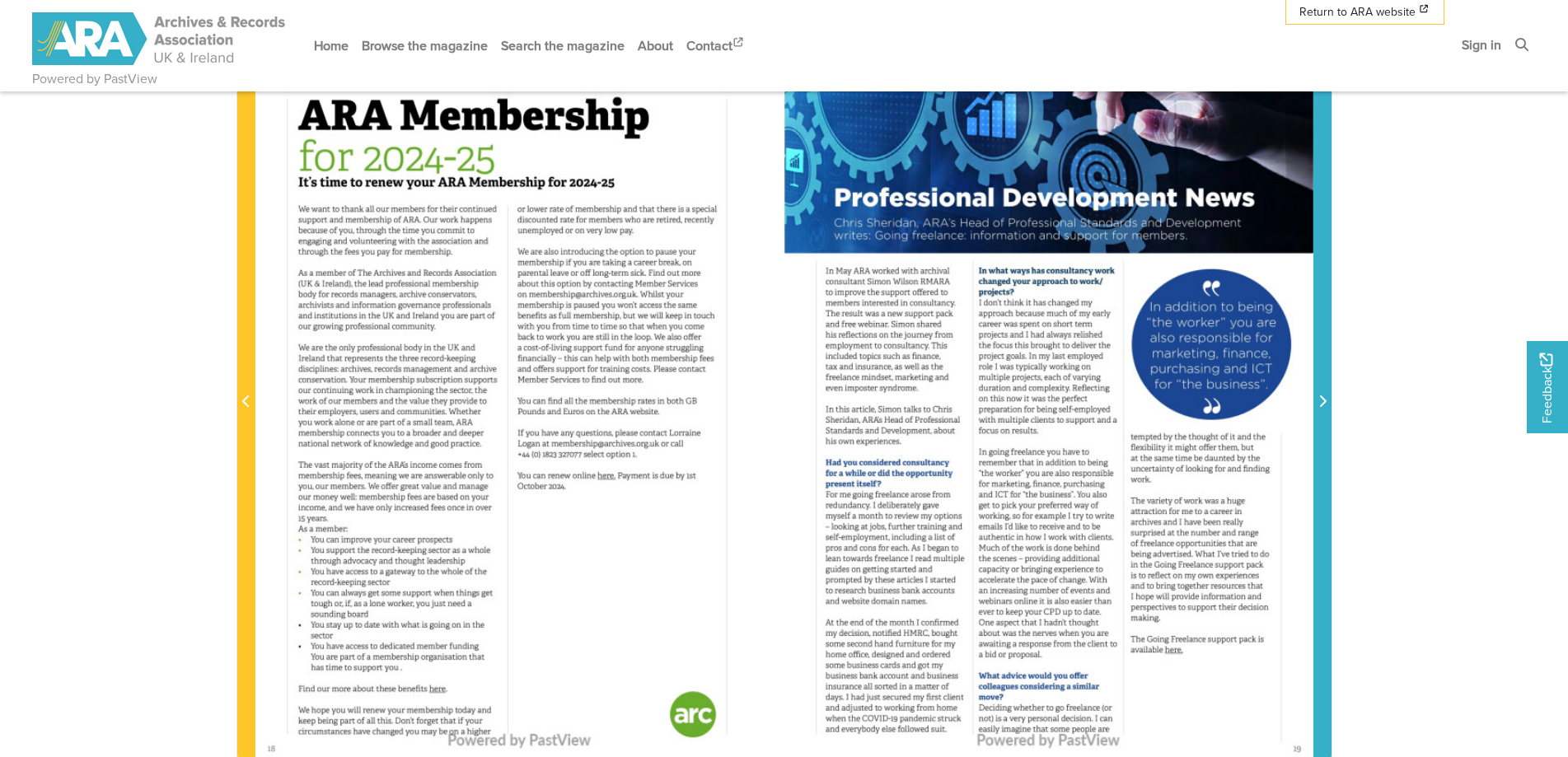 click at bounding box center (1322, 392) 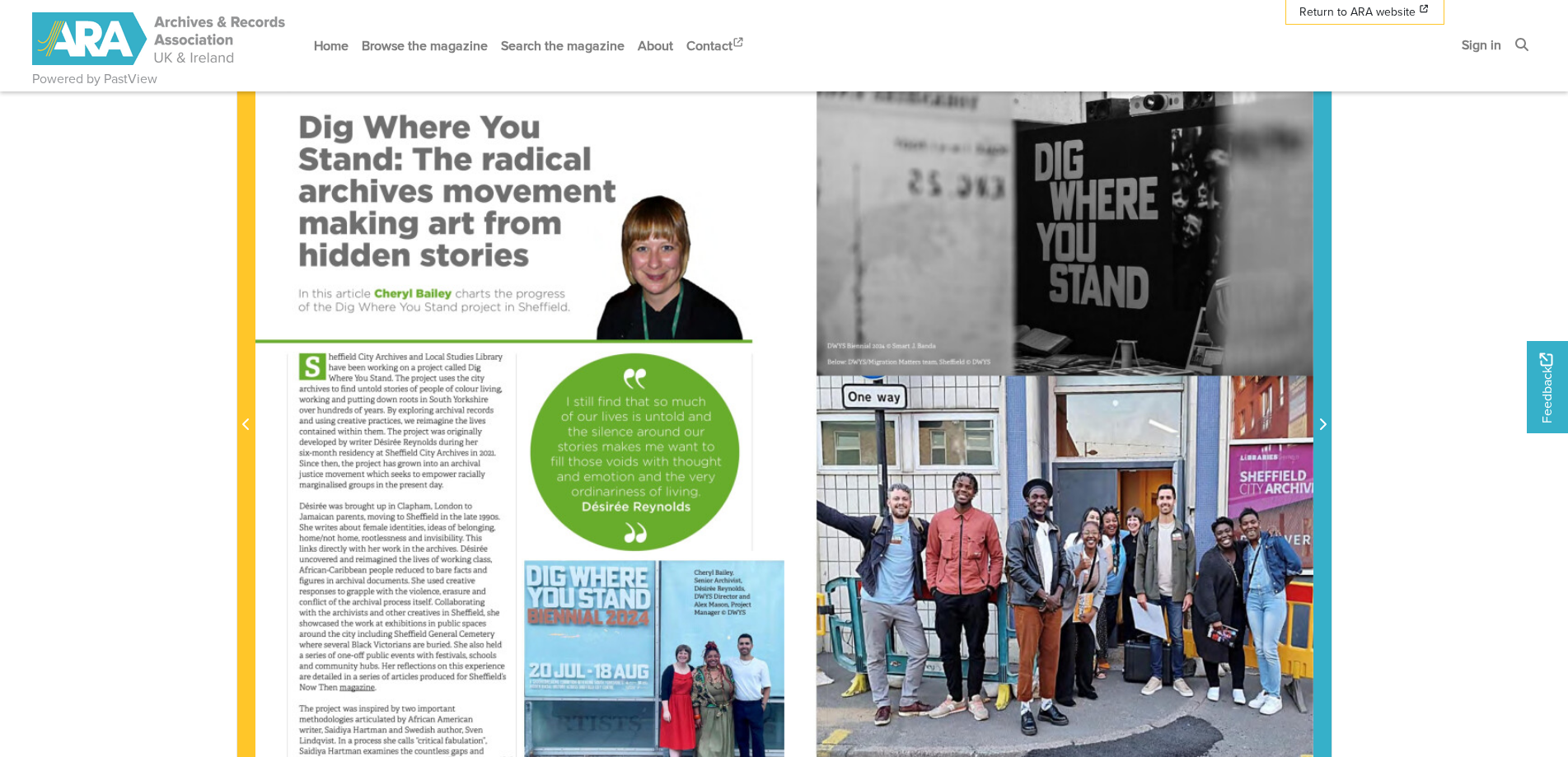 scroll, scrollTop: 329, scrollLeft: 0, axis: vertical 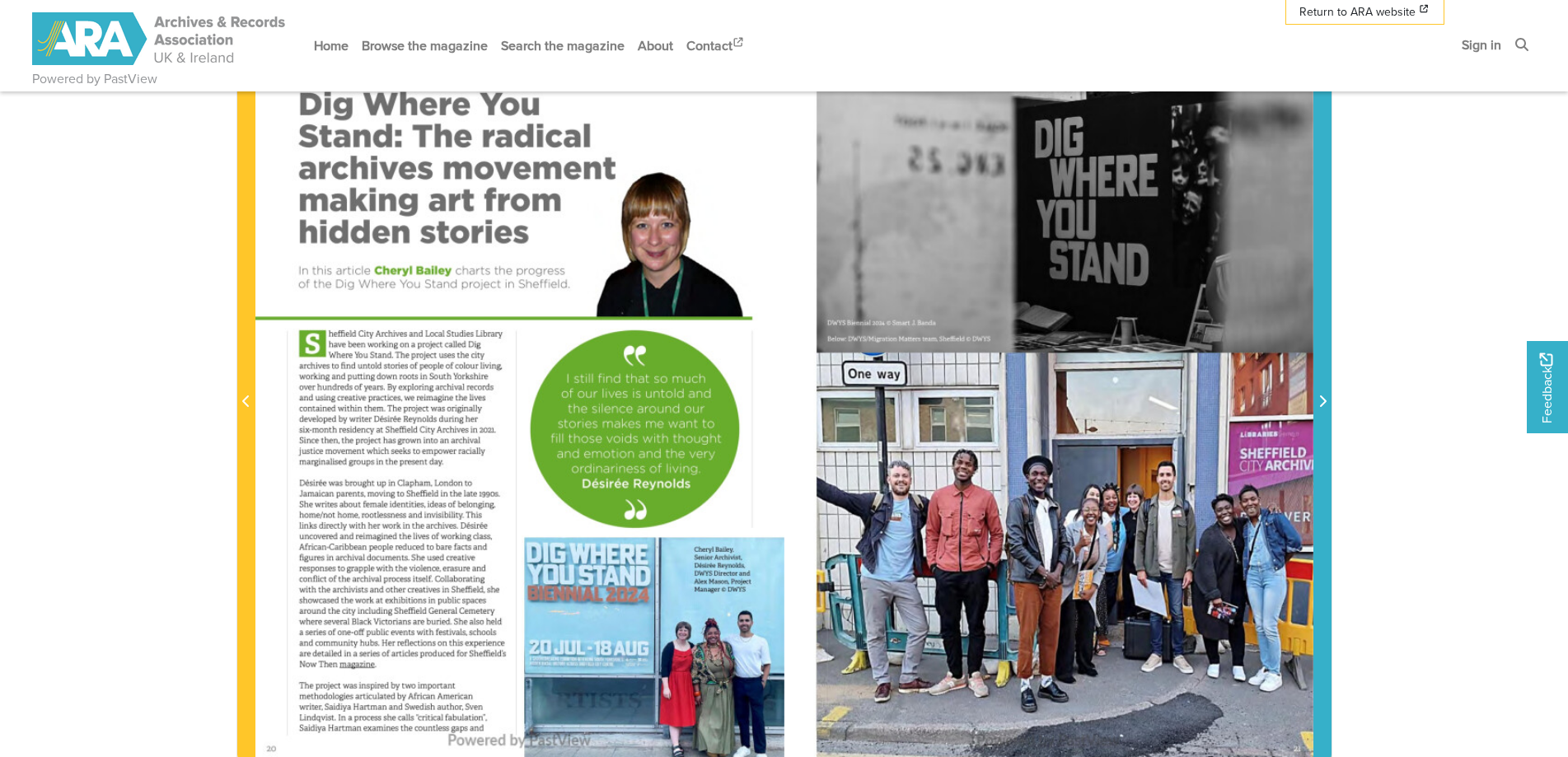 click 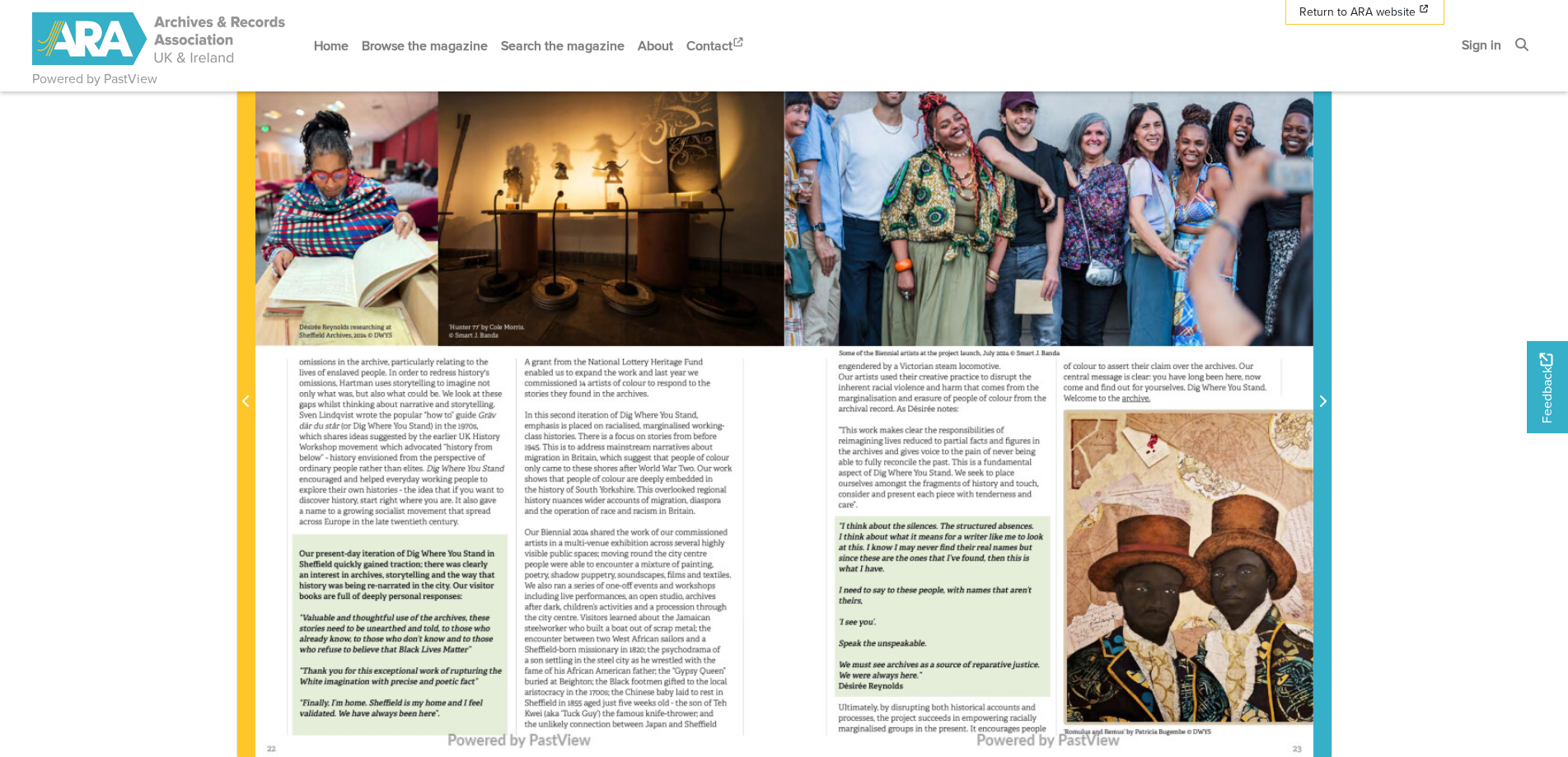 click 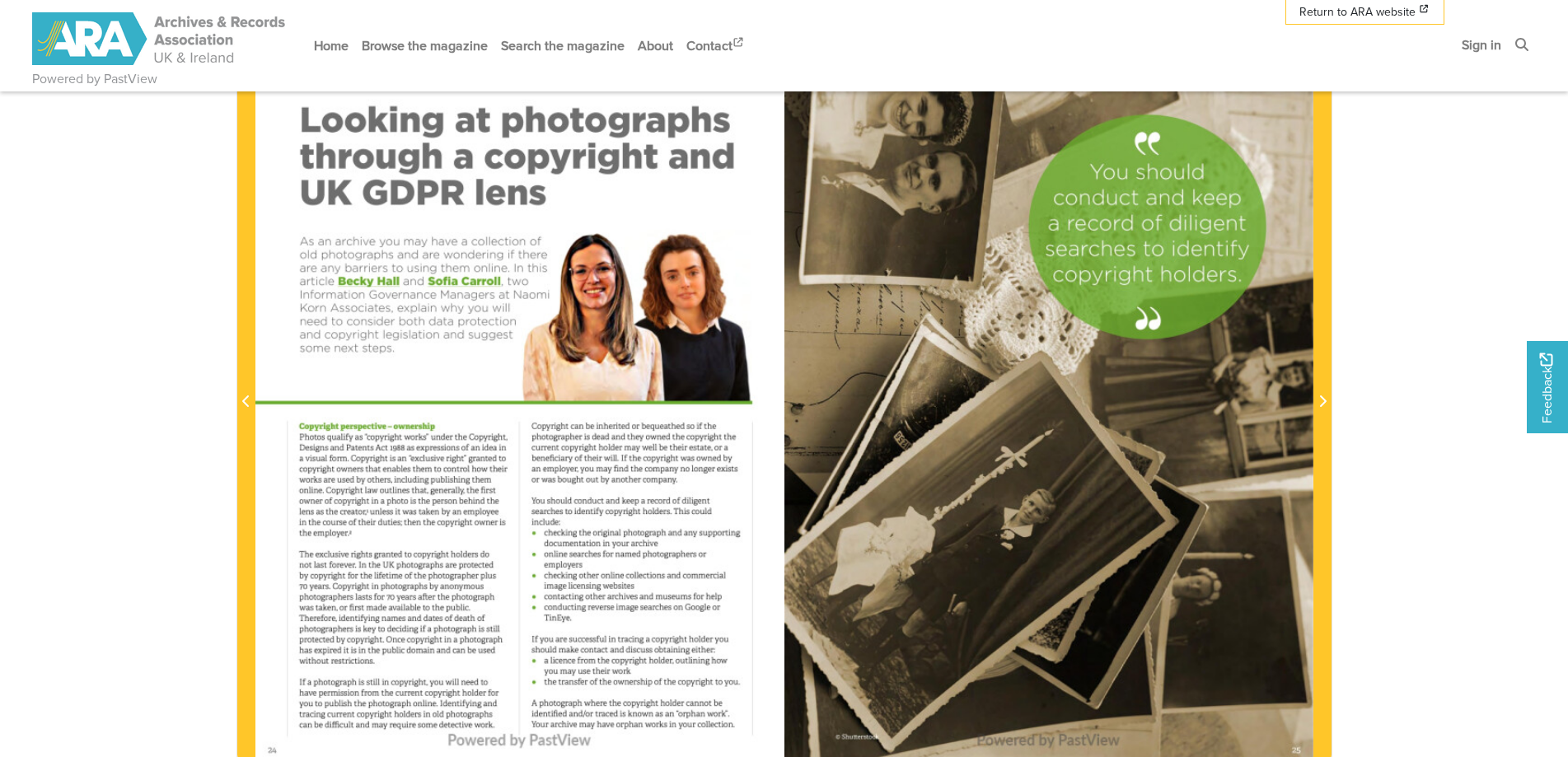 drag, startPoint x: 297, startPoint y: 117, endPoint x: 340, endPoint y: 124, distance: 43.56604 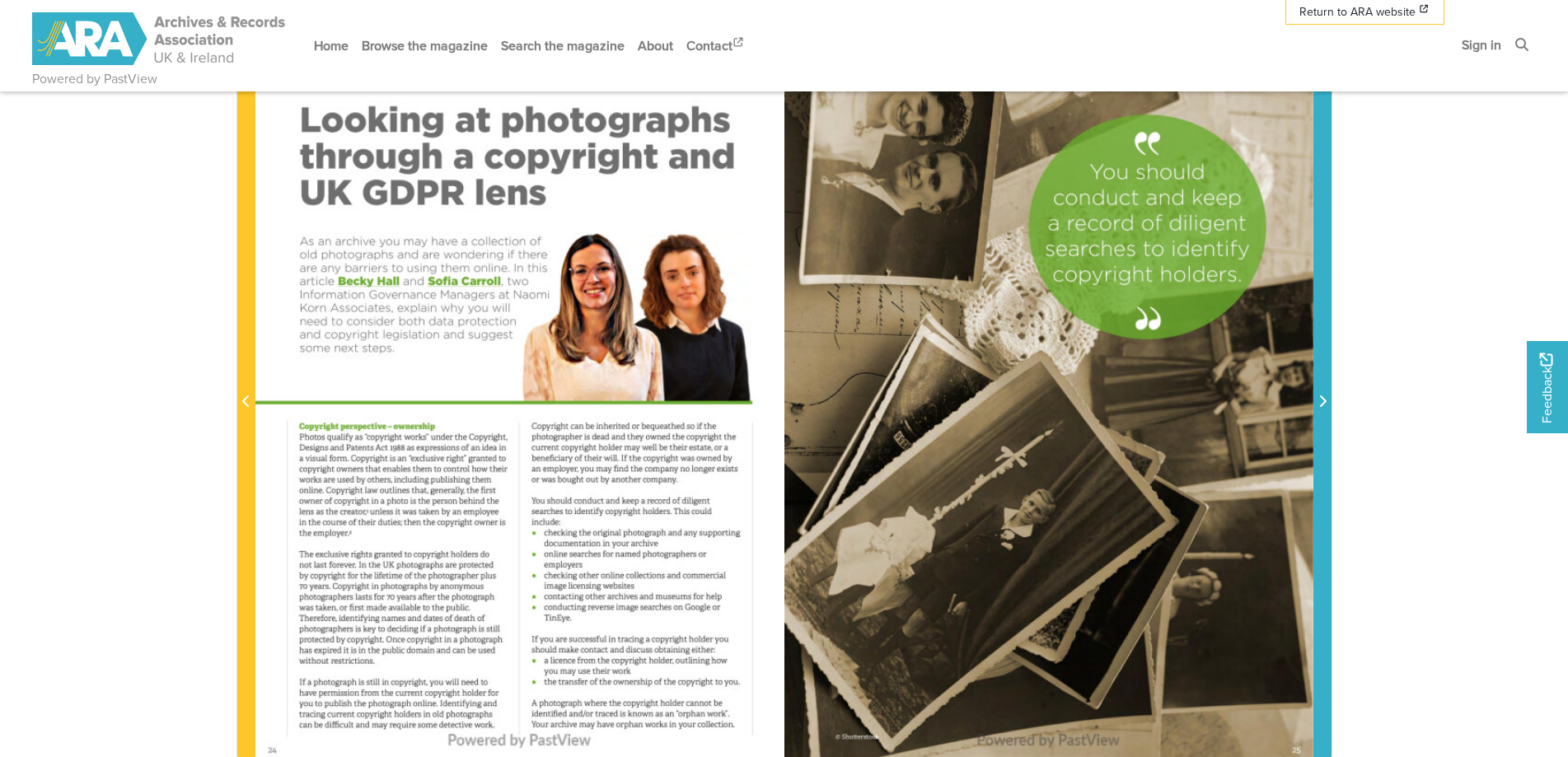 click at bounding box center (1322, 402) 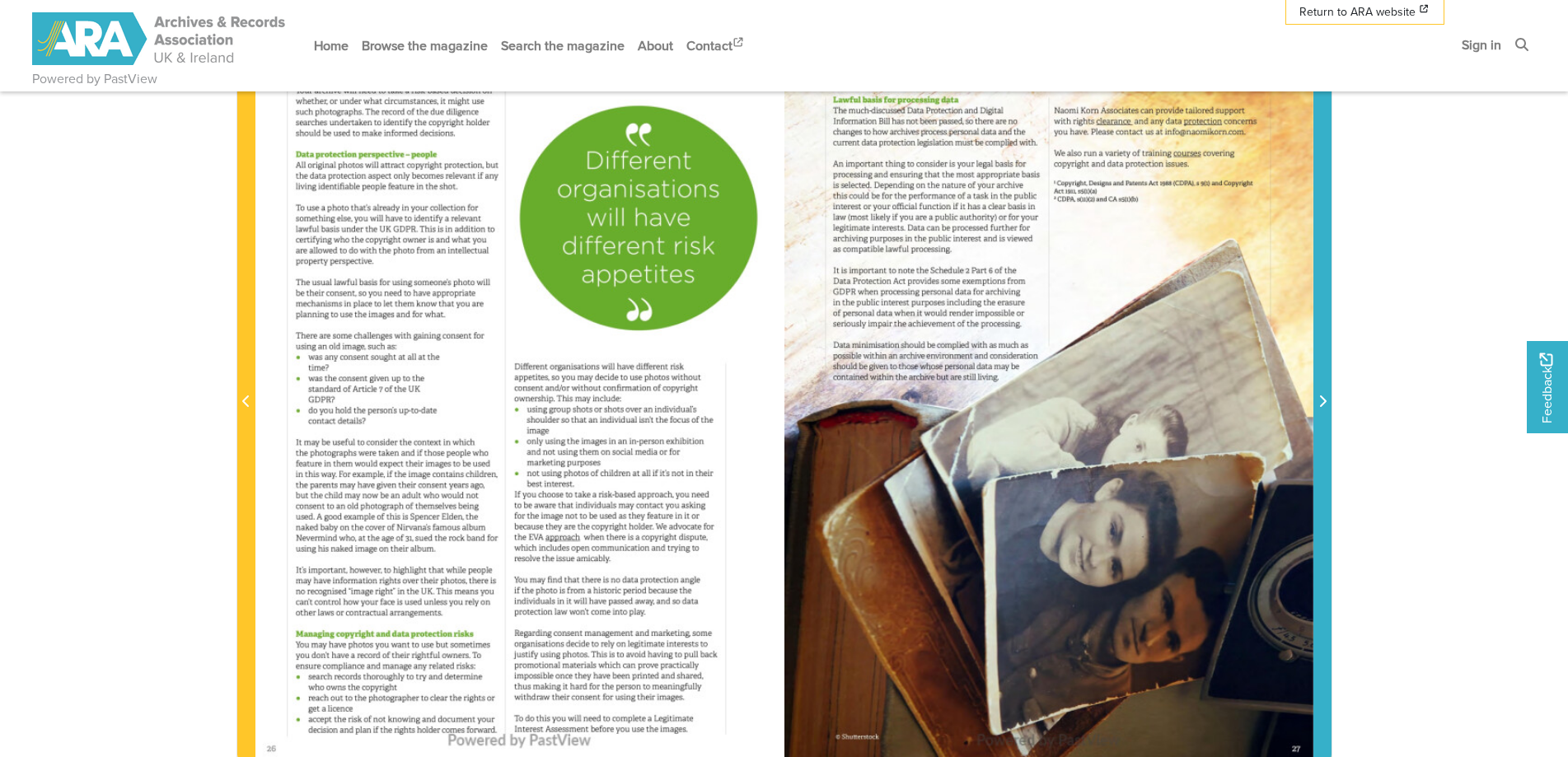 click at bounding box center (1322, 402) 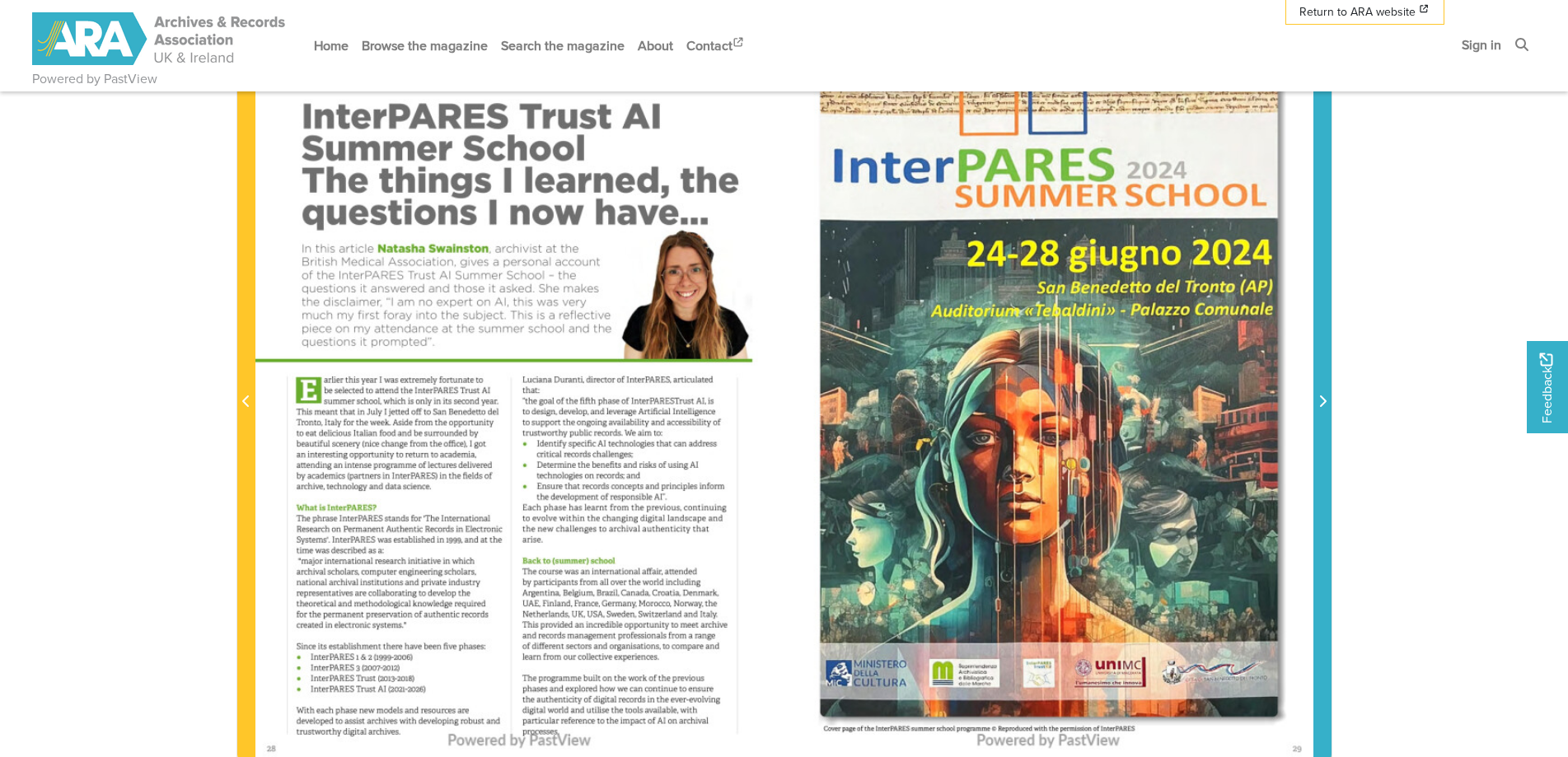 click at bounding box center (1322, 402) 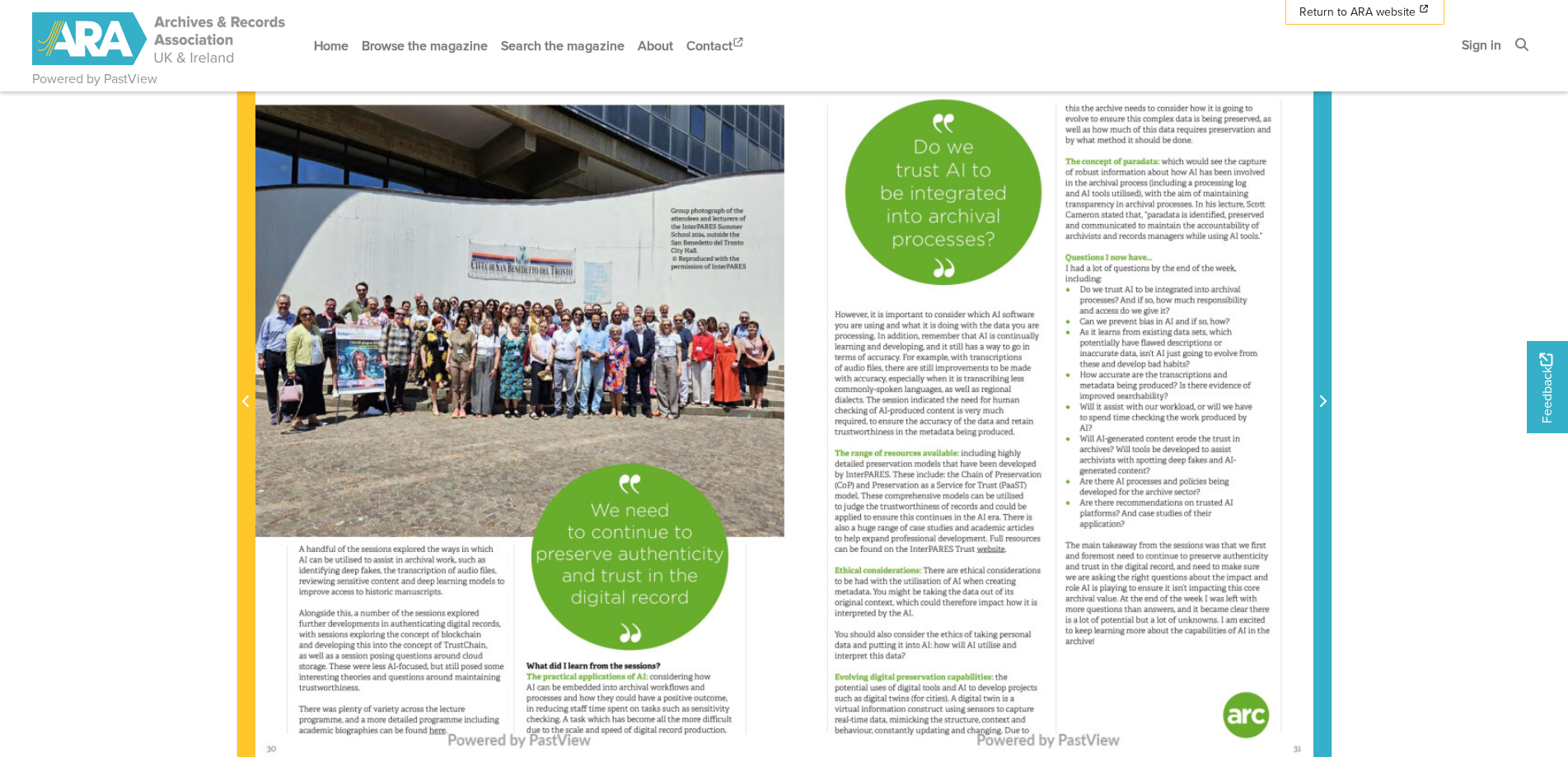 click at bounding box center [1322, 402] 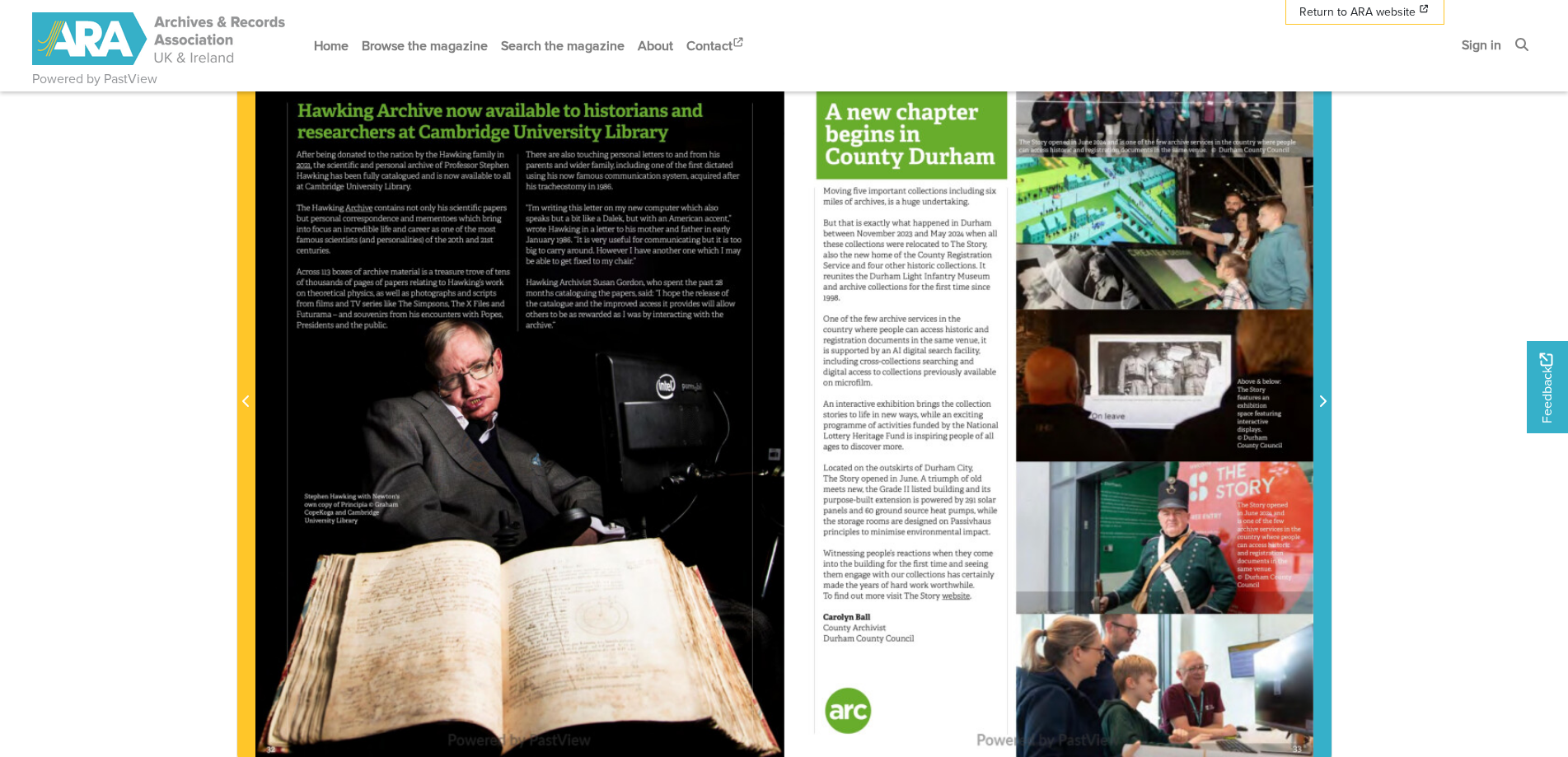 click at bounding box center (1322, 402) 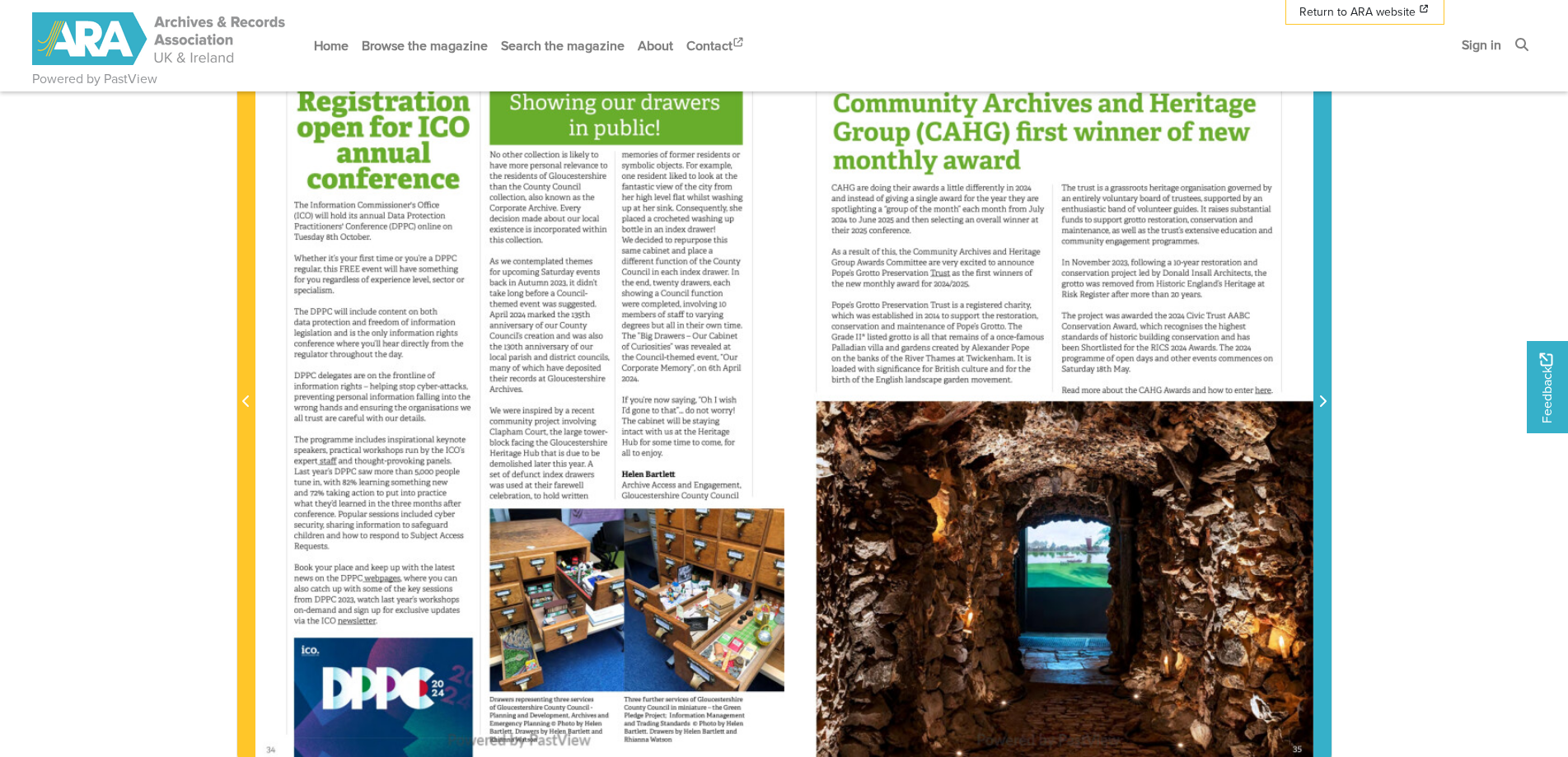 click at bounding box center (1322, 402) 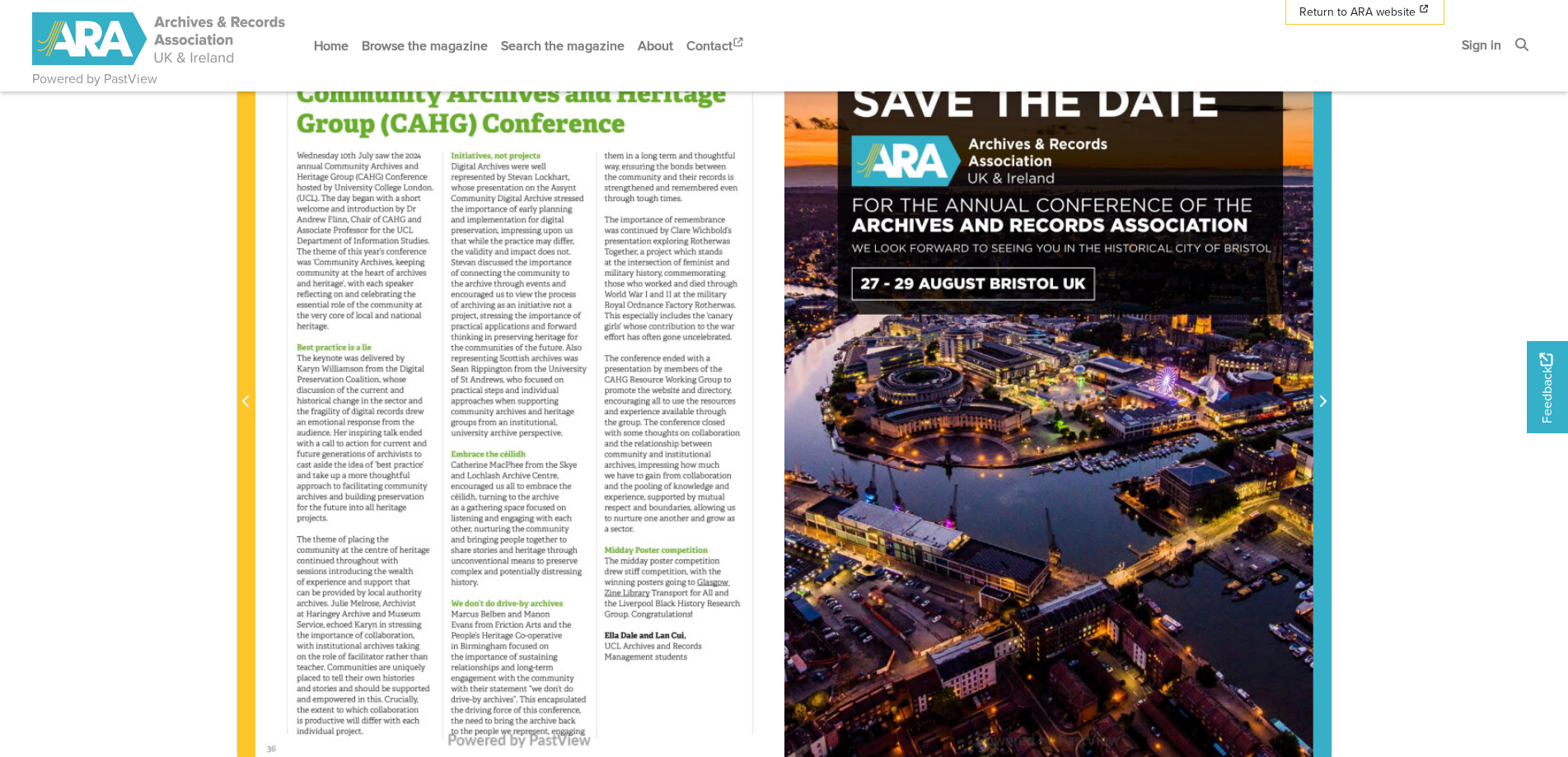 click at bounding box center [1322, 402] 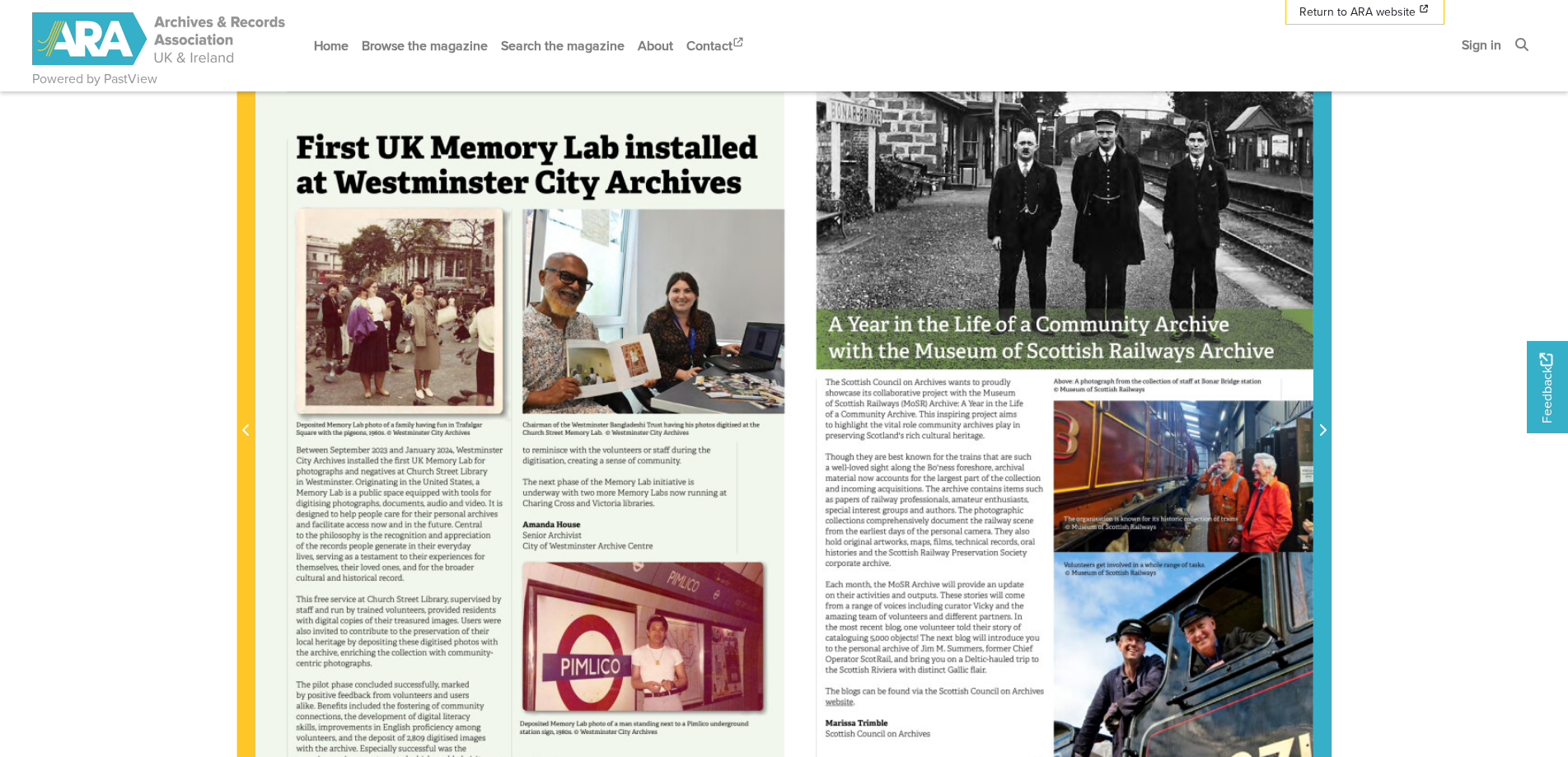 scroll, scrollTop: 329, scrollLeft: 0, axis: vertical 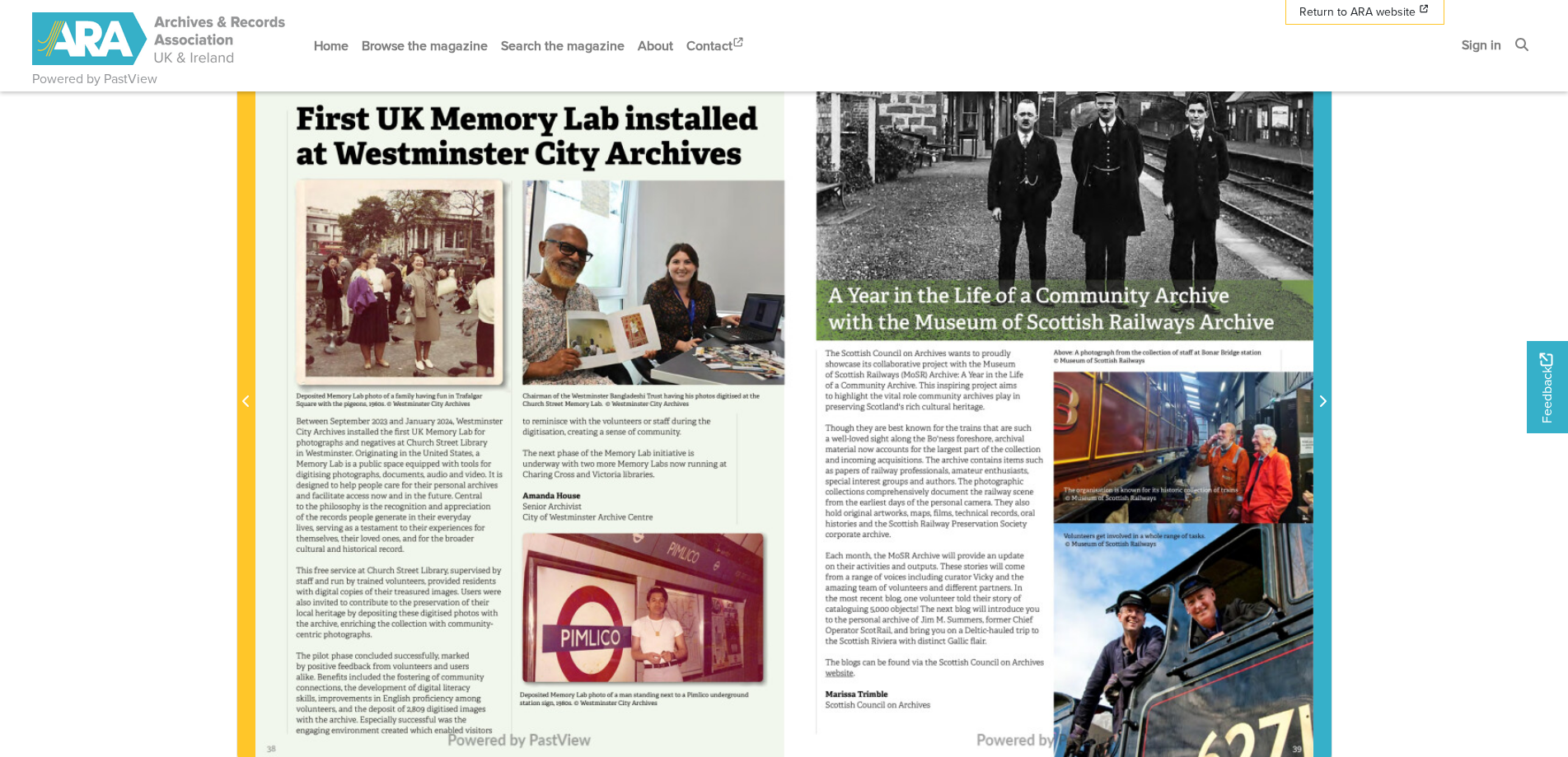 click at bounding box center (1322, 392) 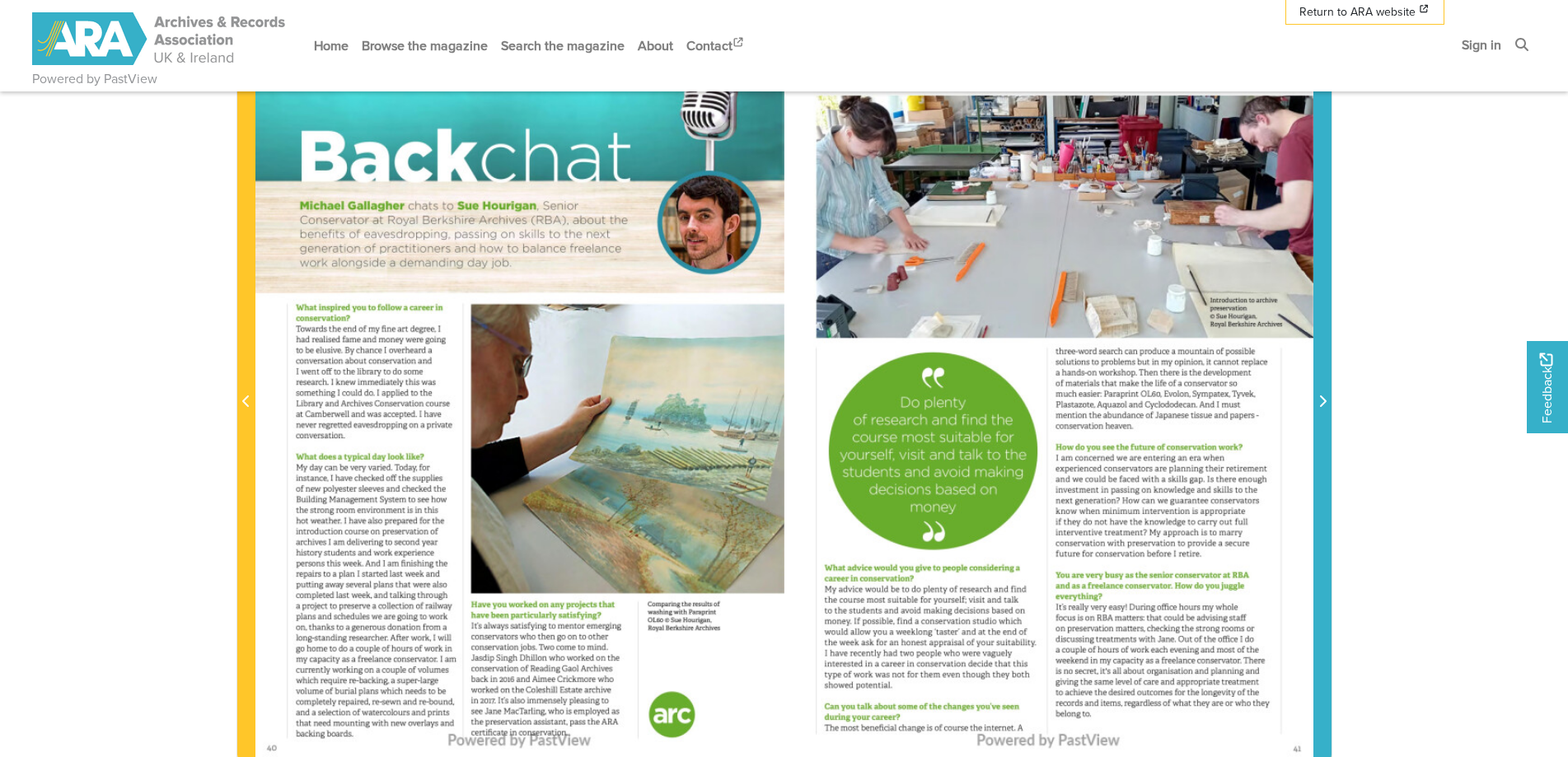 click at bounding box center [1322, 392] 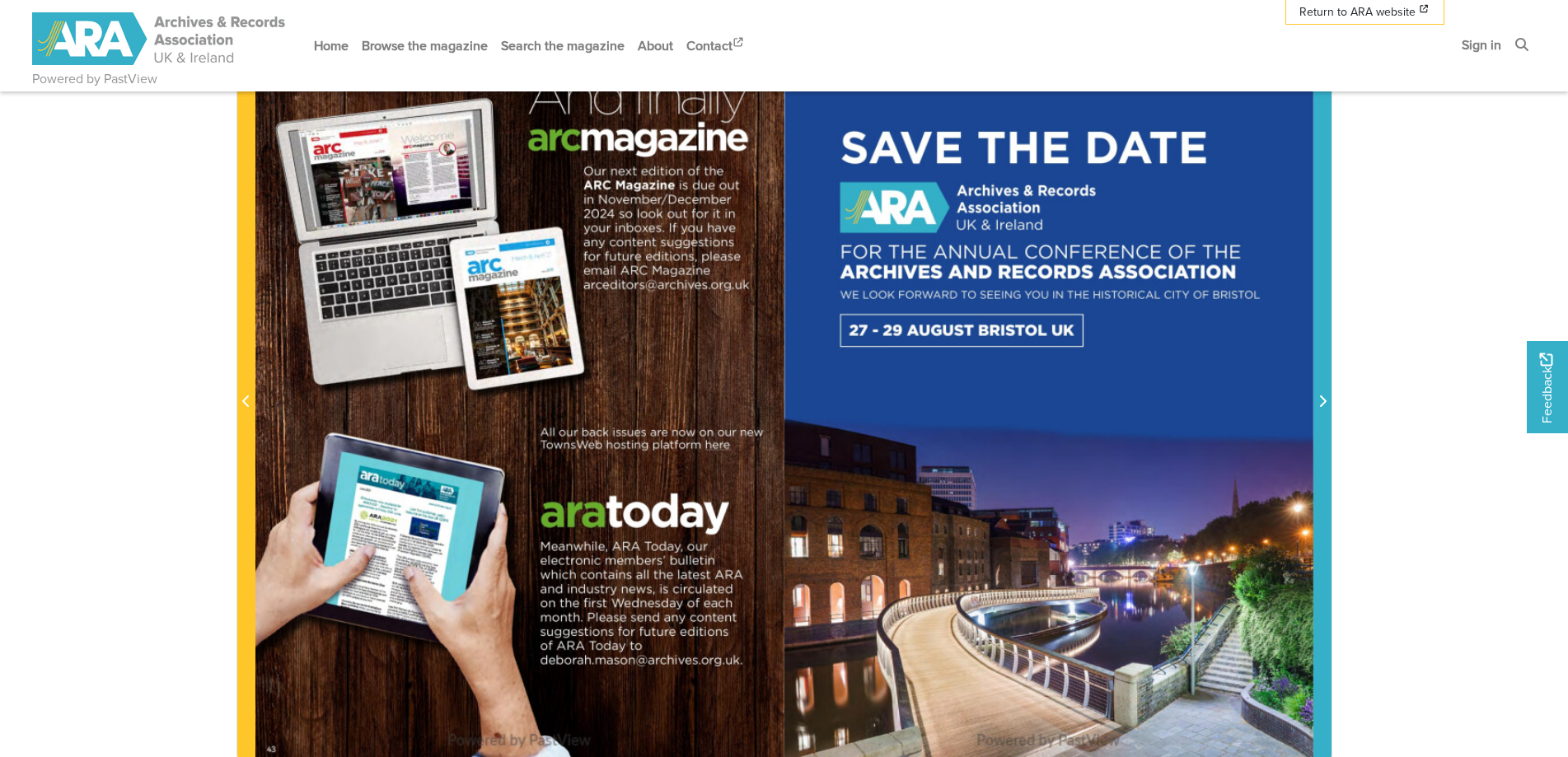 click at bounding box center [1322, 392] 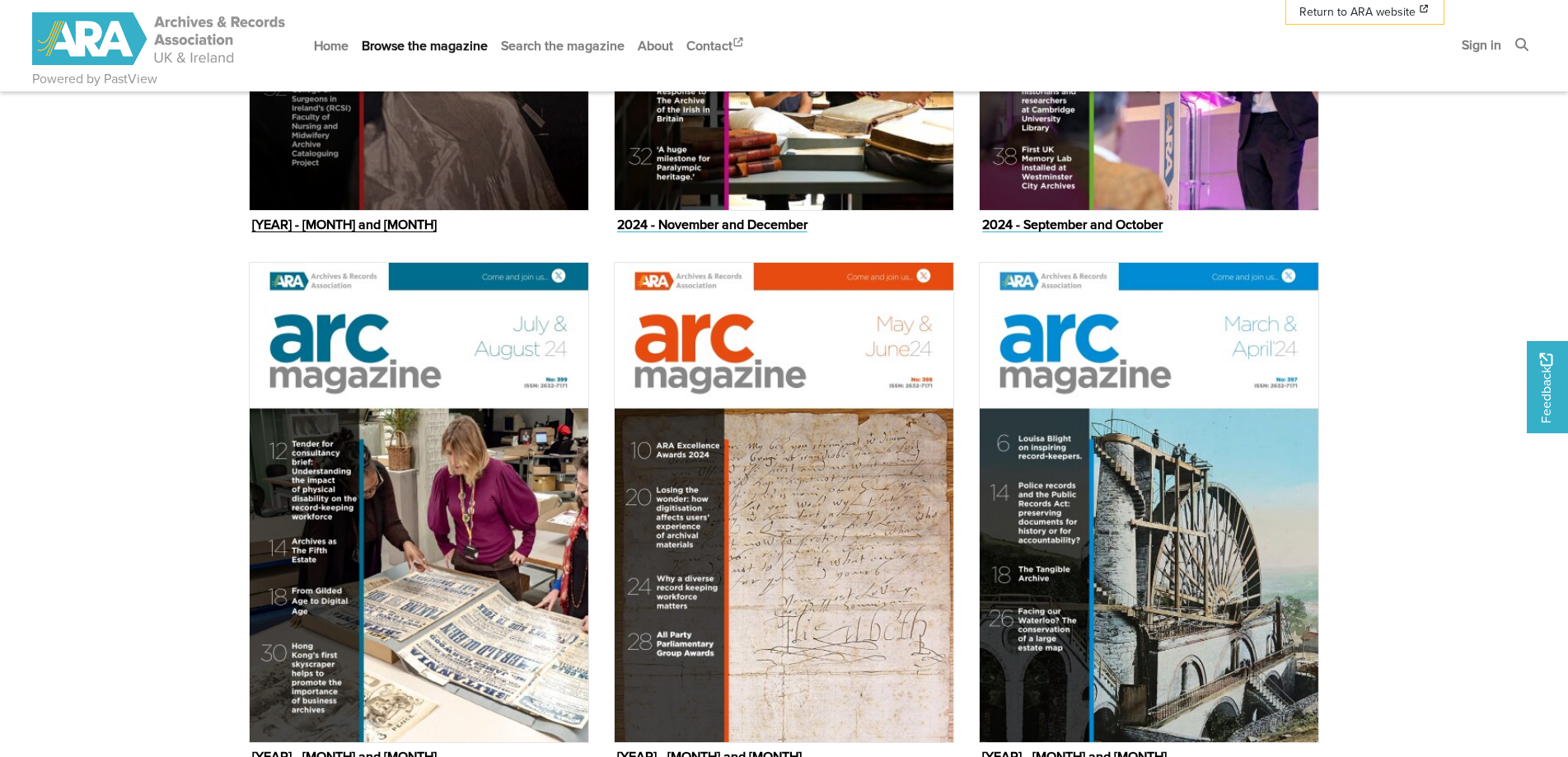 scroll, scrollTop: 1730, scrollLeft: 0, axis: vertical 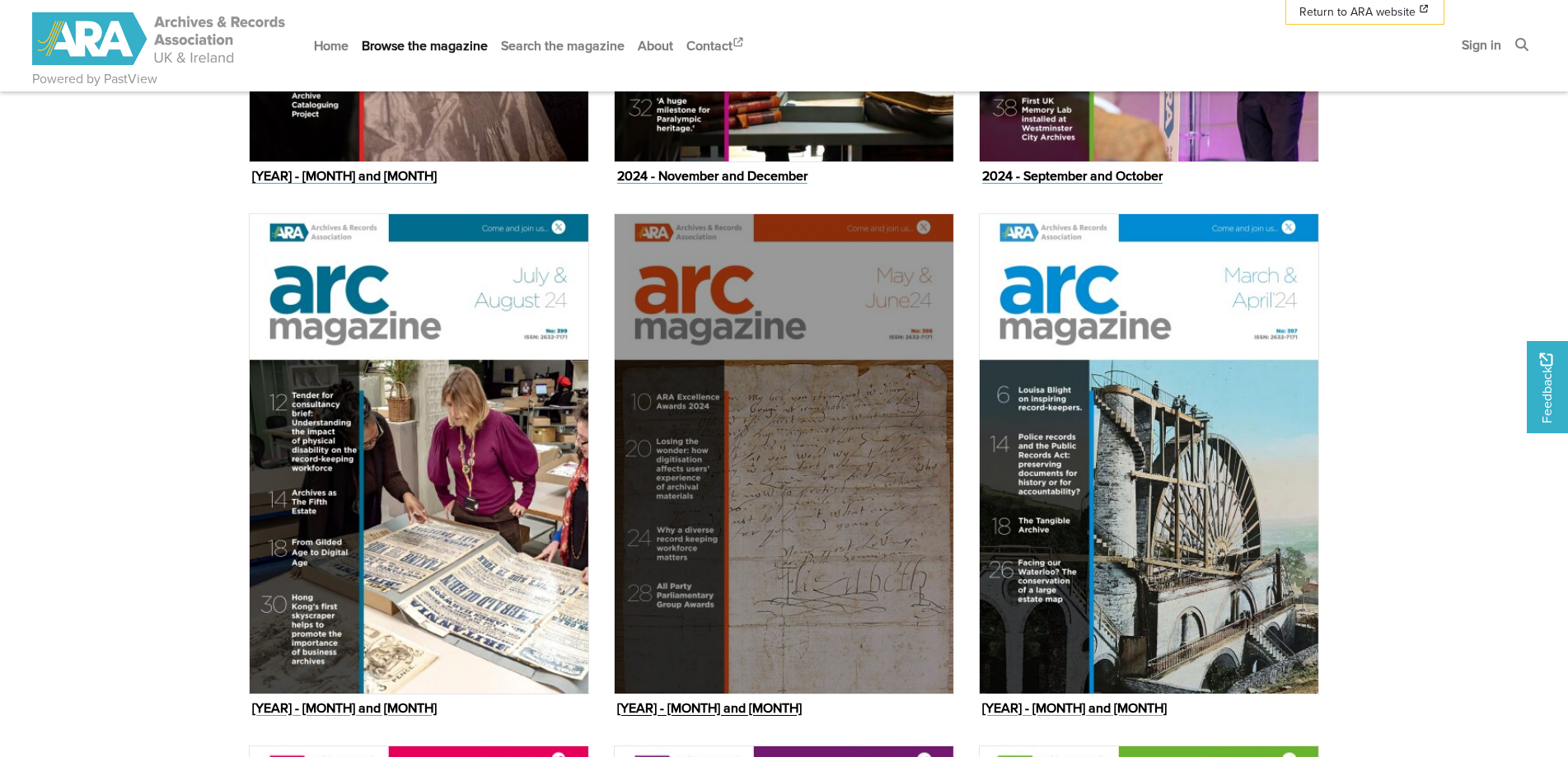 click at bounding box center (784, 453) 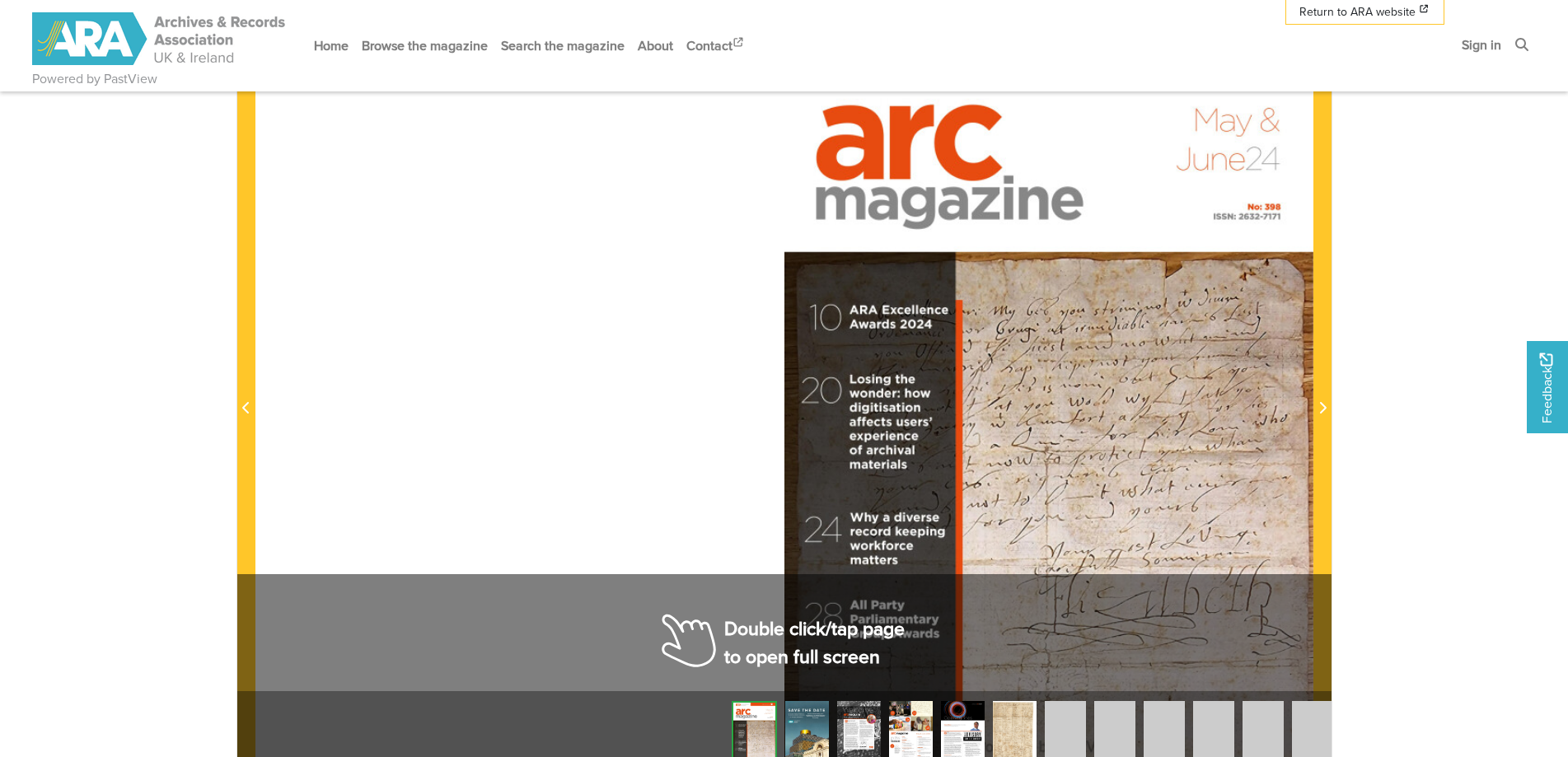 scroll, scrollTop: 329, scrollLeft: 0, axis: vertical 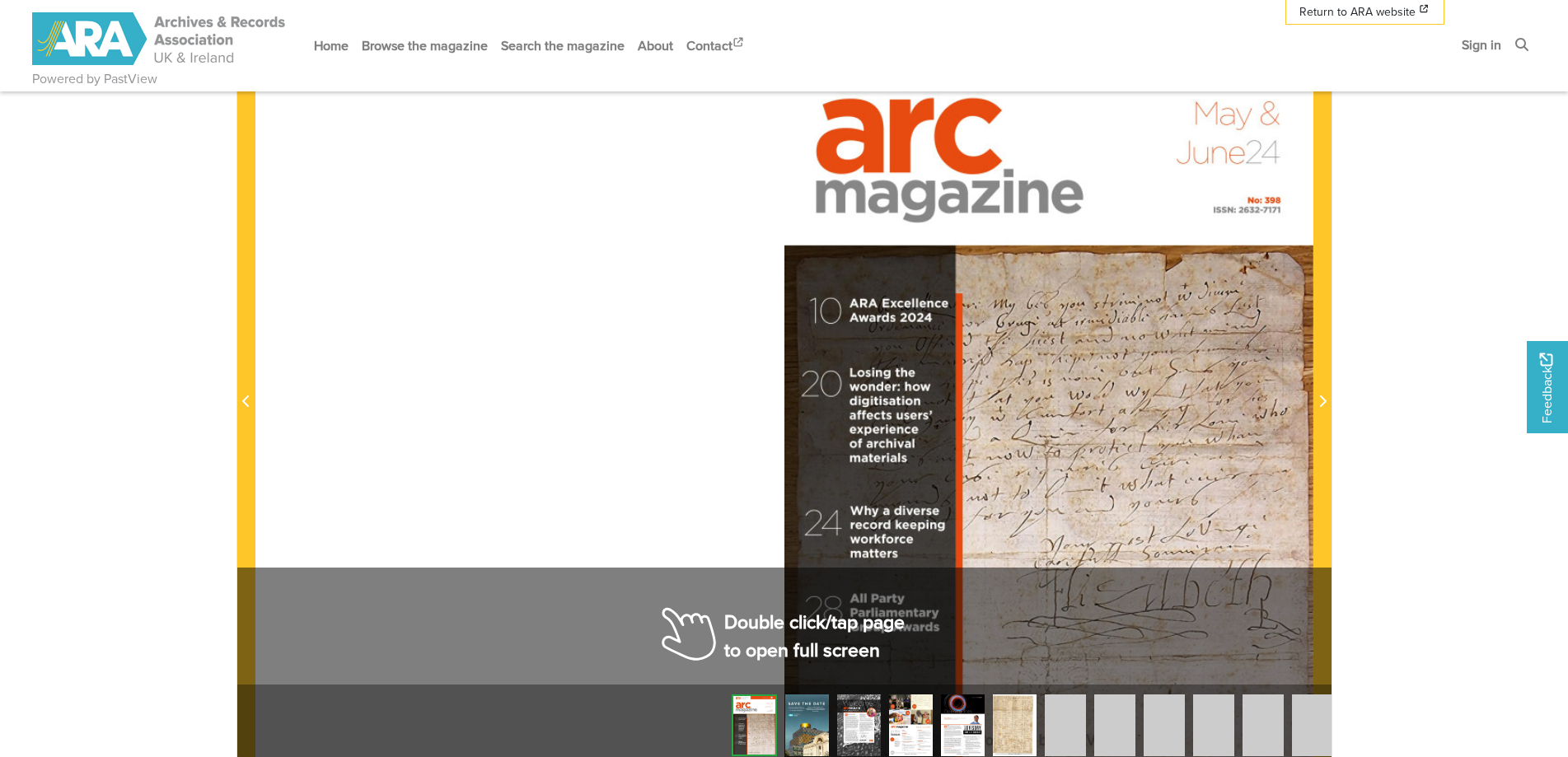 click at bounding box center [1049, 392] 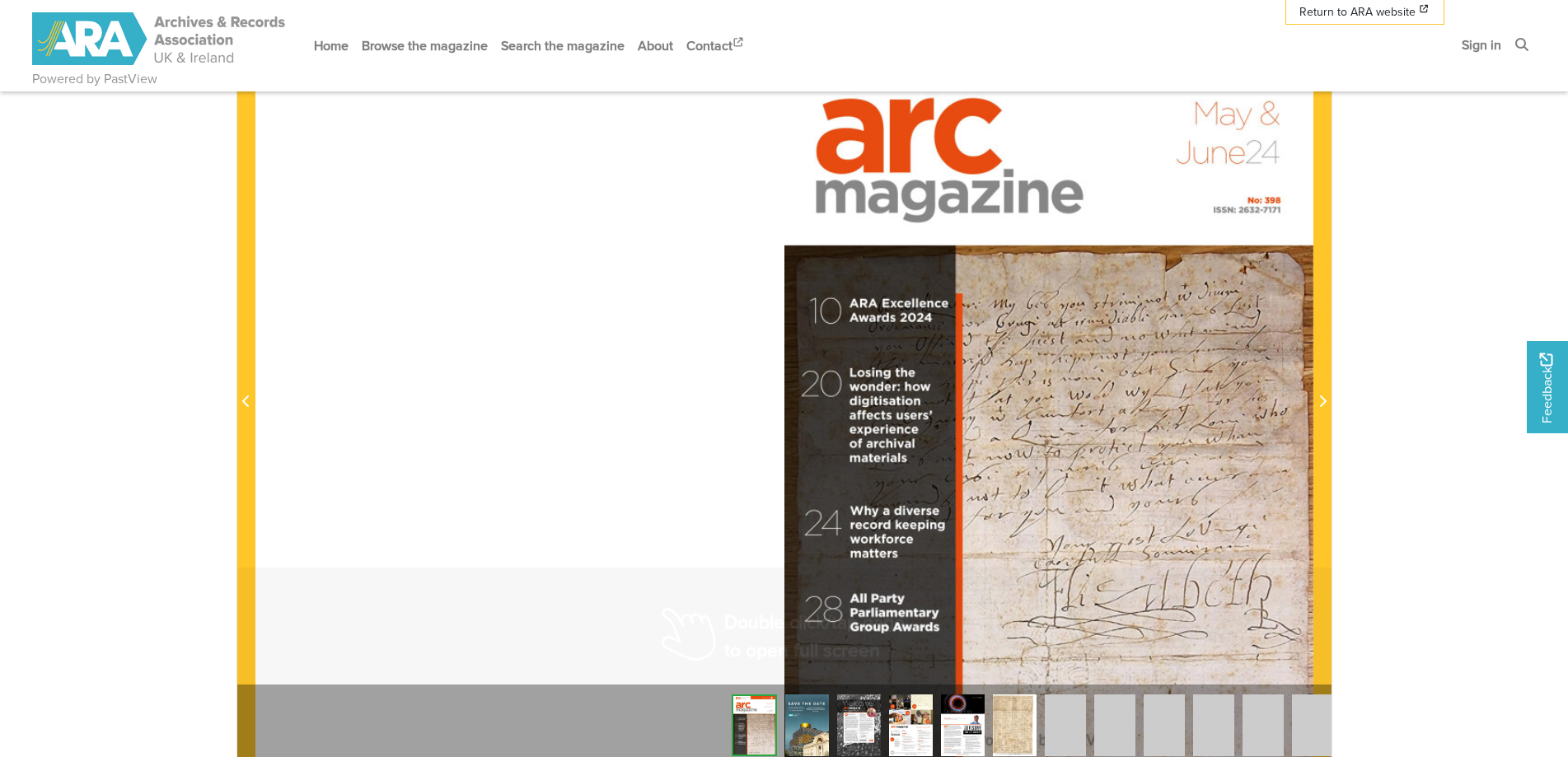 click at bounding box center (1049, 392) 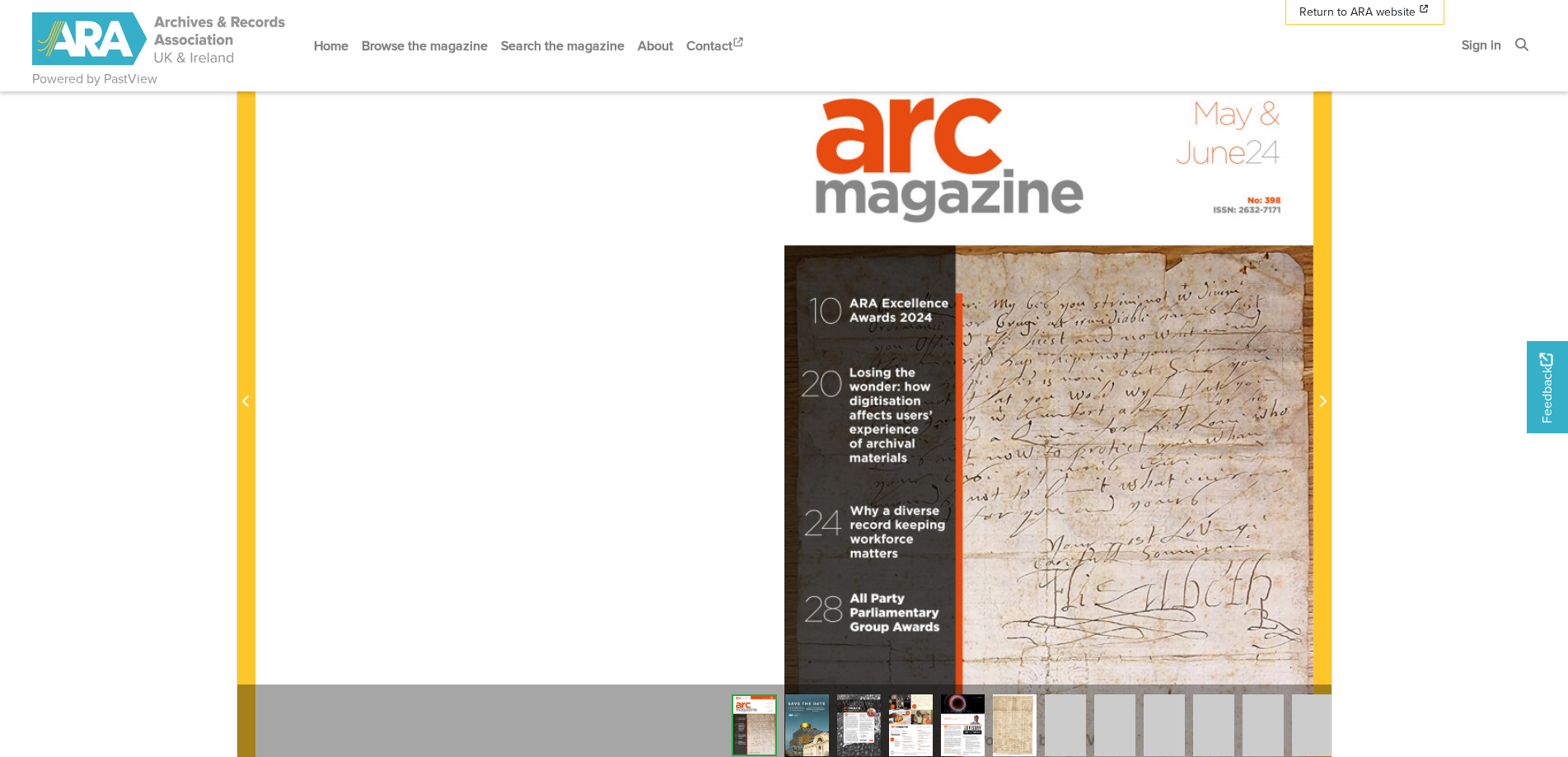 click at bounding box center (1049, 392) 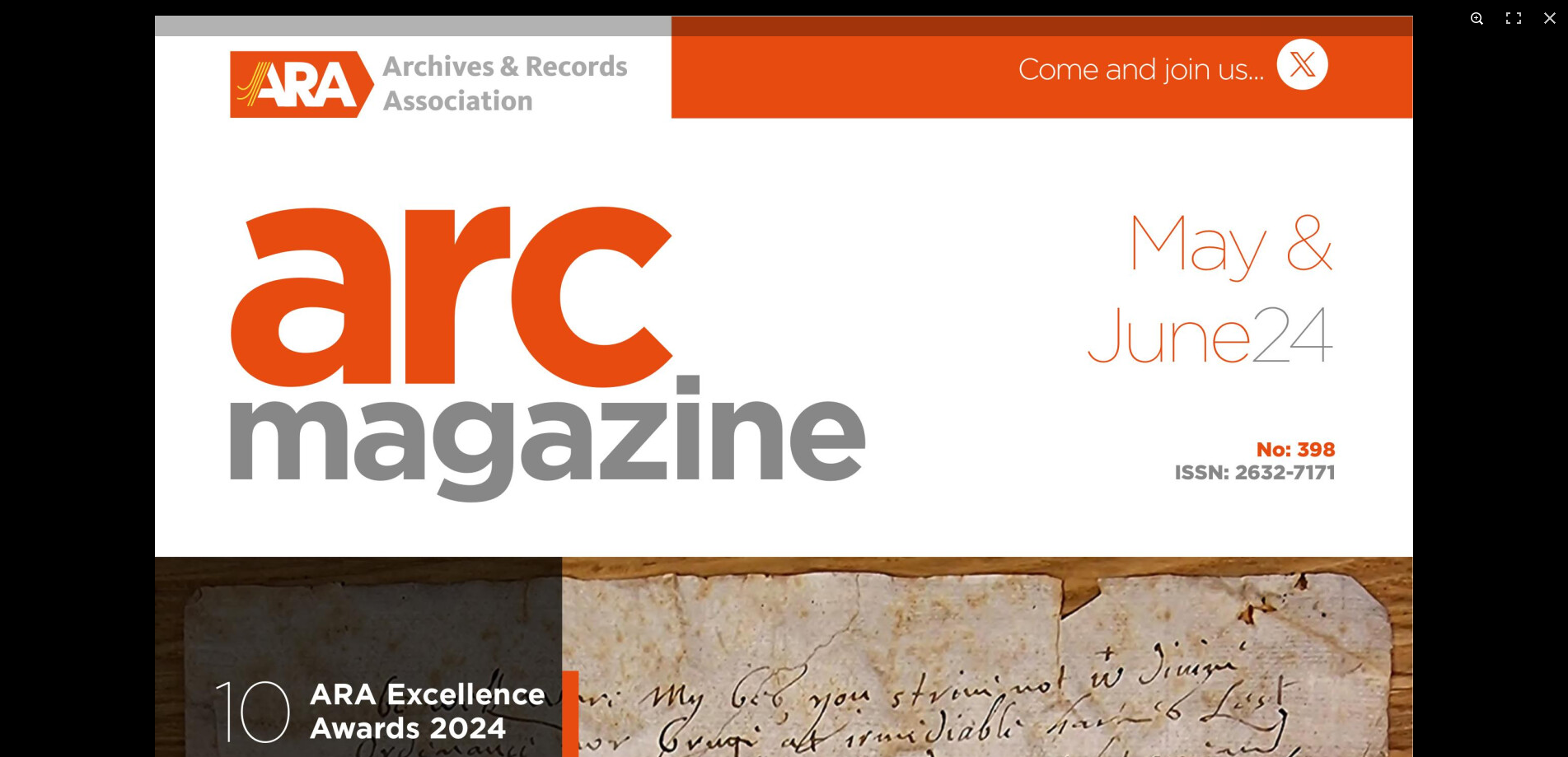 click at bounding box center [1477, 18] 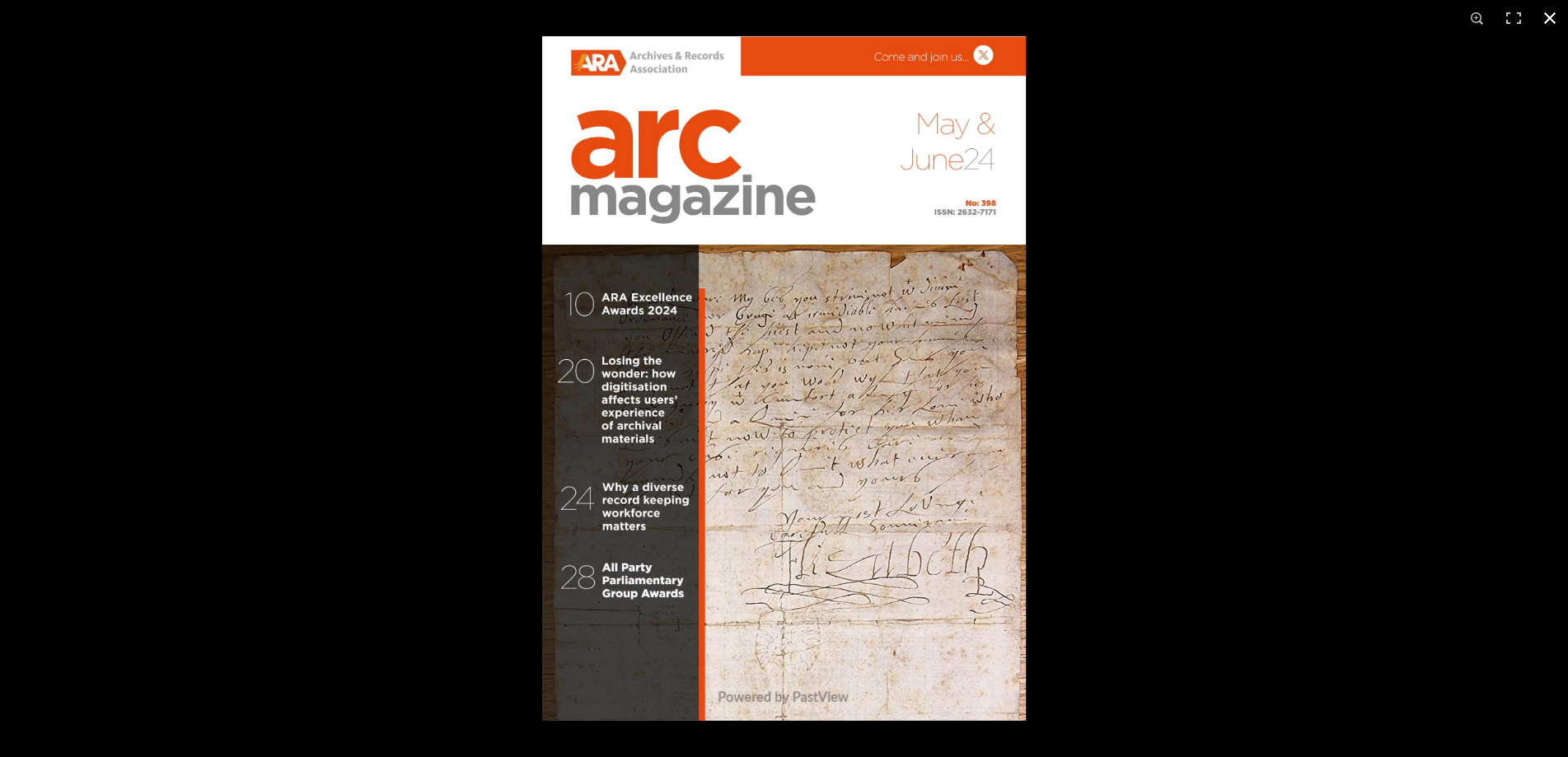 click at bounding box center (1326, 414) 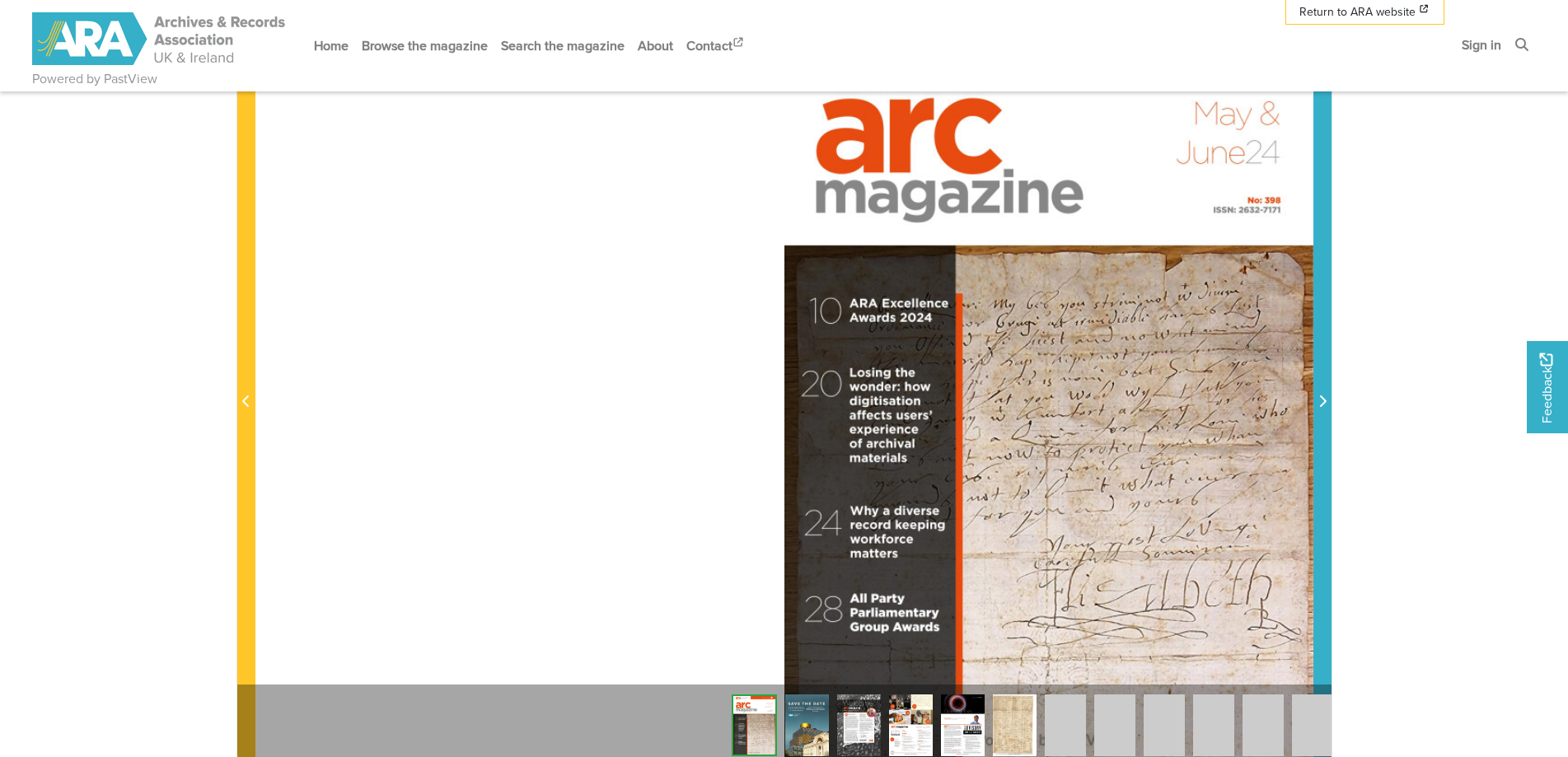 click at bounding box center [1322, 392] 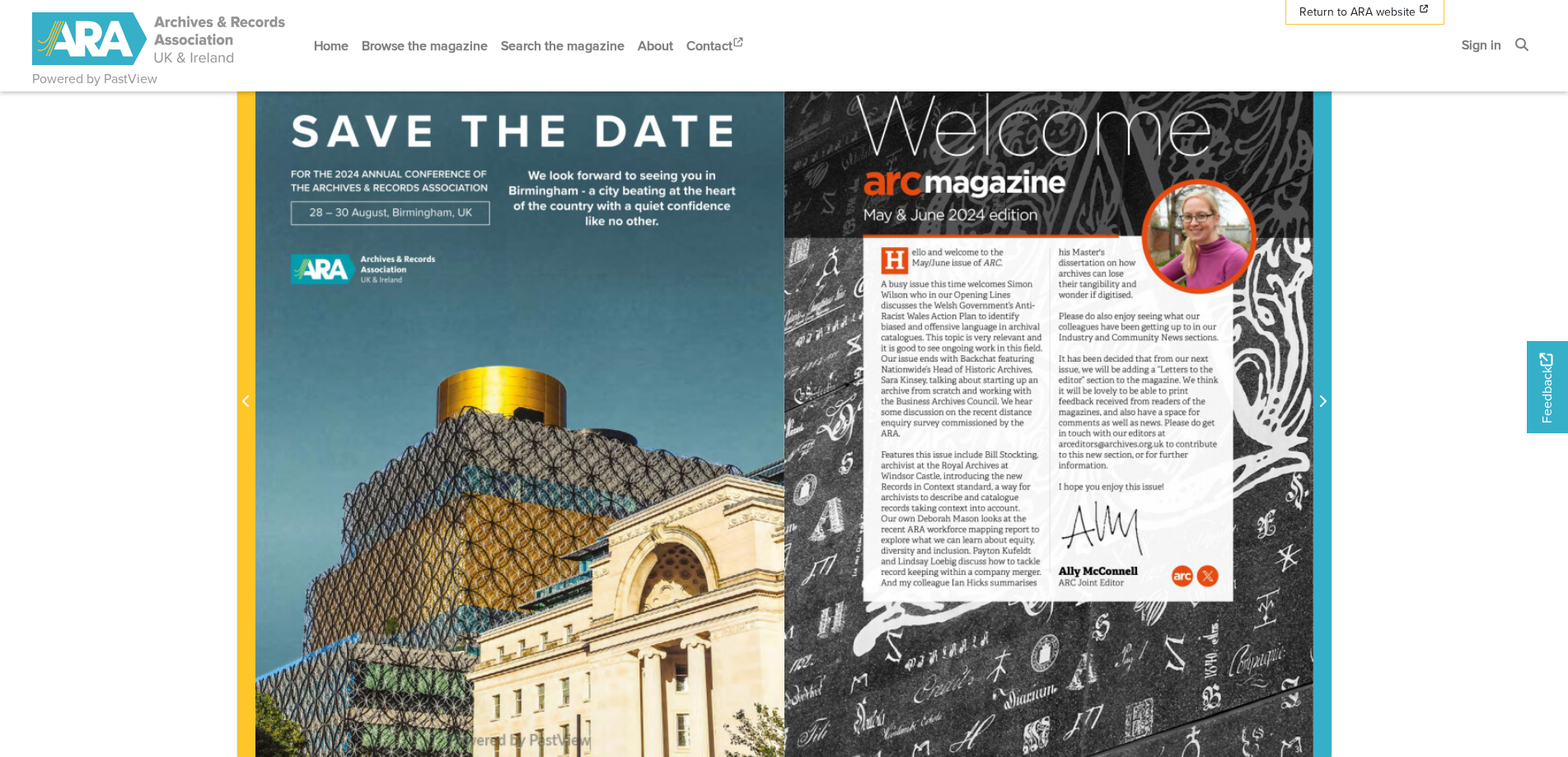 click at bounding box center [1322, 392] 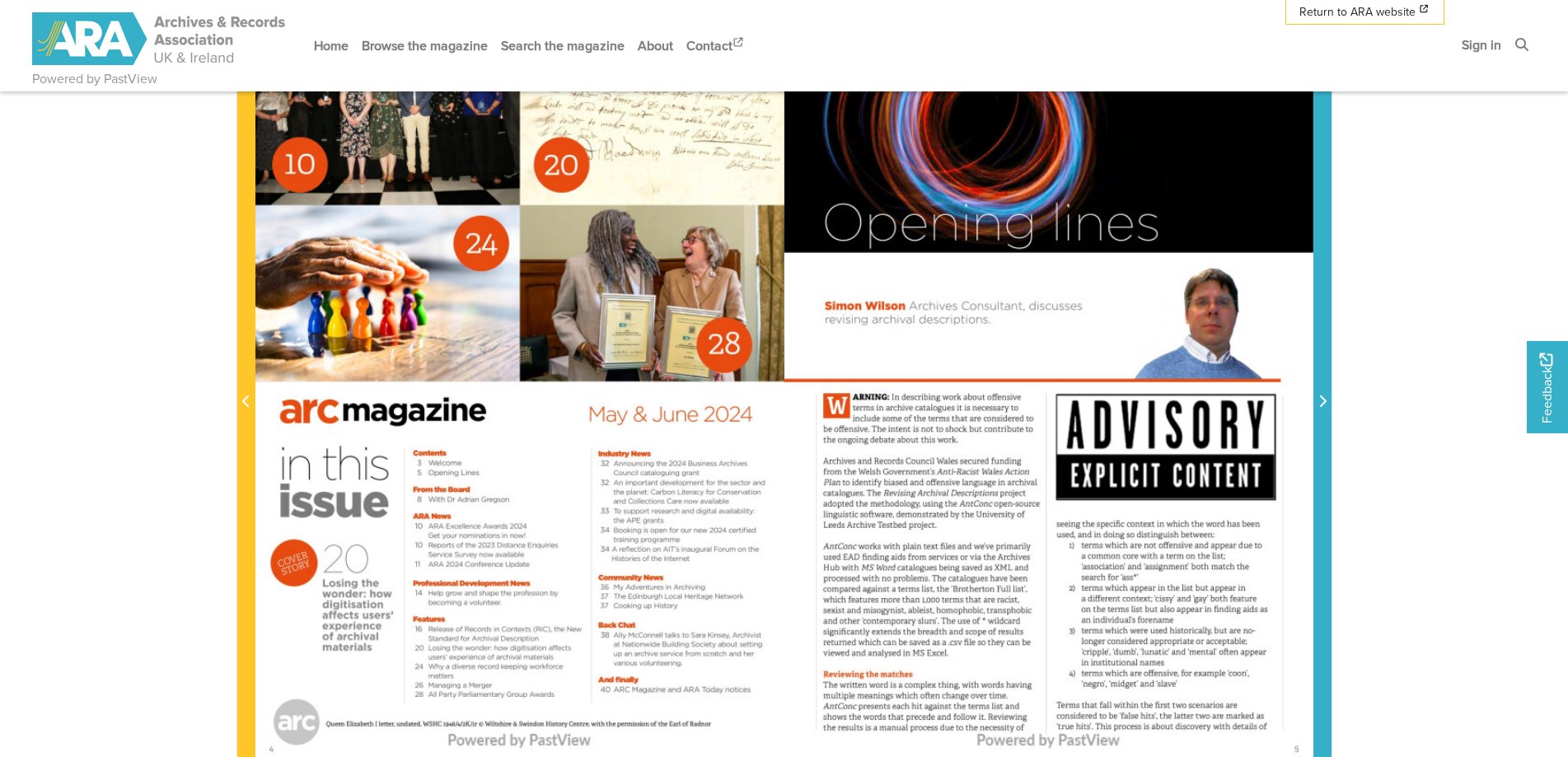 click at bounding box center (1322, 392) 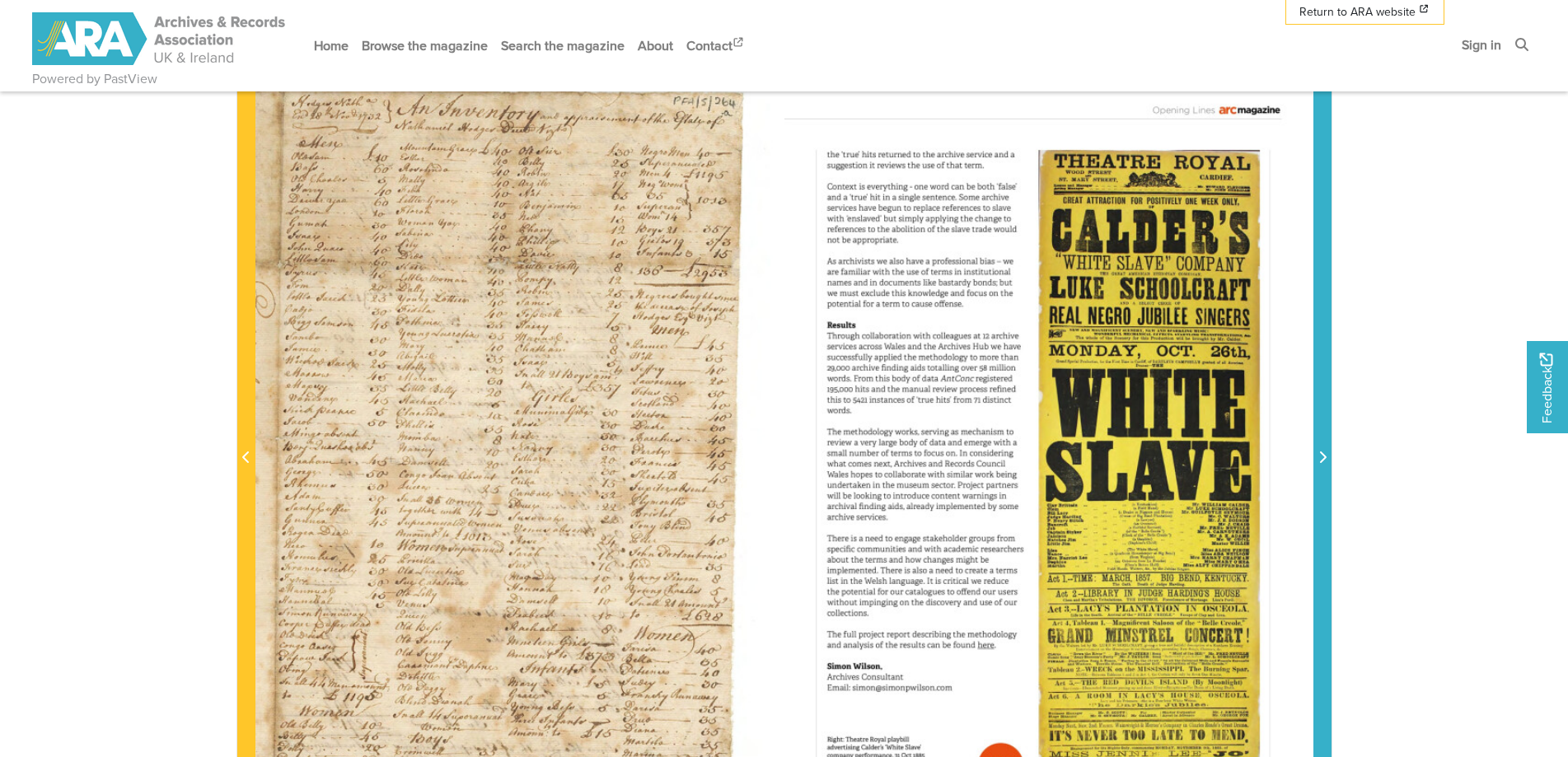 scroll, scrollTop: 247, scrollLeft: 0, axis: vertical 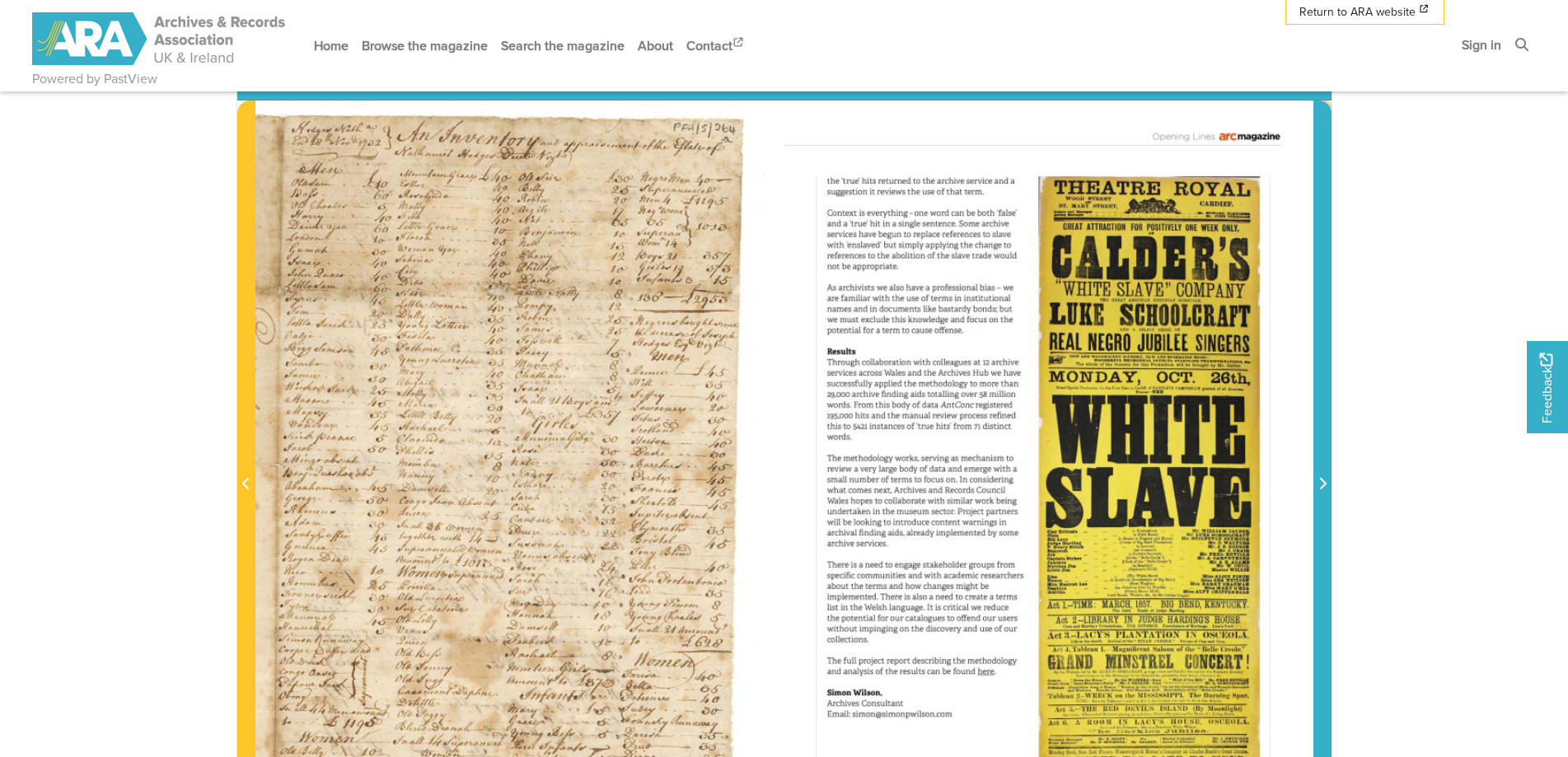 click at bounding box center (1322, 474) 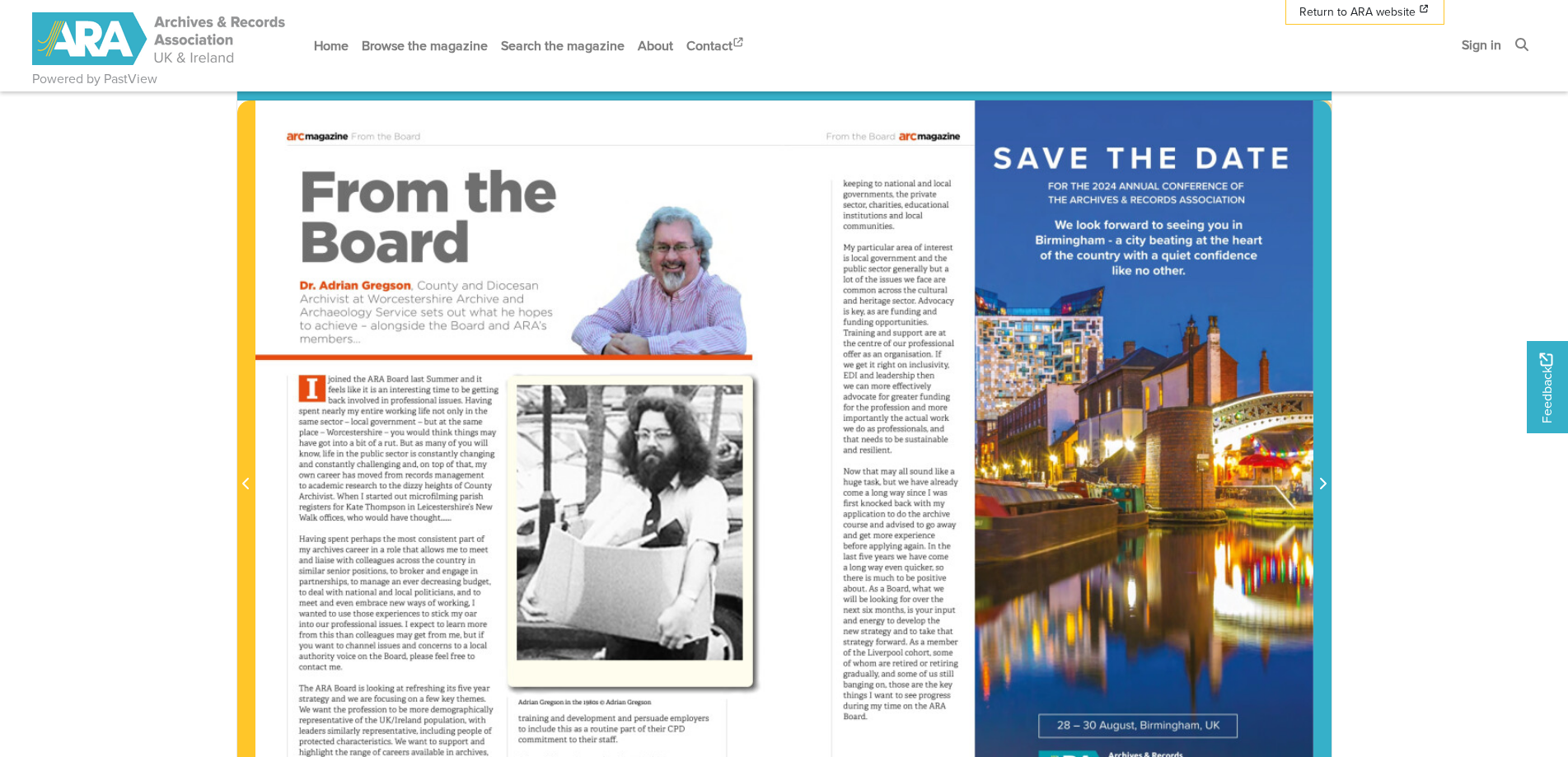 click at bounding box center [1322, 474] 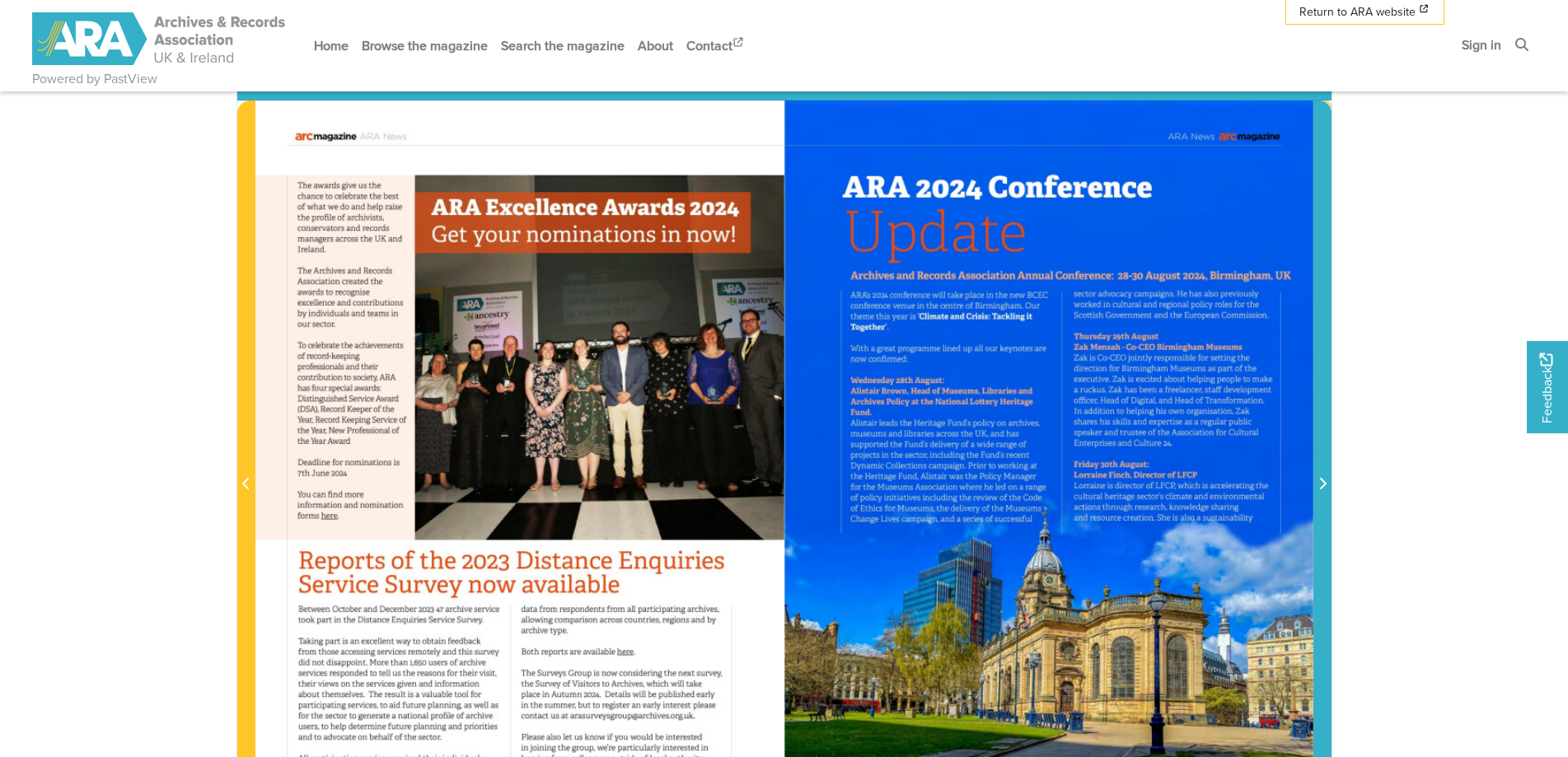 click at bounding box center [1322, 474] 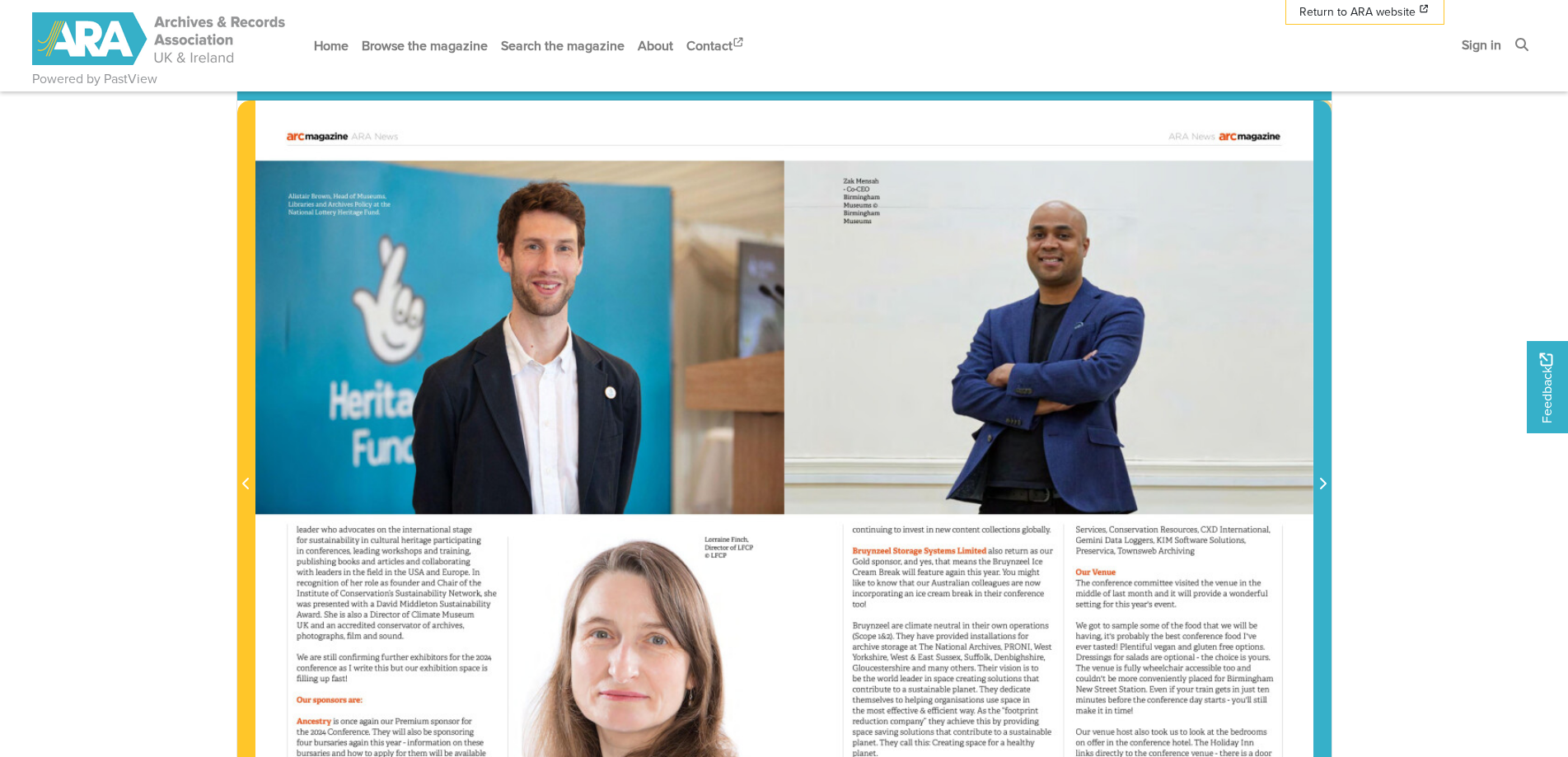 click at bounding box center [1322, 474] 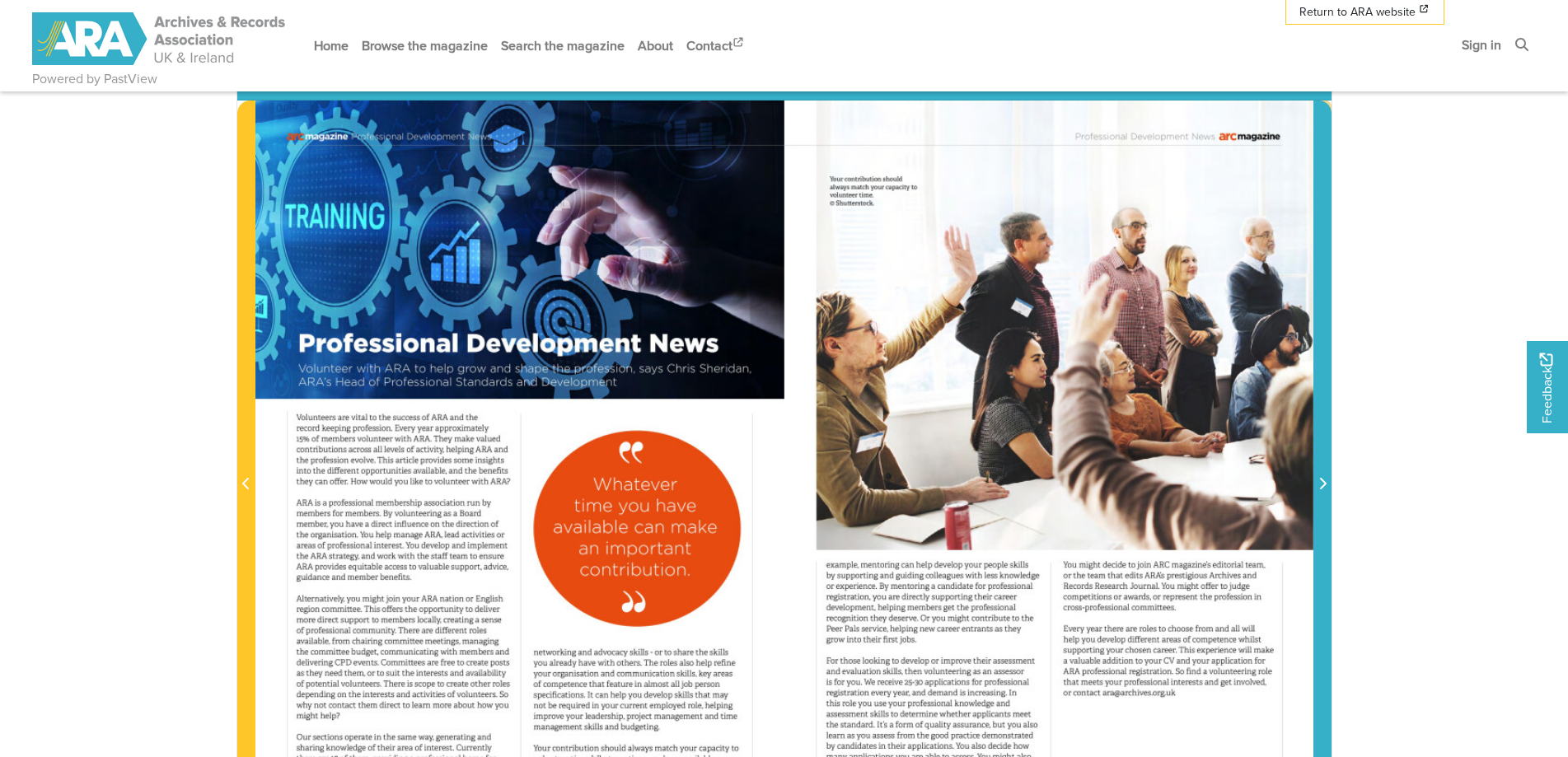 click at bounding box center (1322, 474) 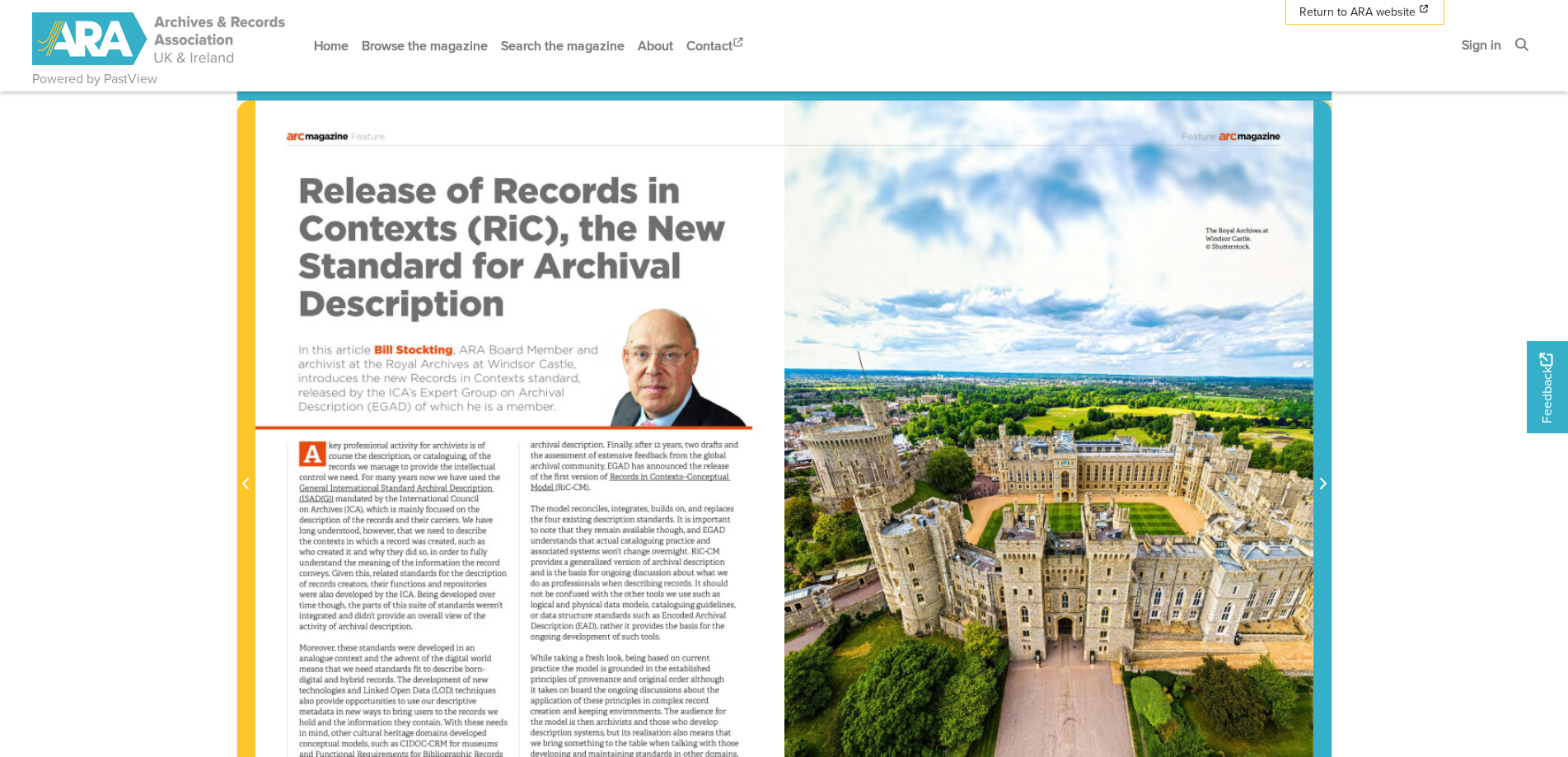 click at bounding box center [1322, 474] 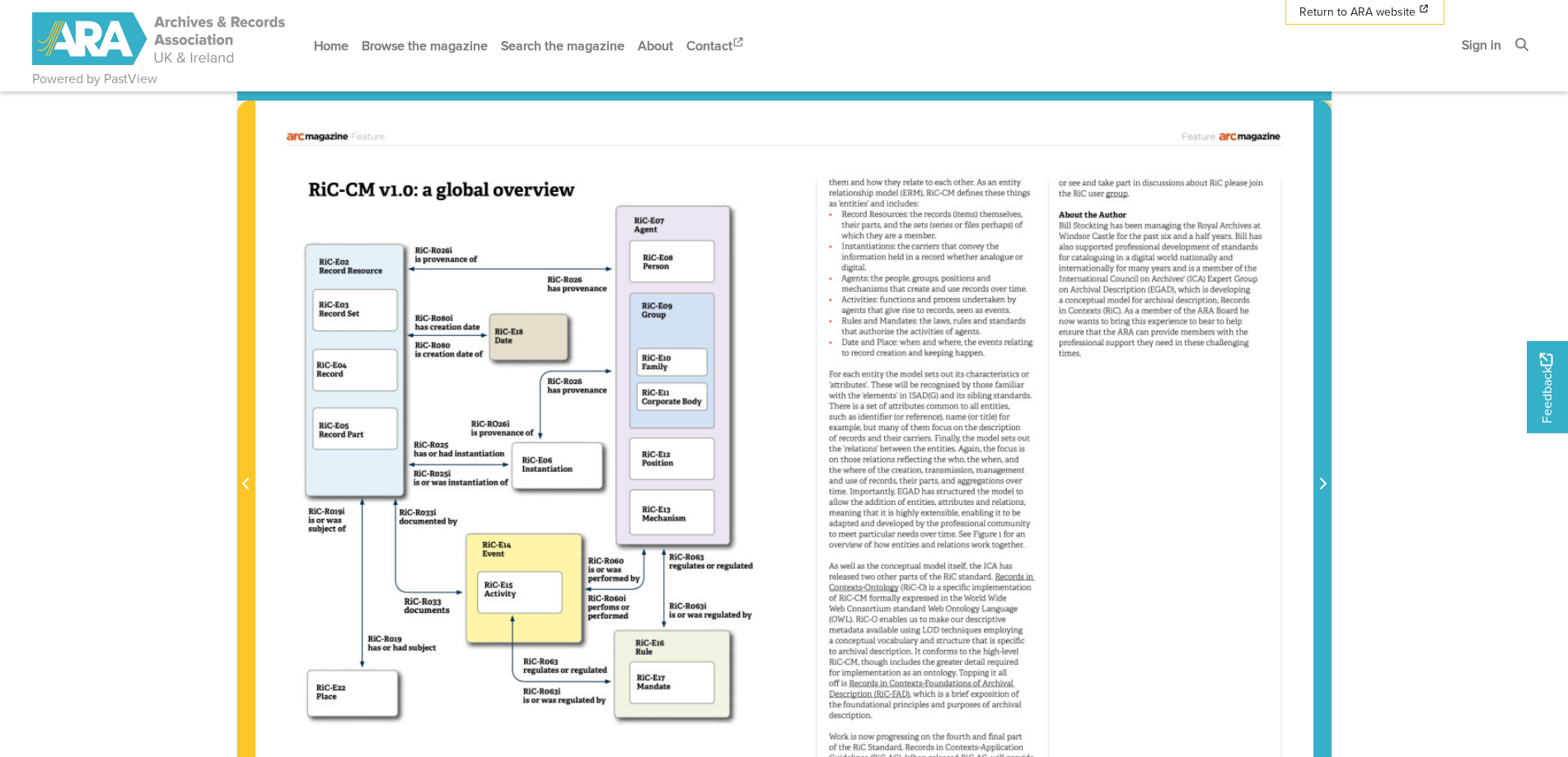 click at bounding box center (1322, 474) 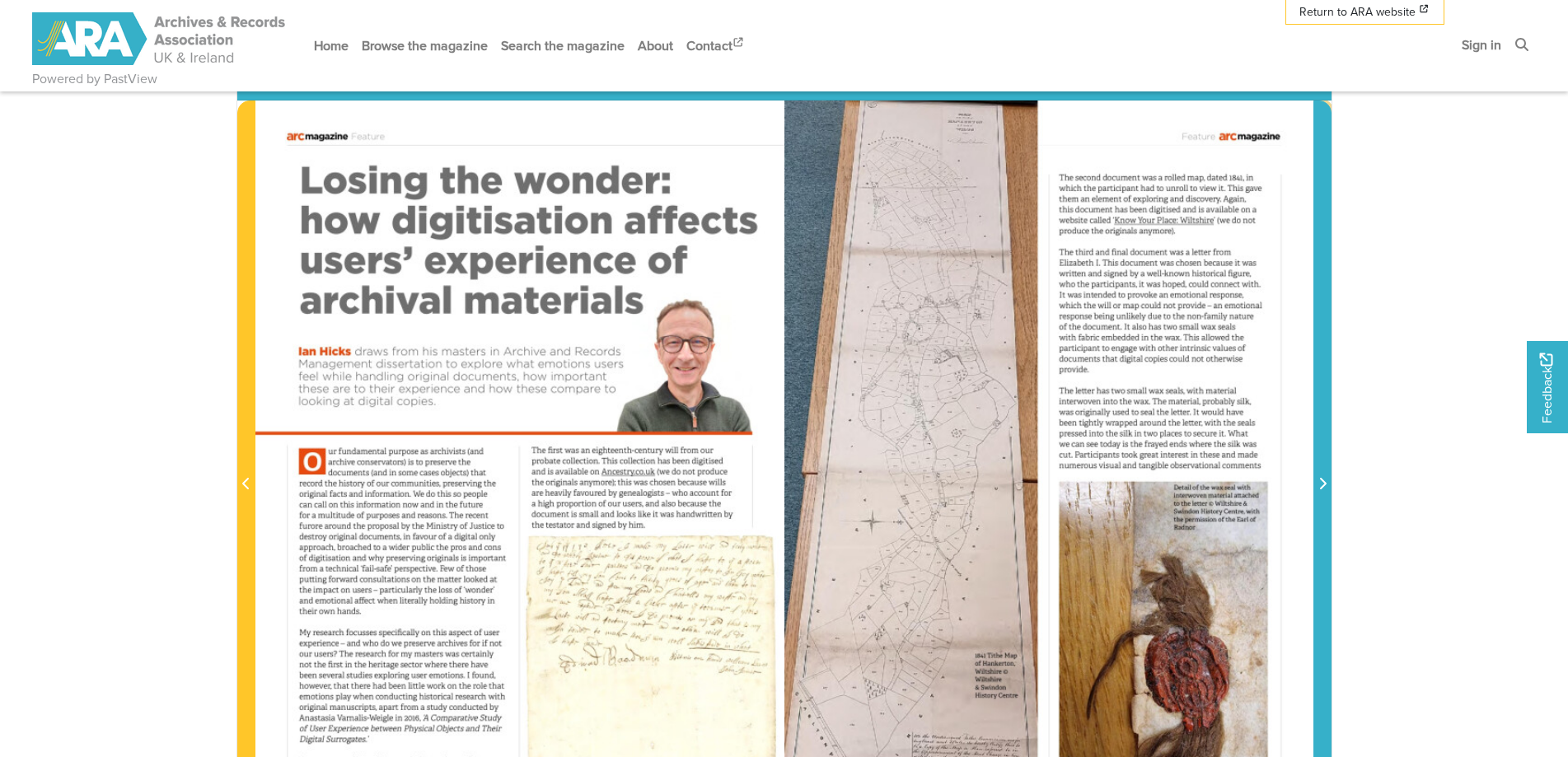 click at bounding box center (1322, 474) 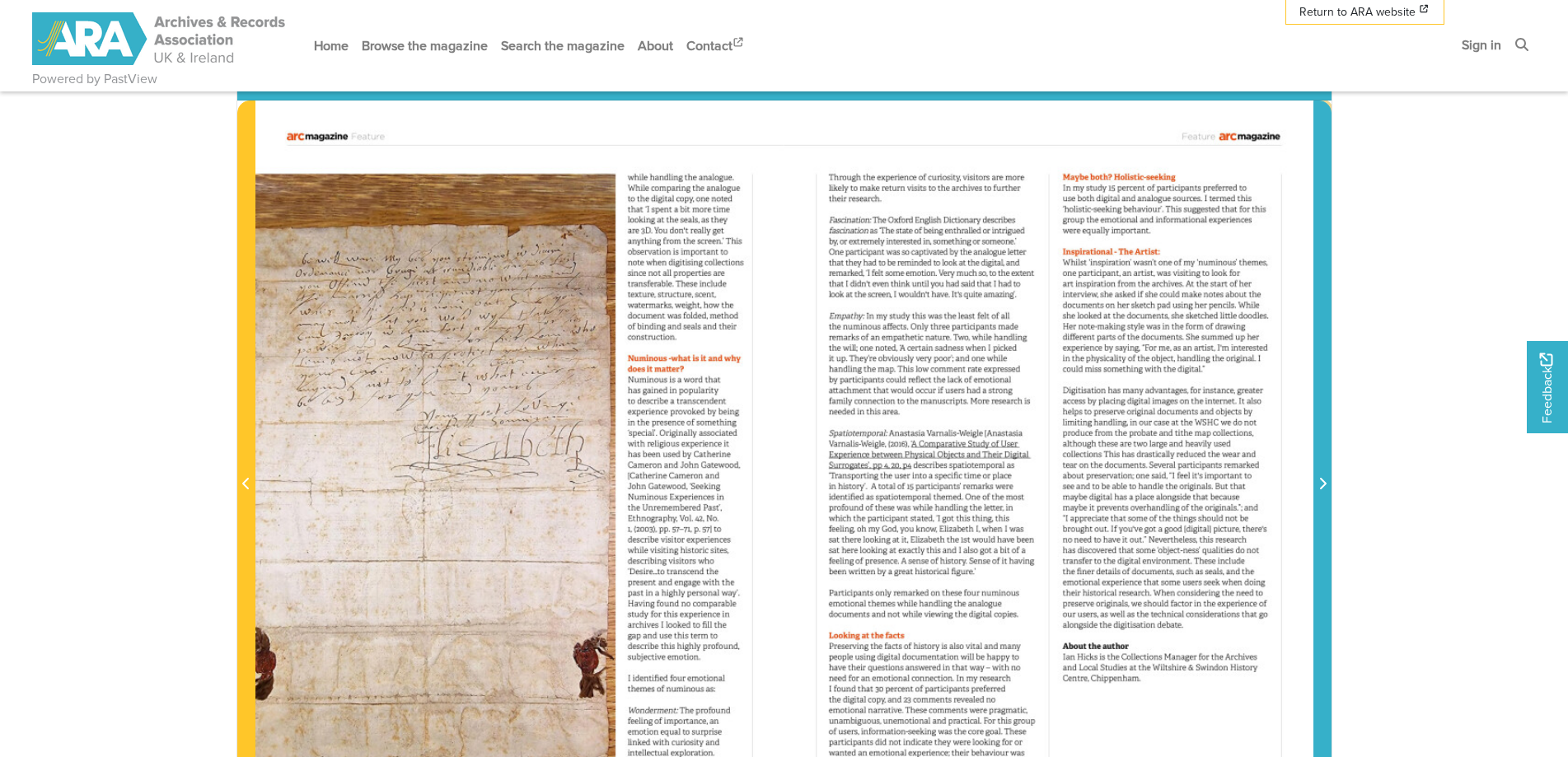 click at bounding box center (1322, 474) 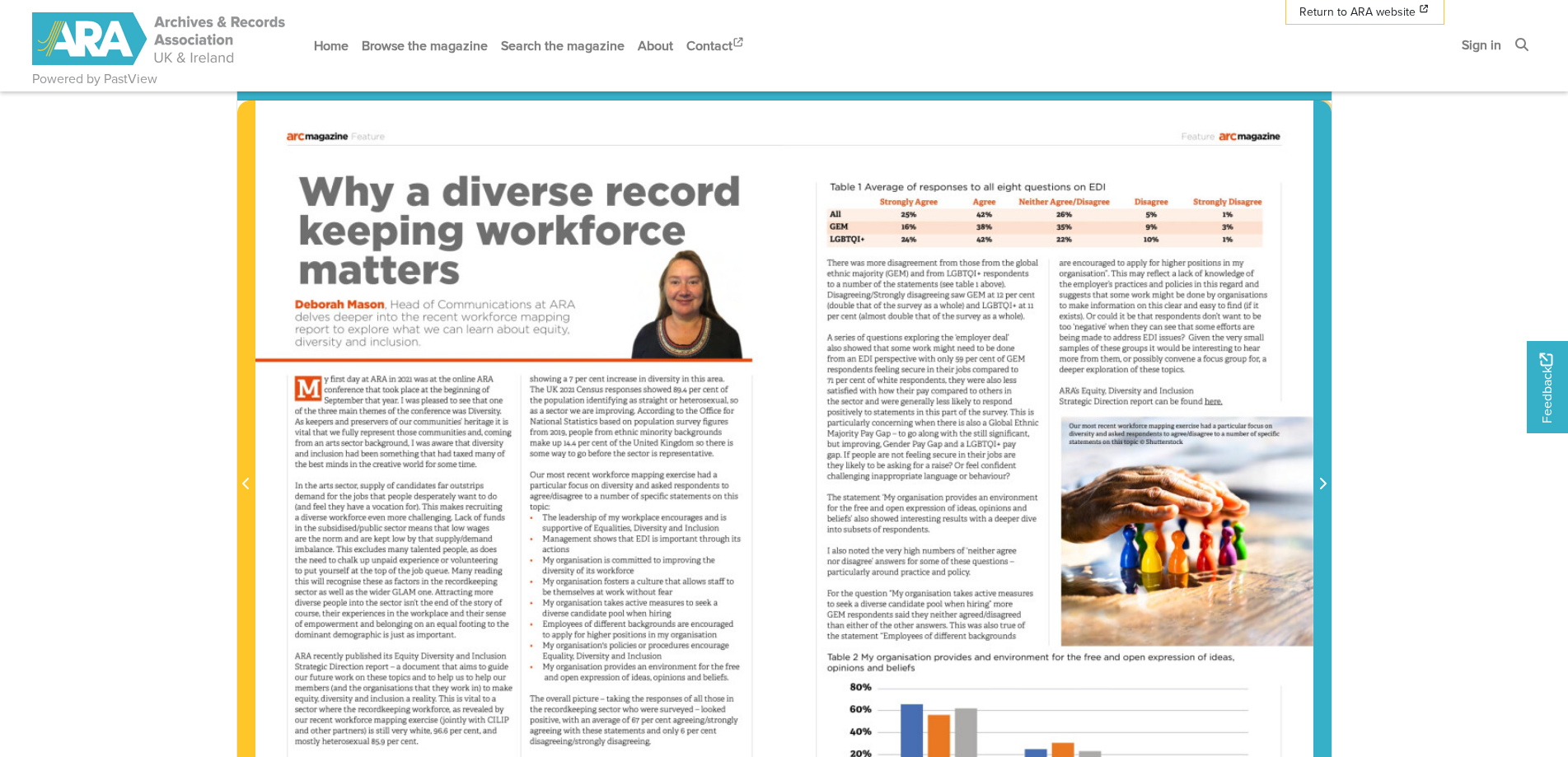 click at bounding box center (1322, 474) 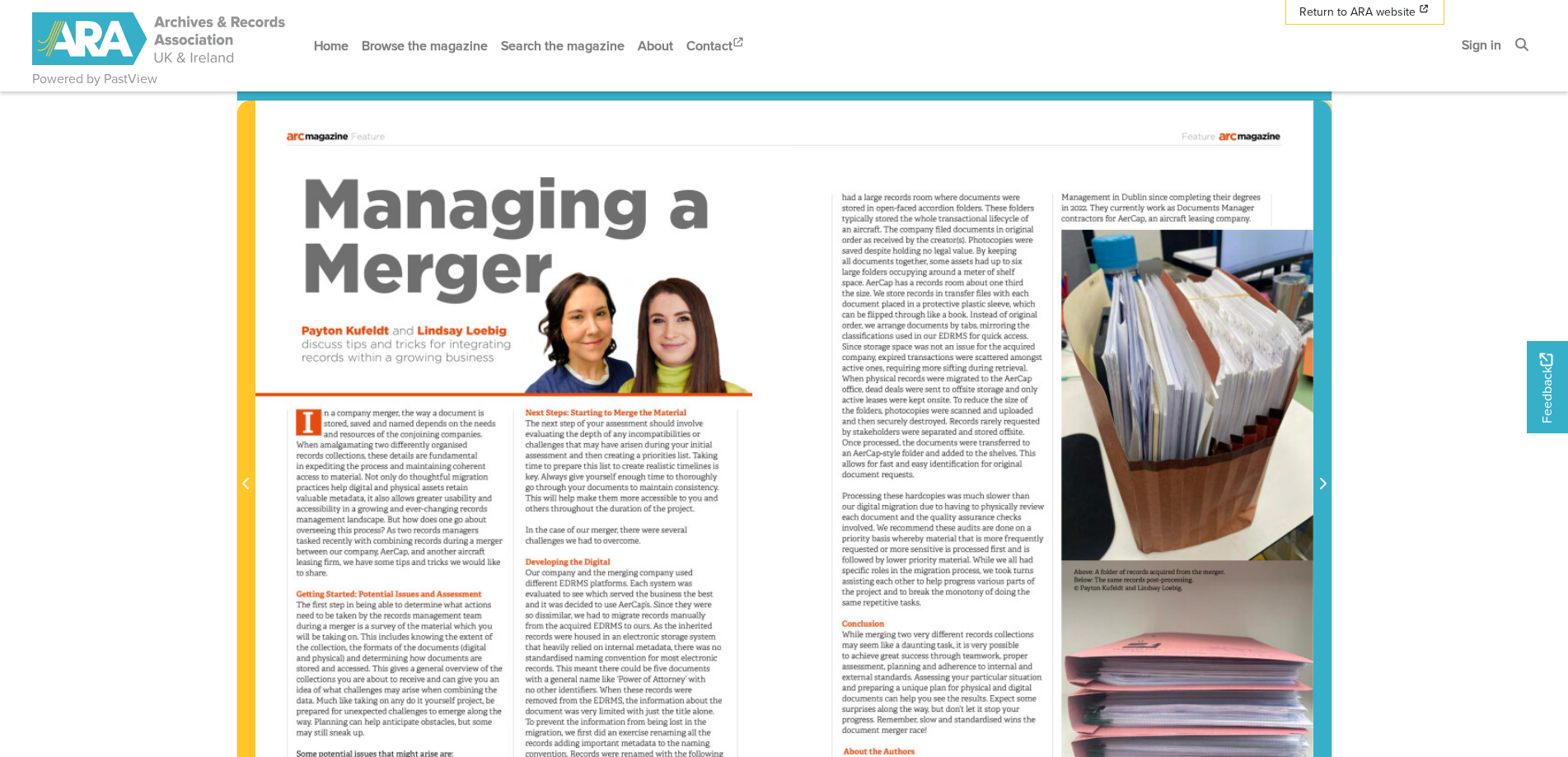 click at bounding box center [1322, 474] 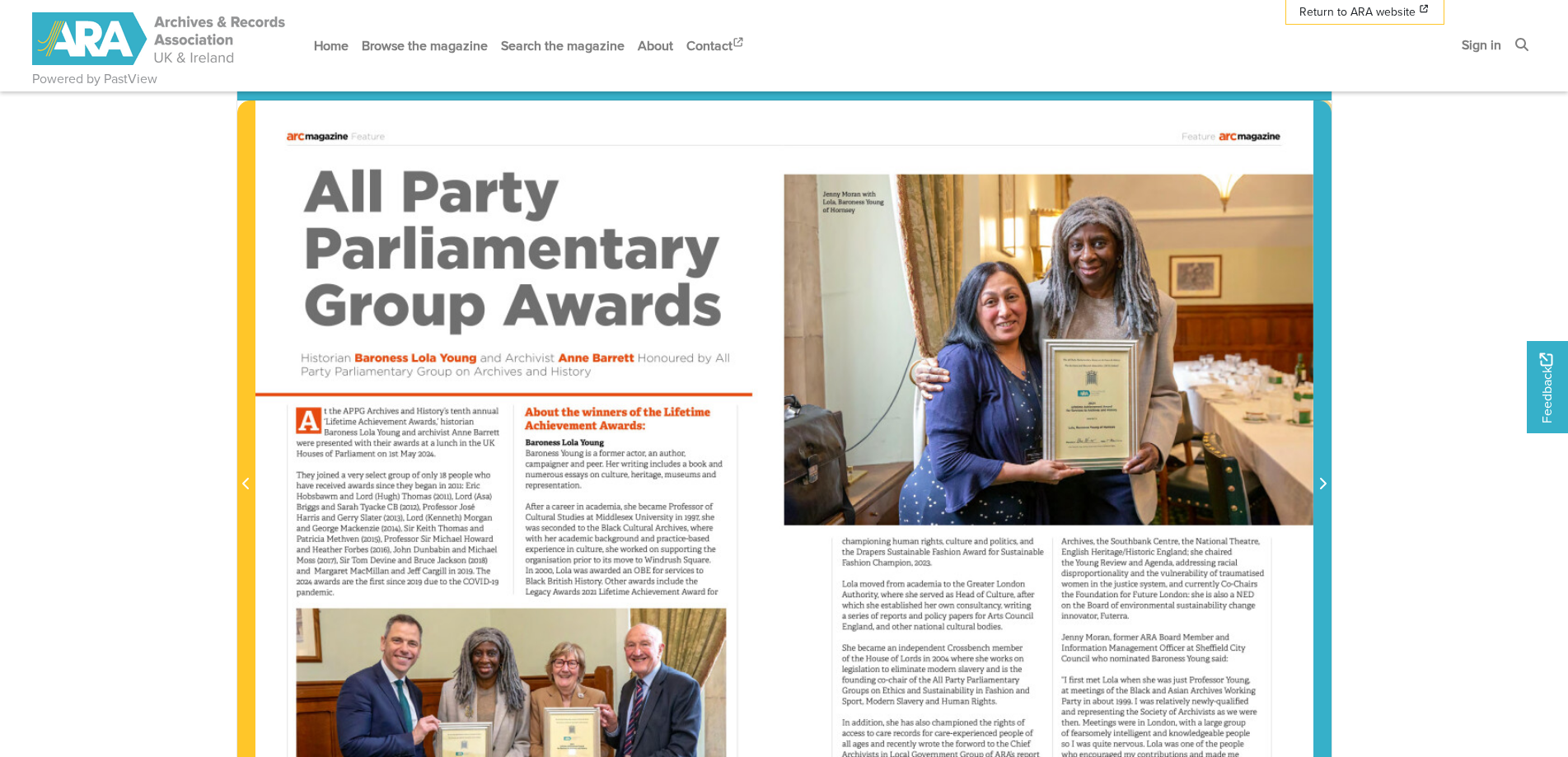 click at bounding box center [1322, 474] 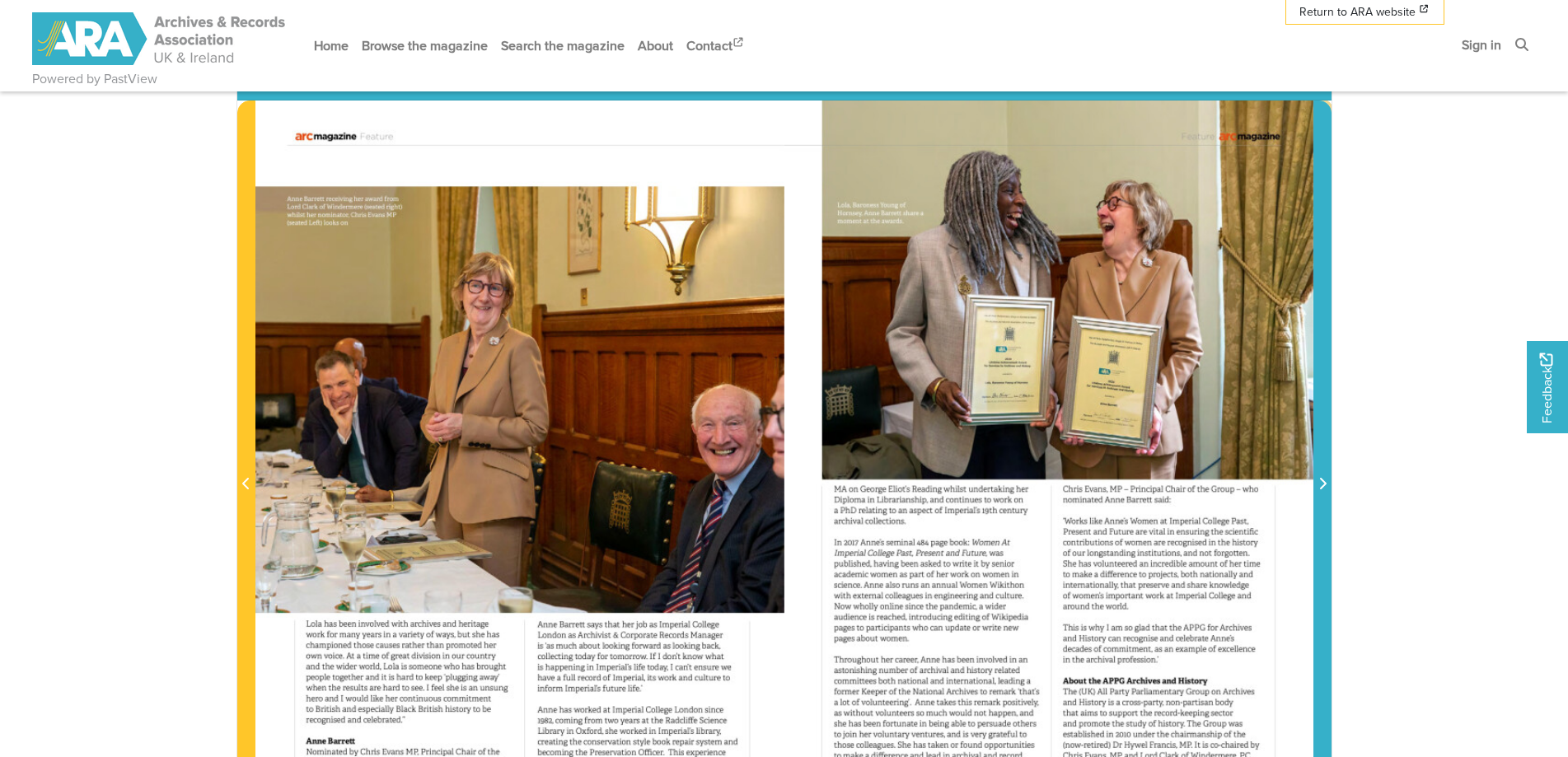 click at bounding box center (1322, 474) 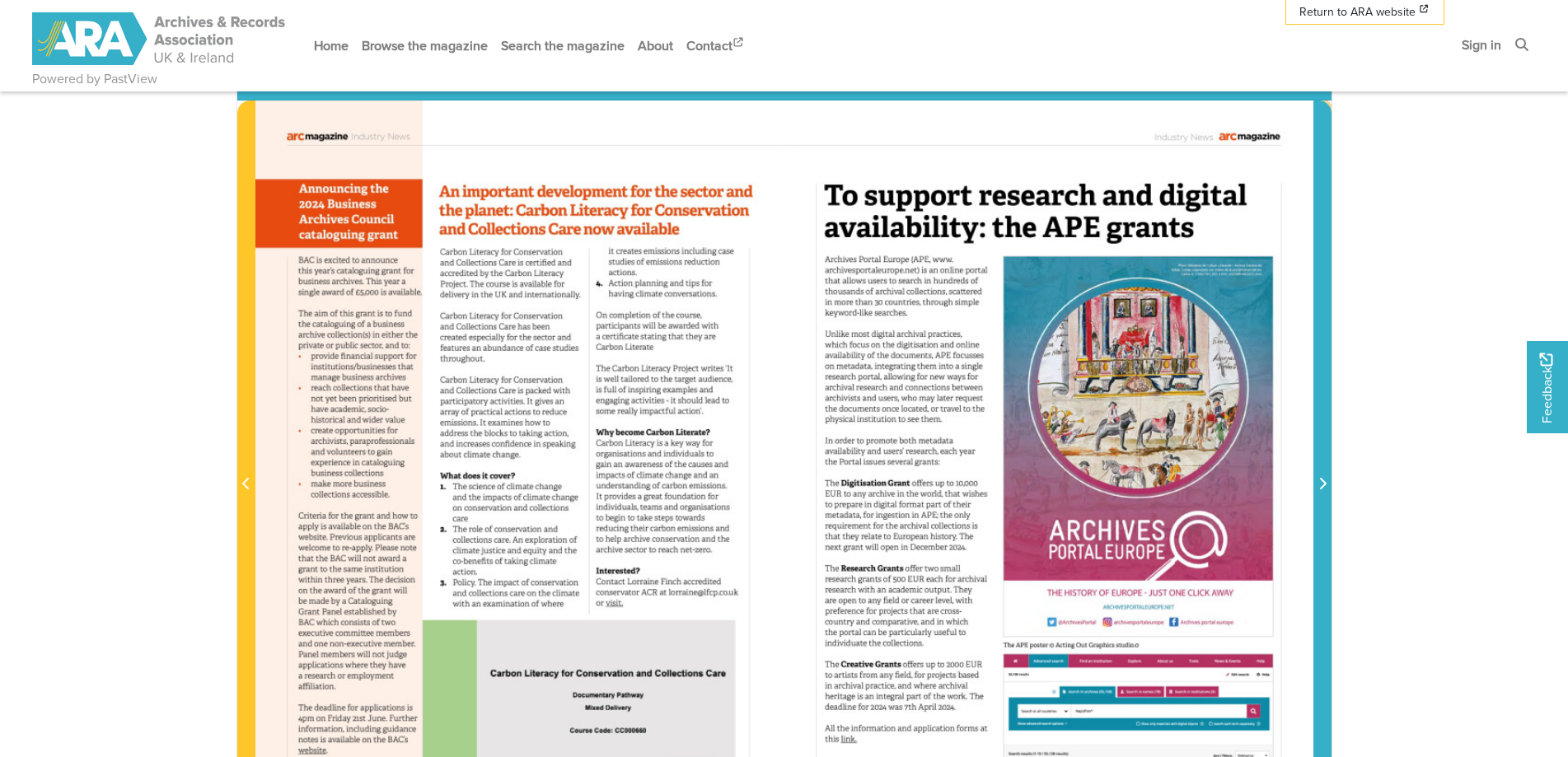 click at bounding box center [1322, 474] 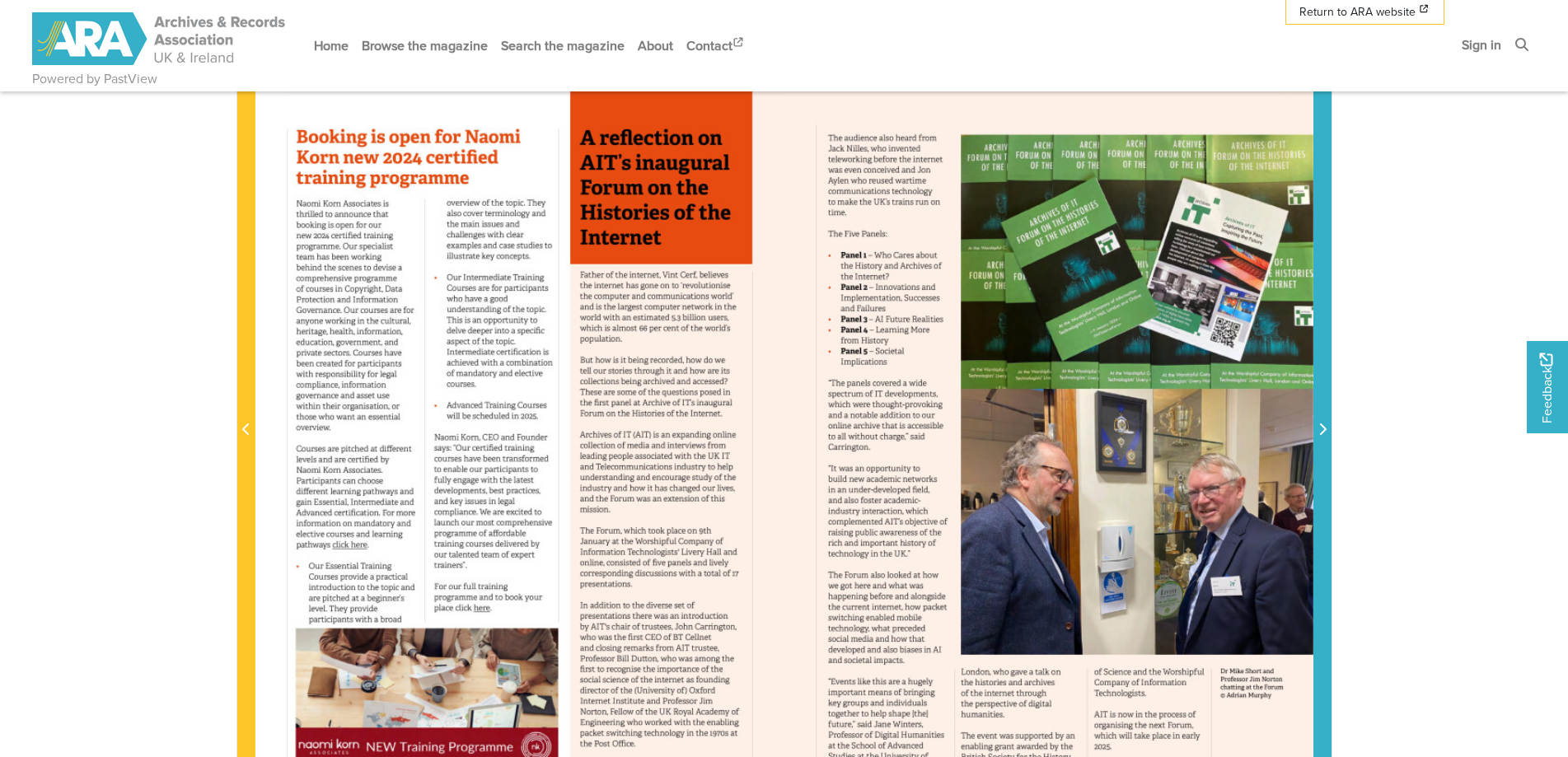 scroll, scrollTop: 329, scrollLeft: 0, axis: vertical 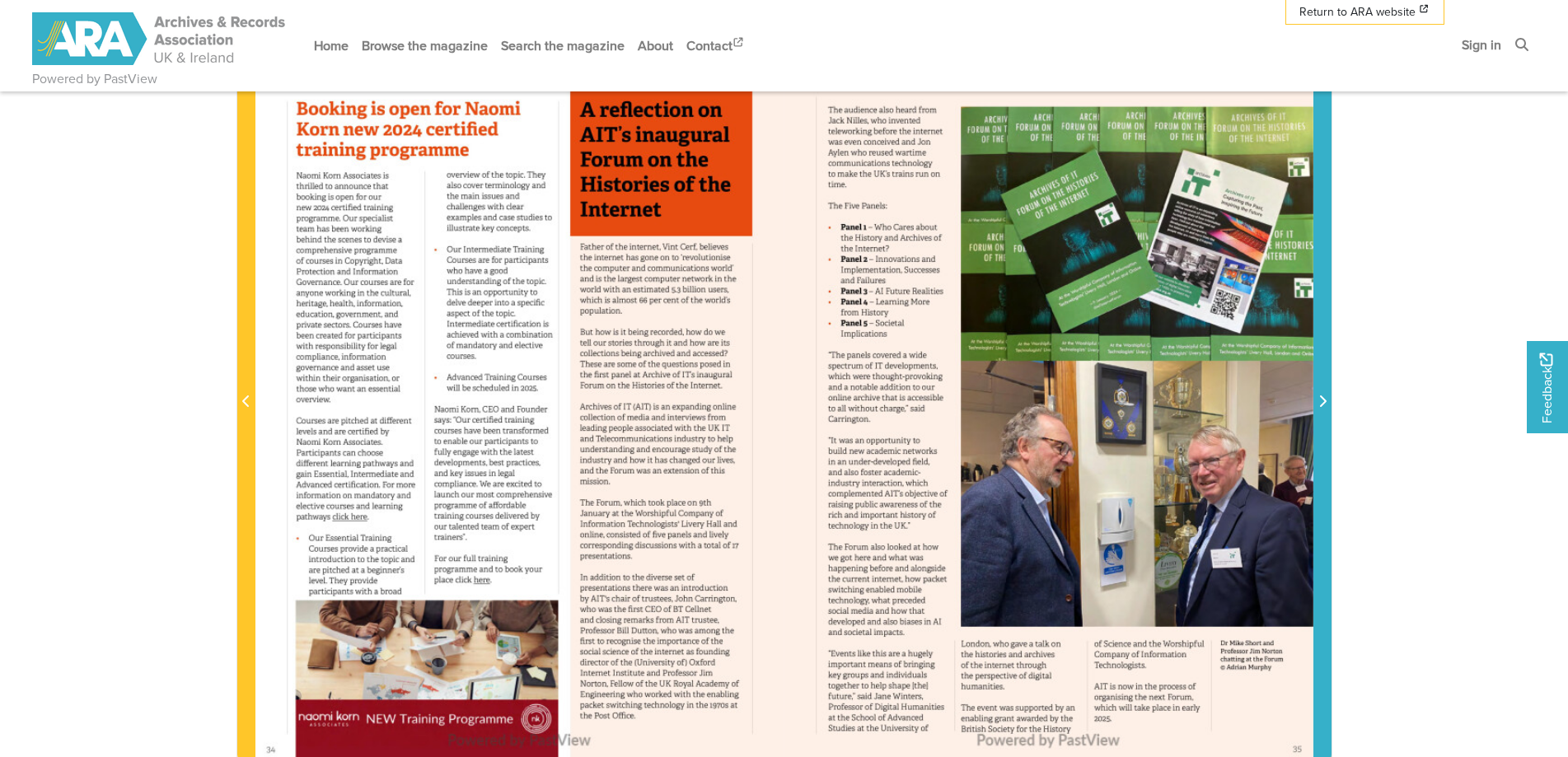 click 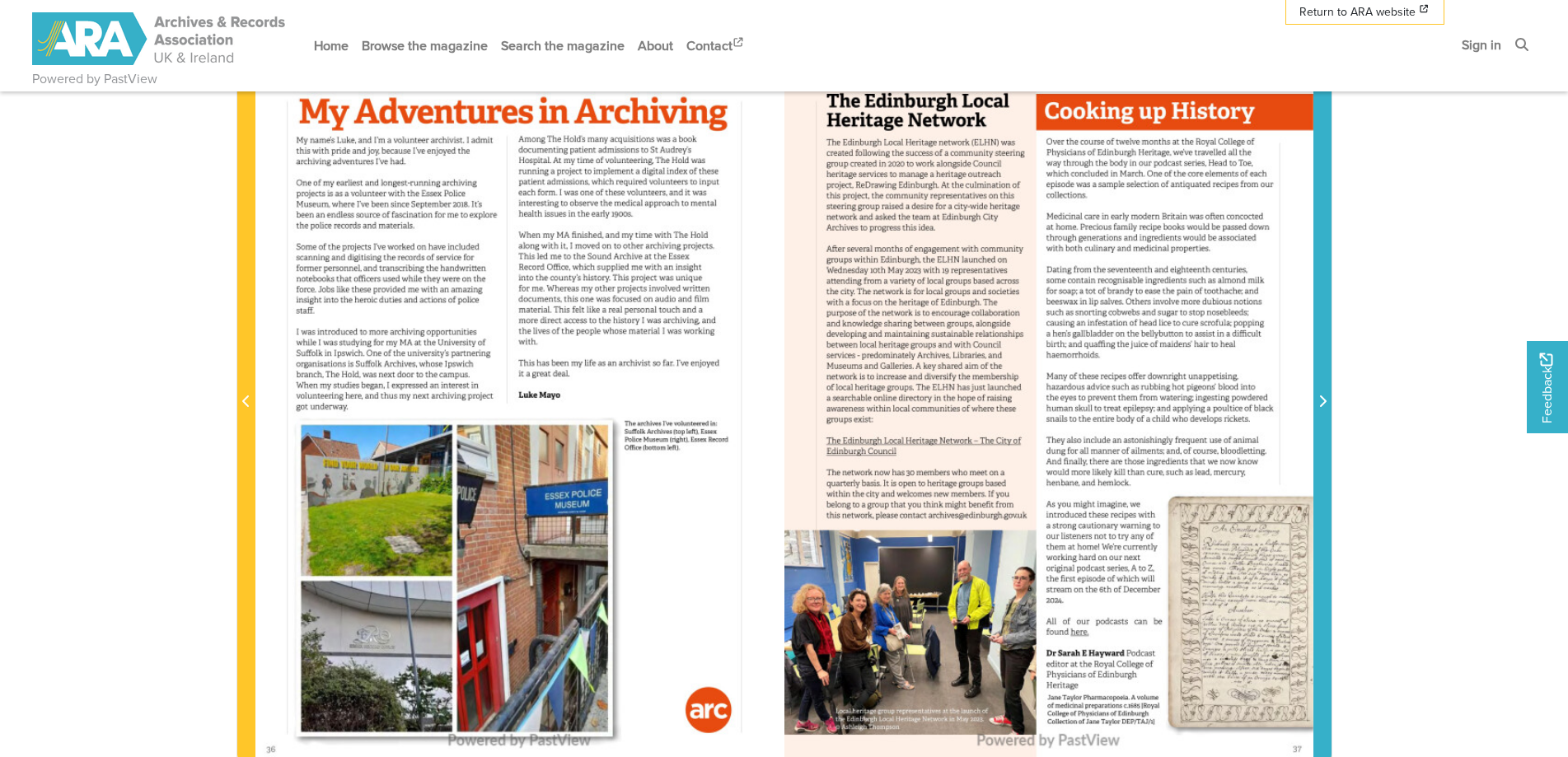 click 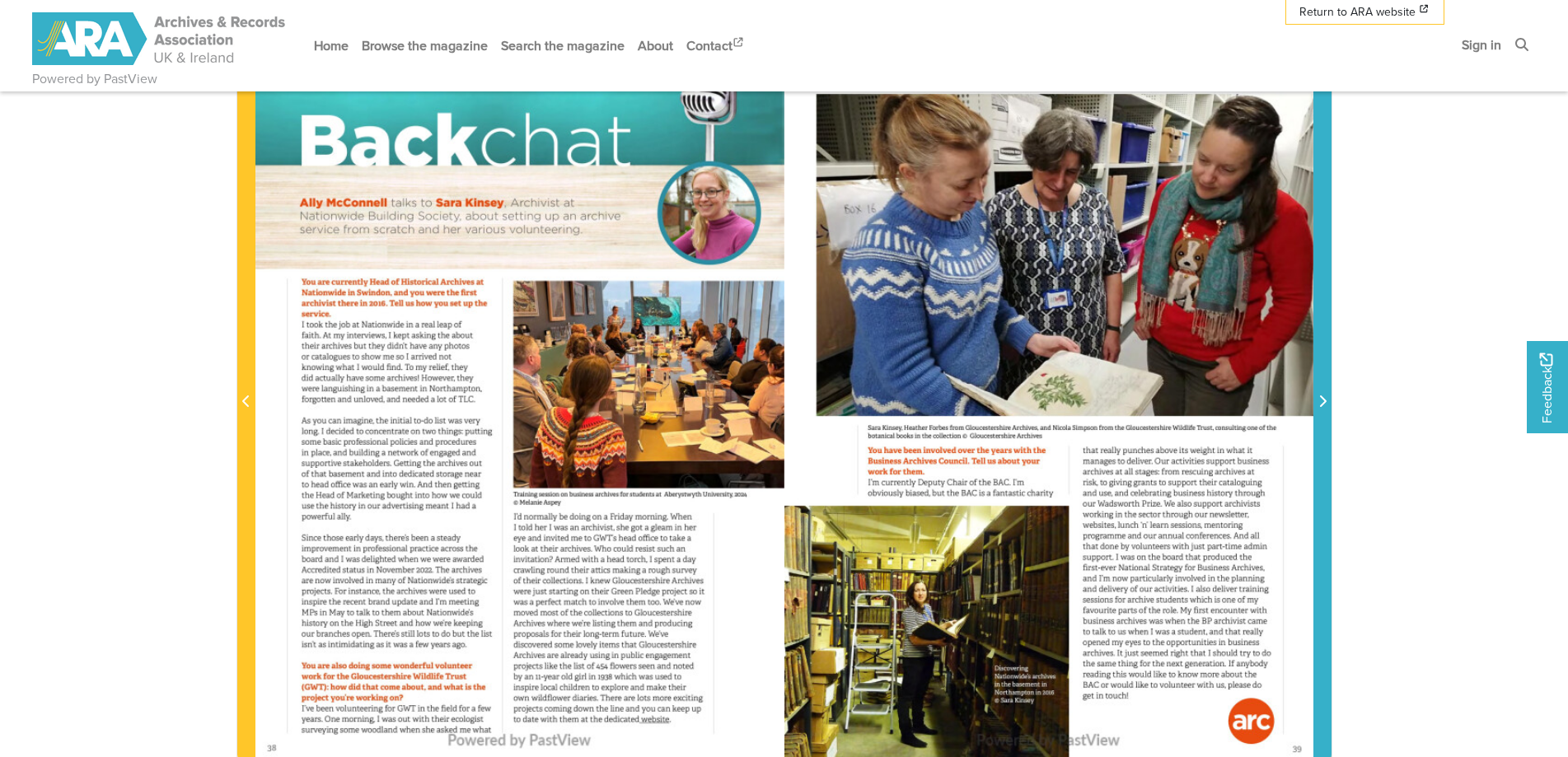 click 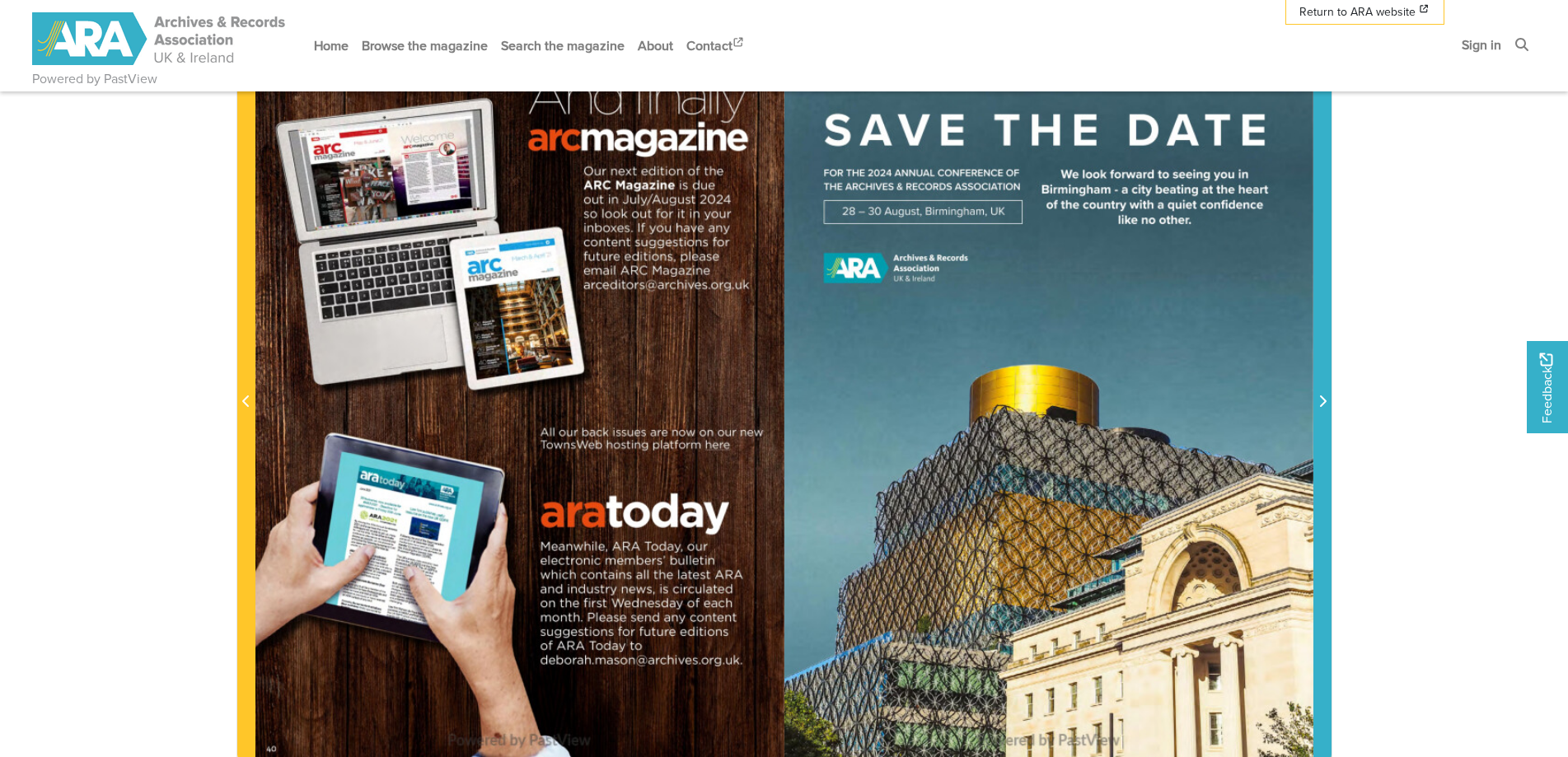 click 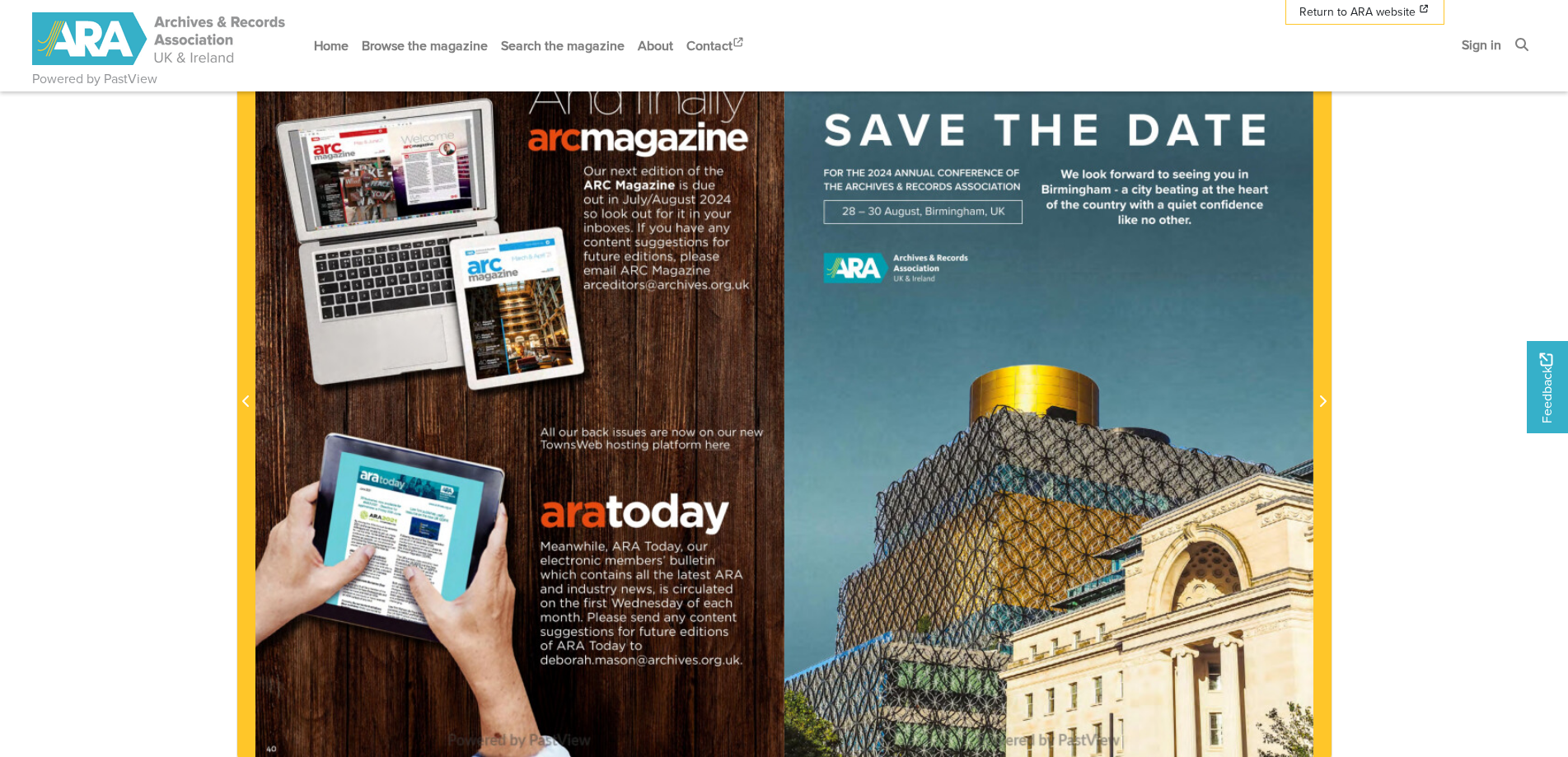 click at bounding box center [160, 39] 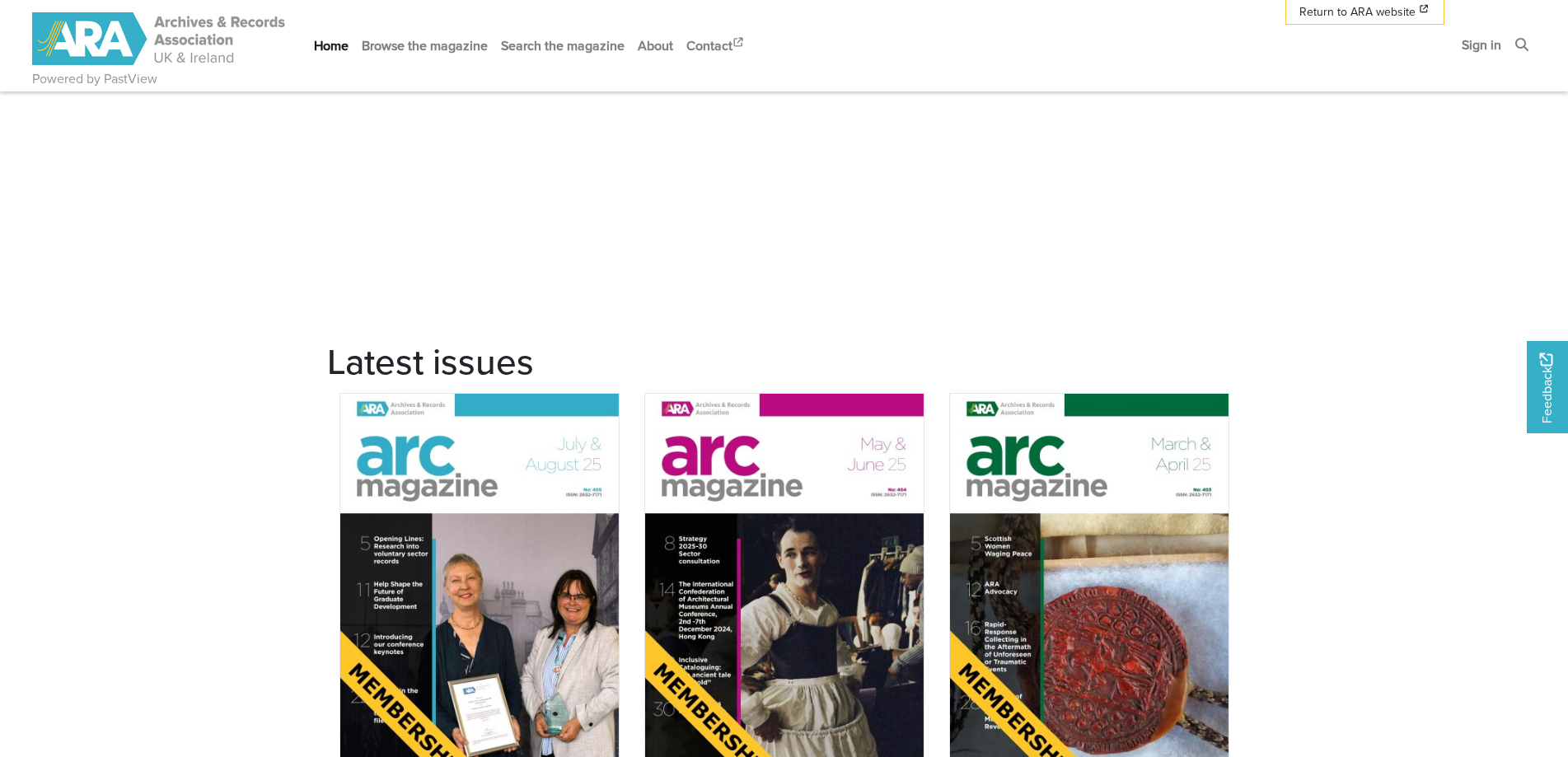 scroll, scrollTop: 1565, scrollLeft: 0, axis: vertical 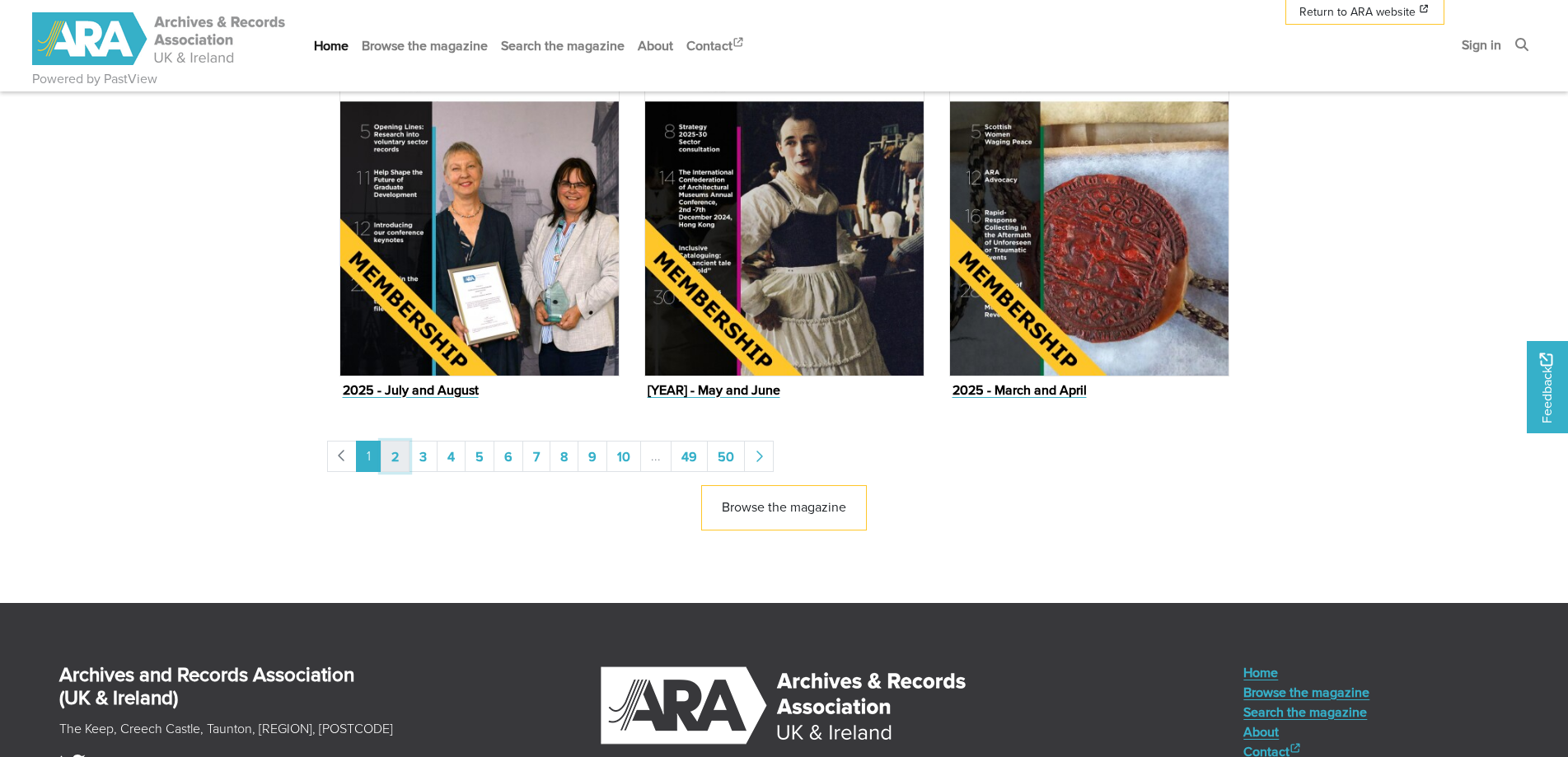 click on "2" at bounding box center (395, 456) 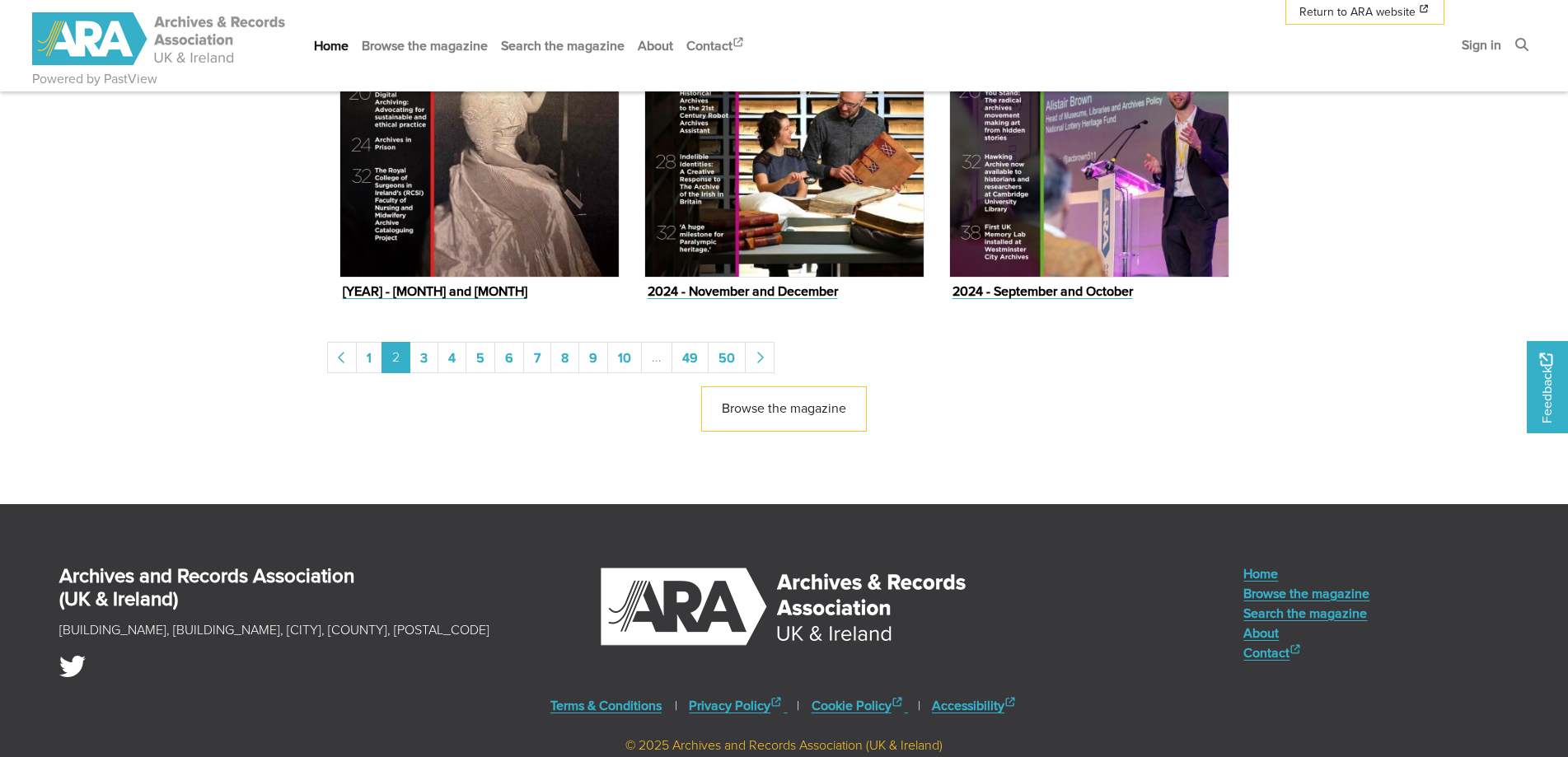 scroll, scrollTop: 1565, scrollLeft: 0, axis: vertical 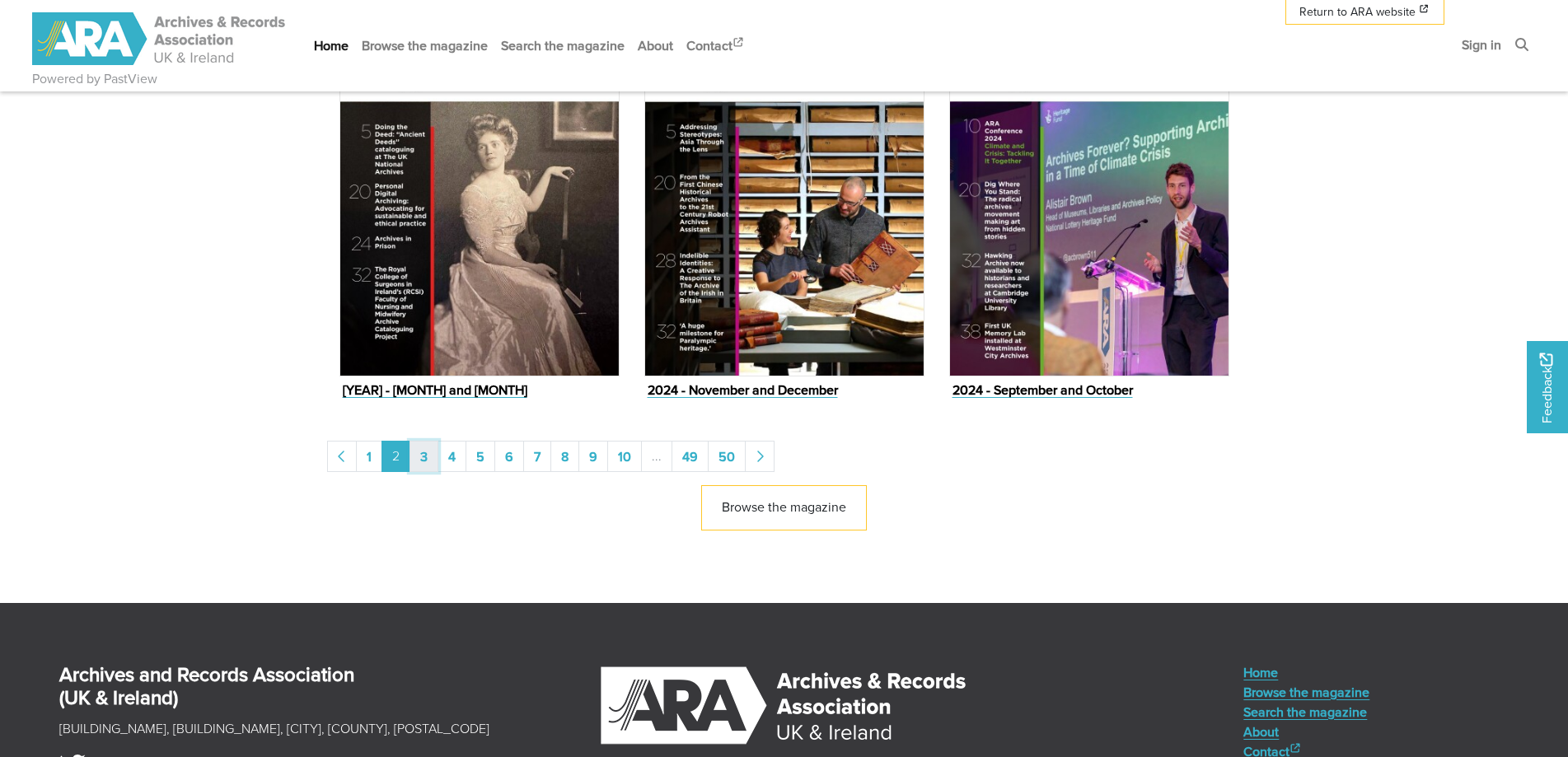 click on "3" at bounding box center (424, 456) 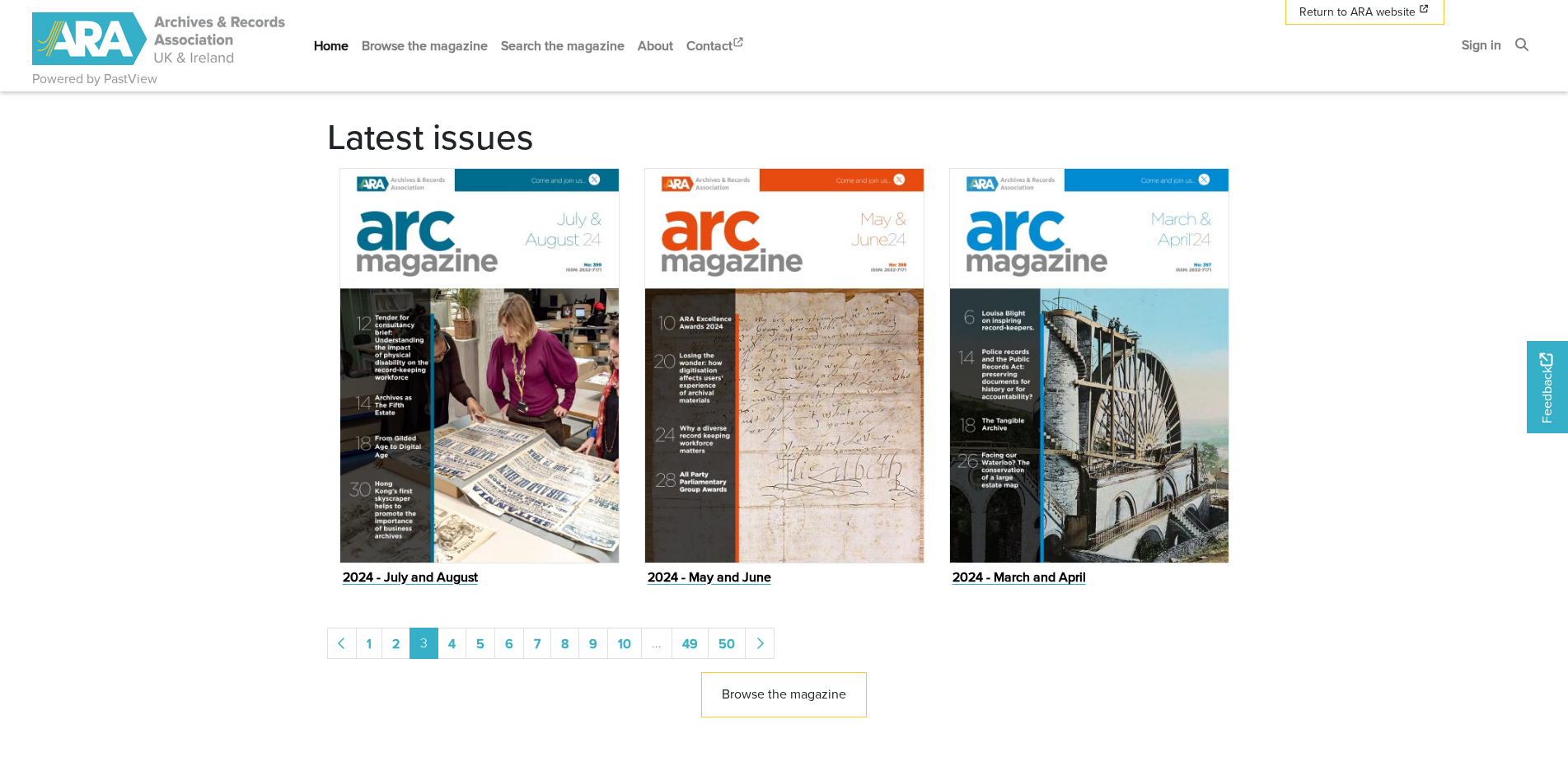 scroll, scrollTop: 1400, scrollLeft: 0, axis: vertical 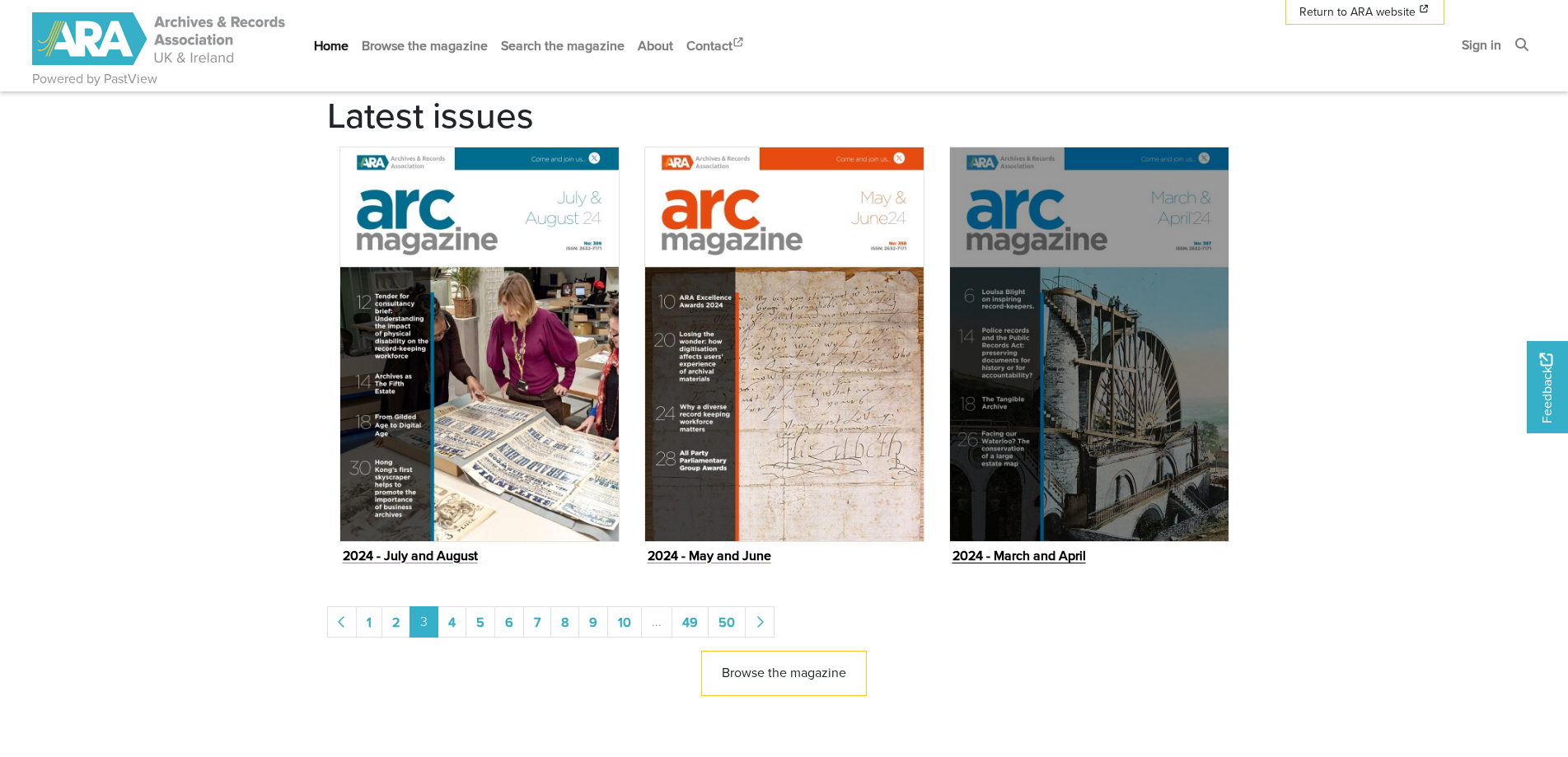 click at bounding box center (1089, 344) 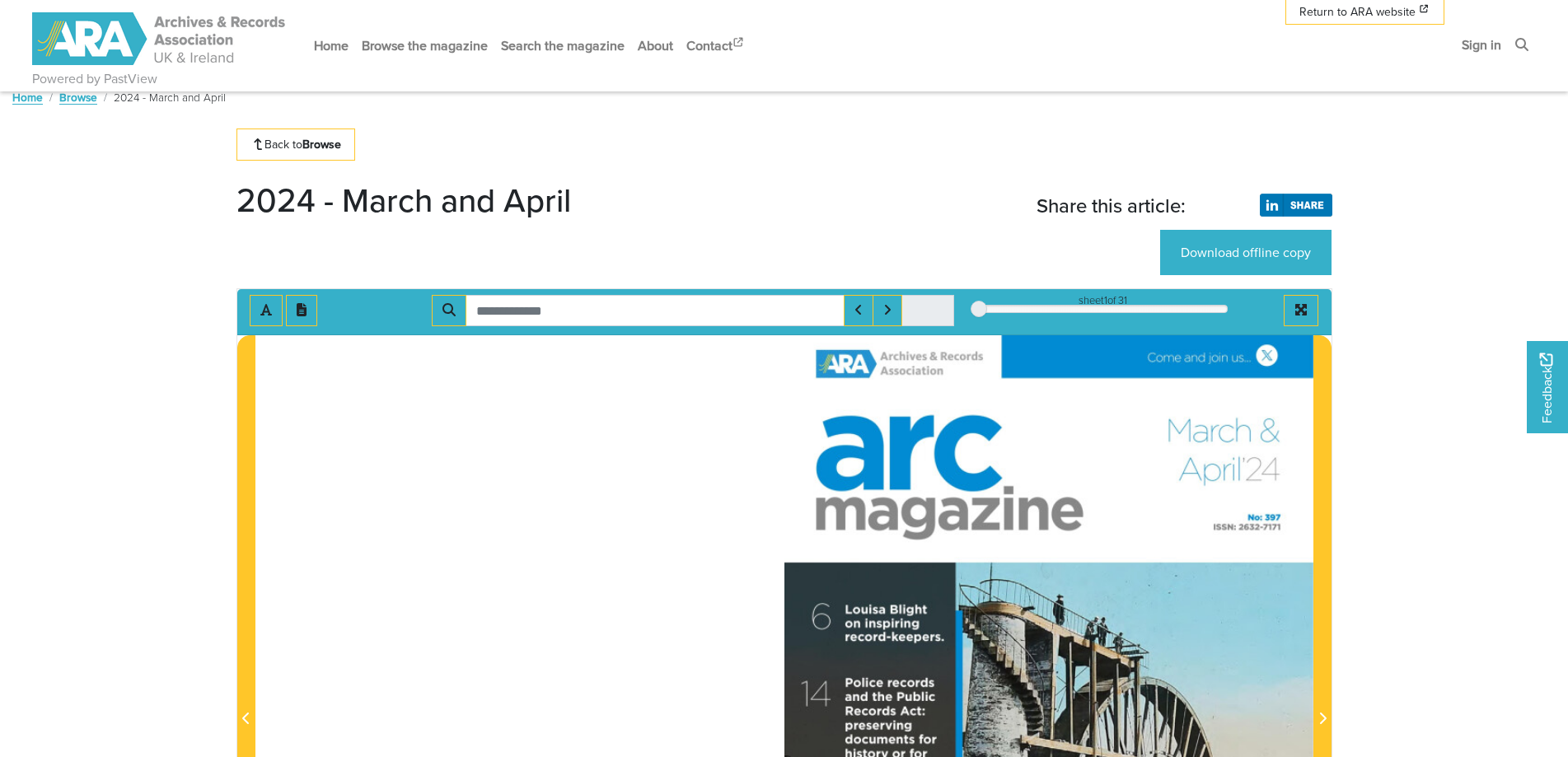 scroll, scrollTop: 247, scrollLeft: 0, axis: vertical 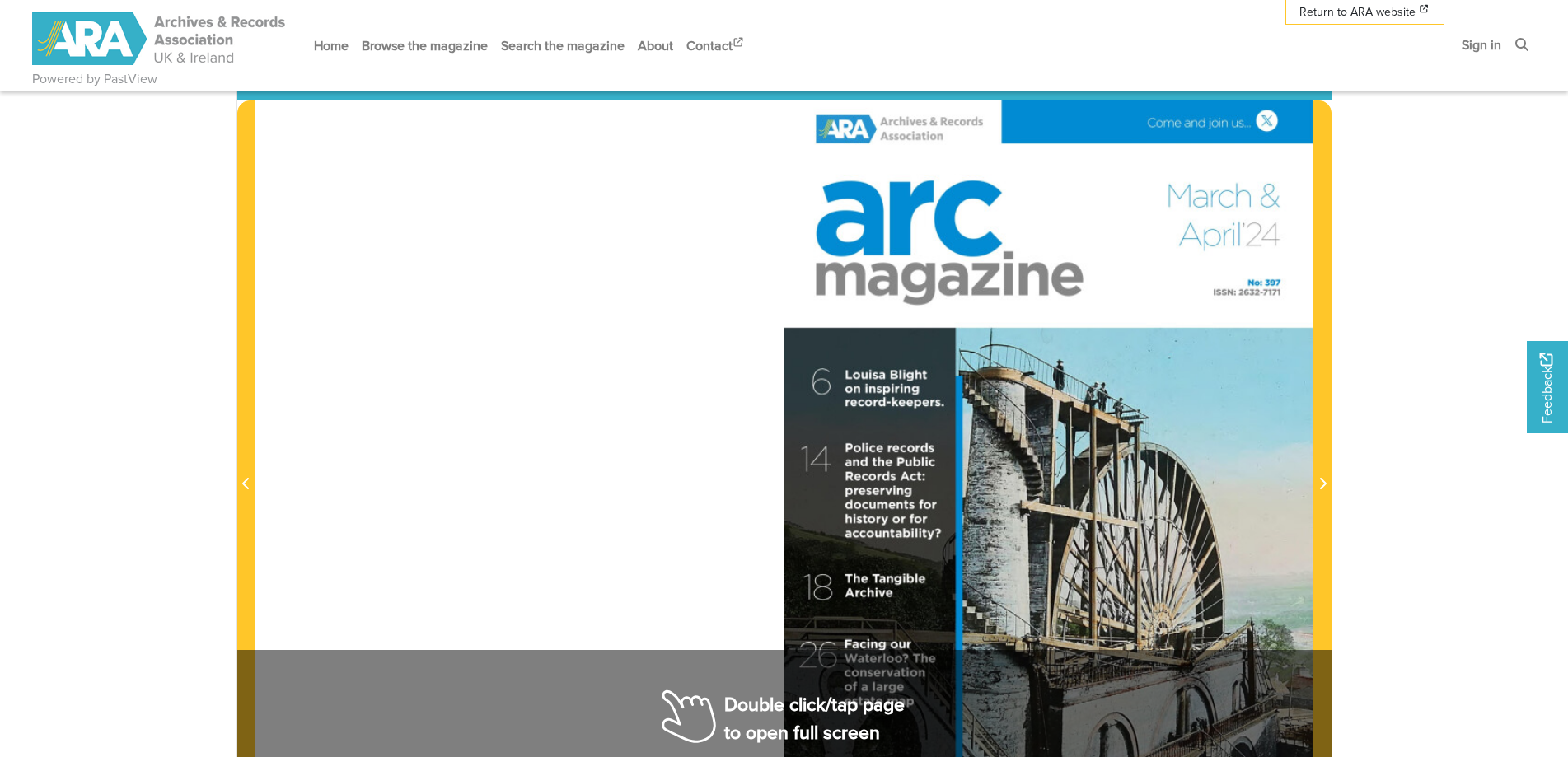 click at bounding box center (1049, 474) 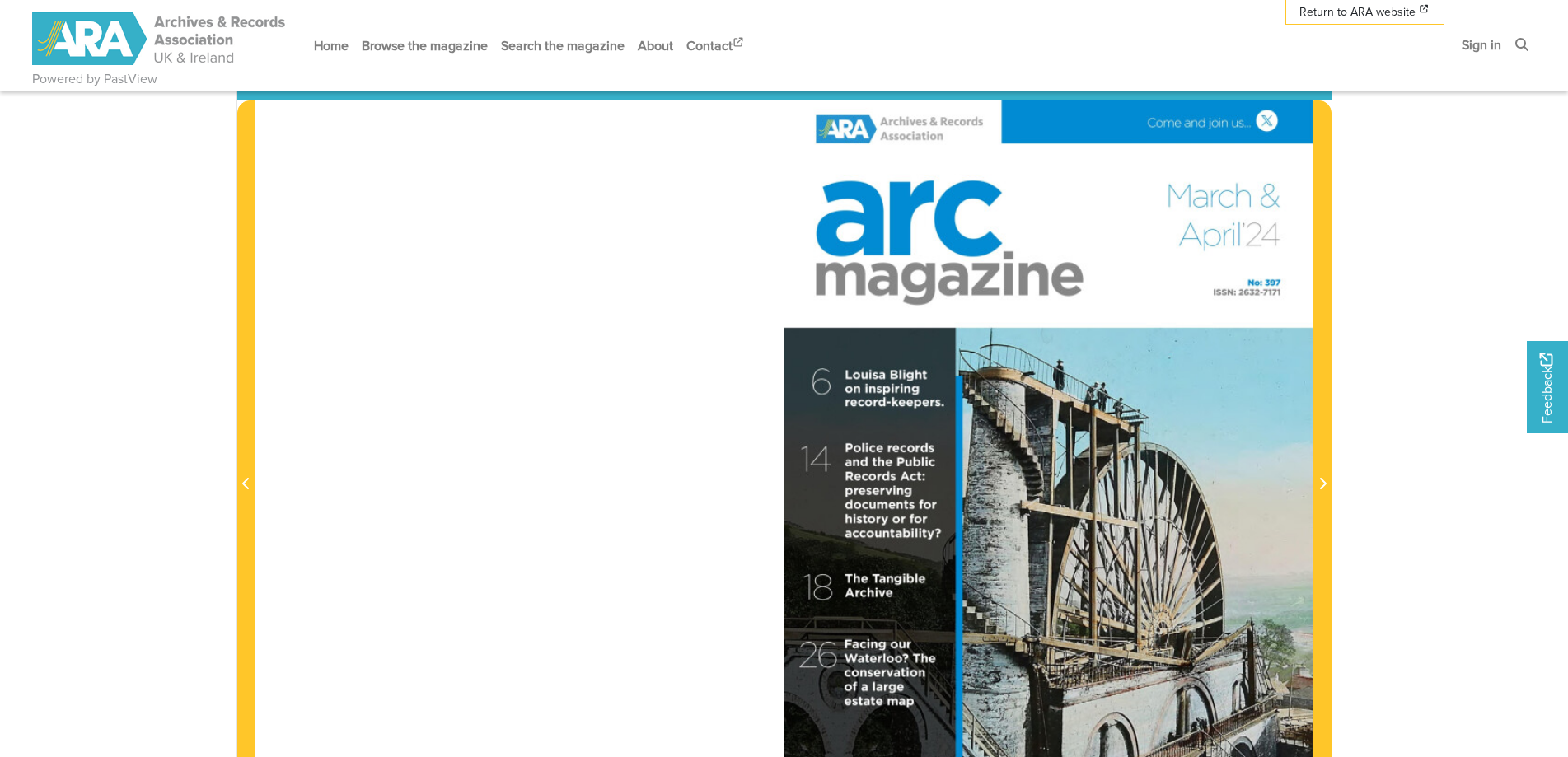 click on "Loading
sheet  [NUMBER]  of [NUMBER]
[NUMBER] *" at bounding box center (784, 474) 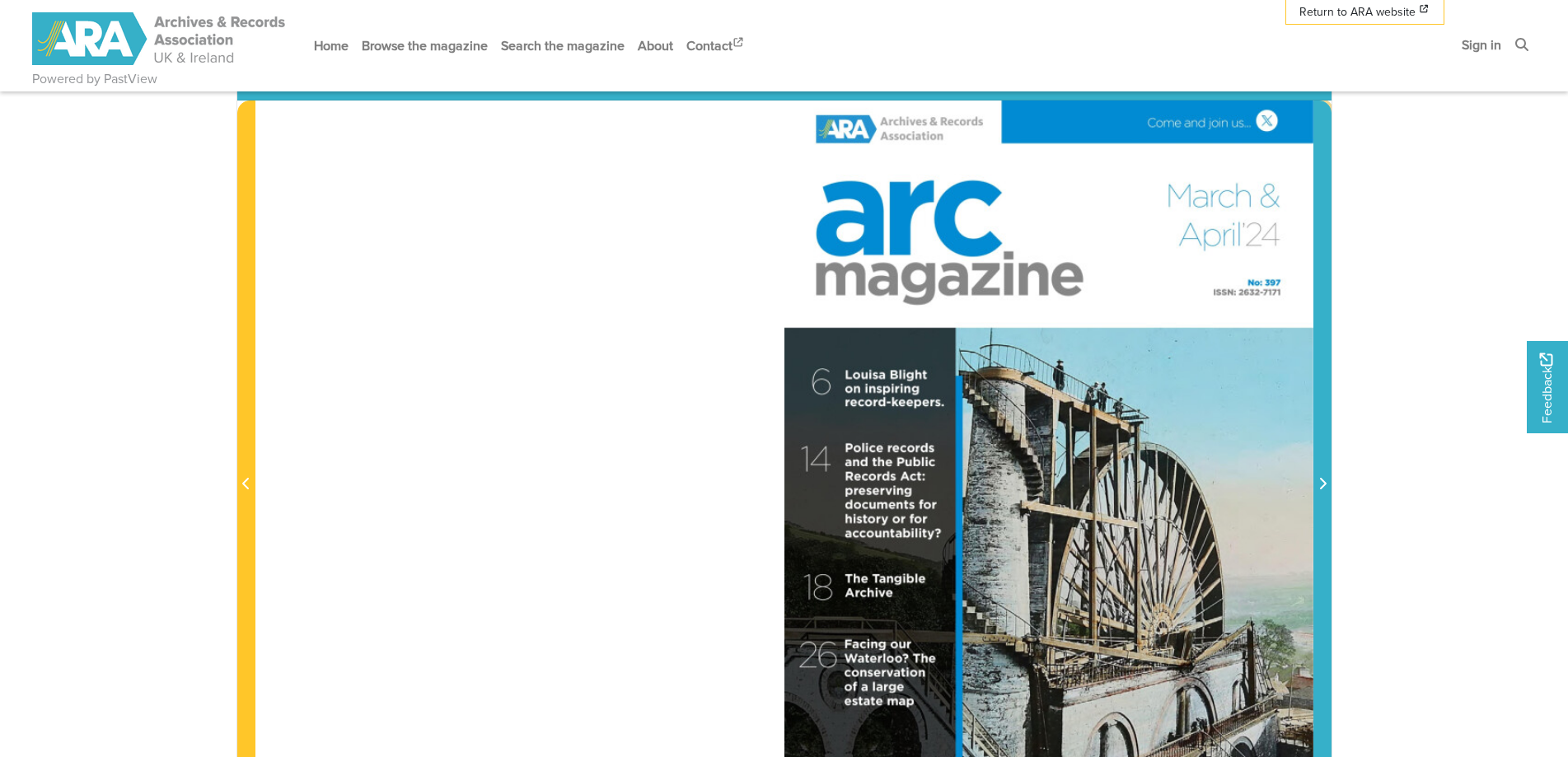 click 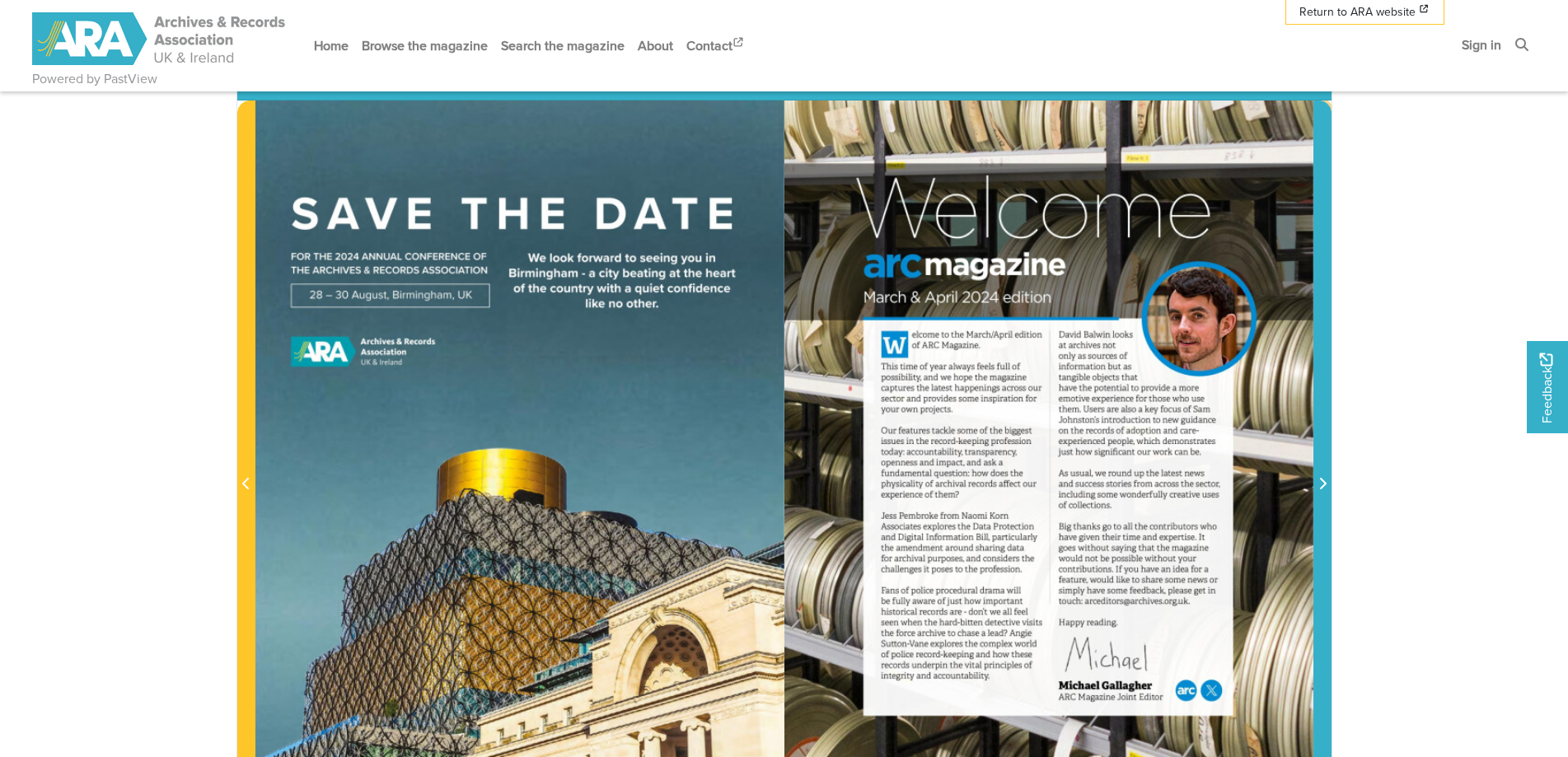 click 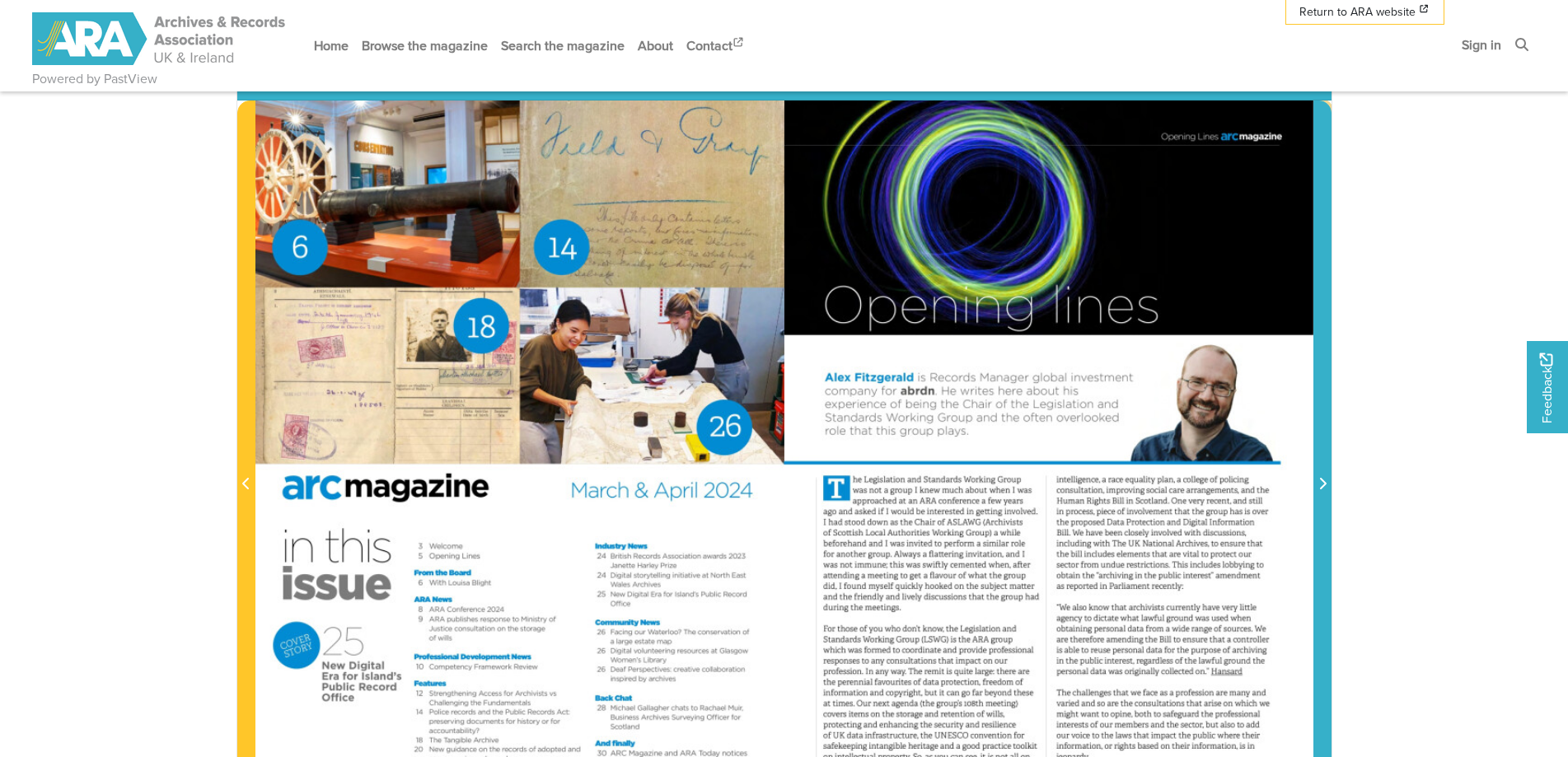 click 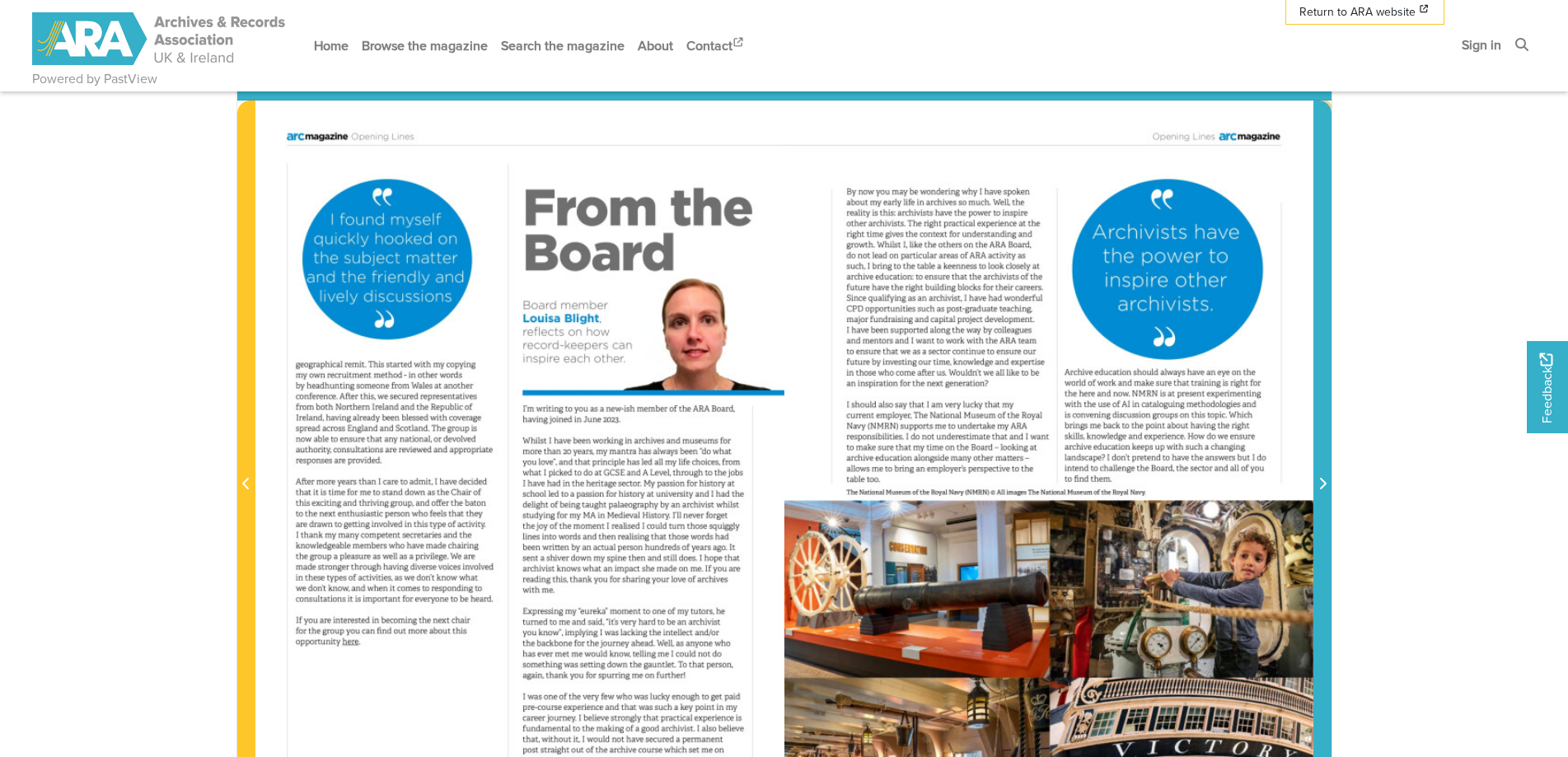 click 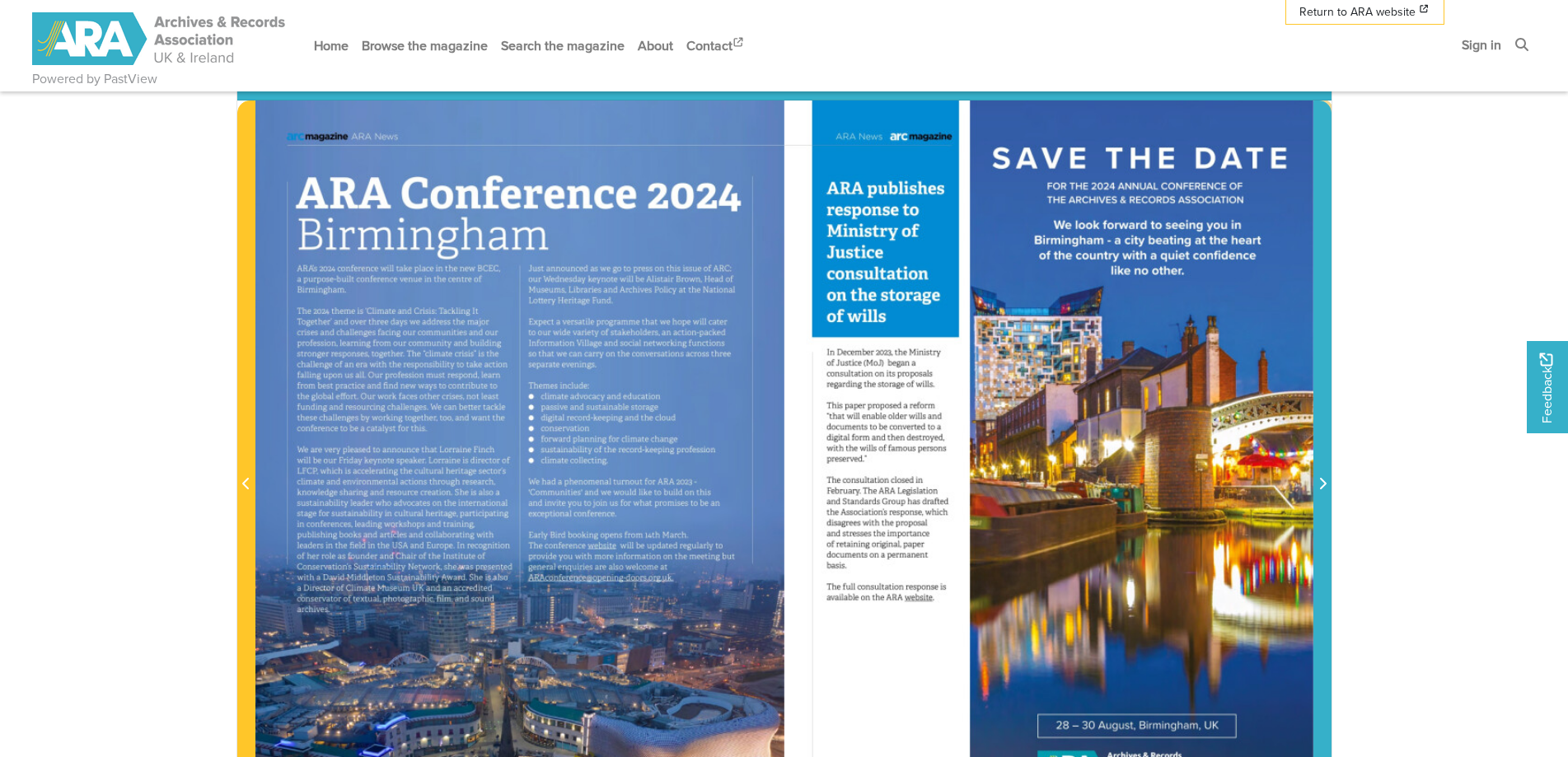 click 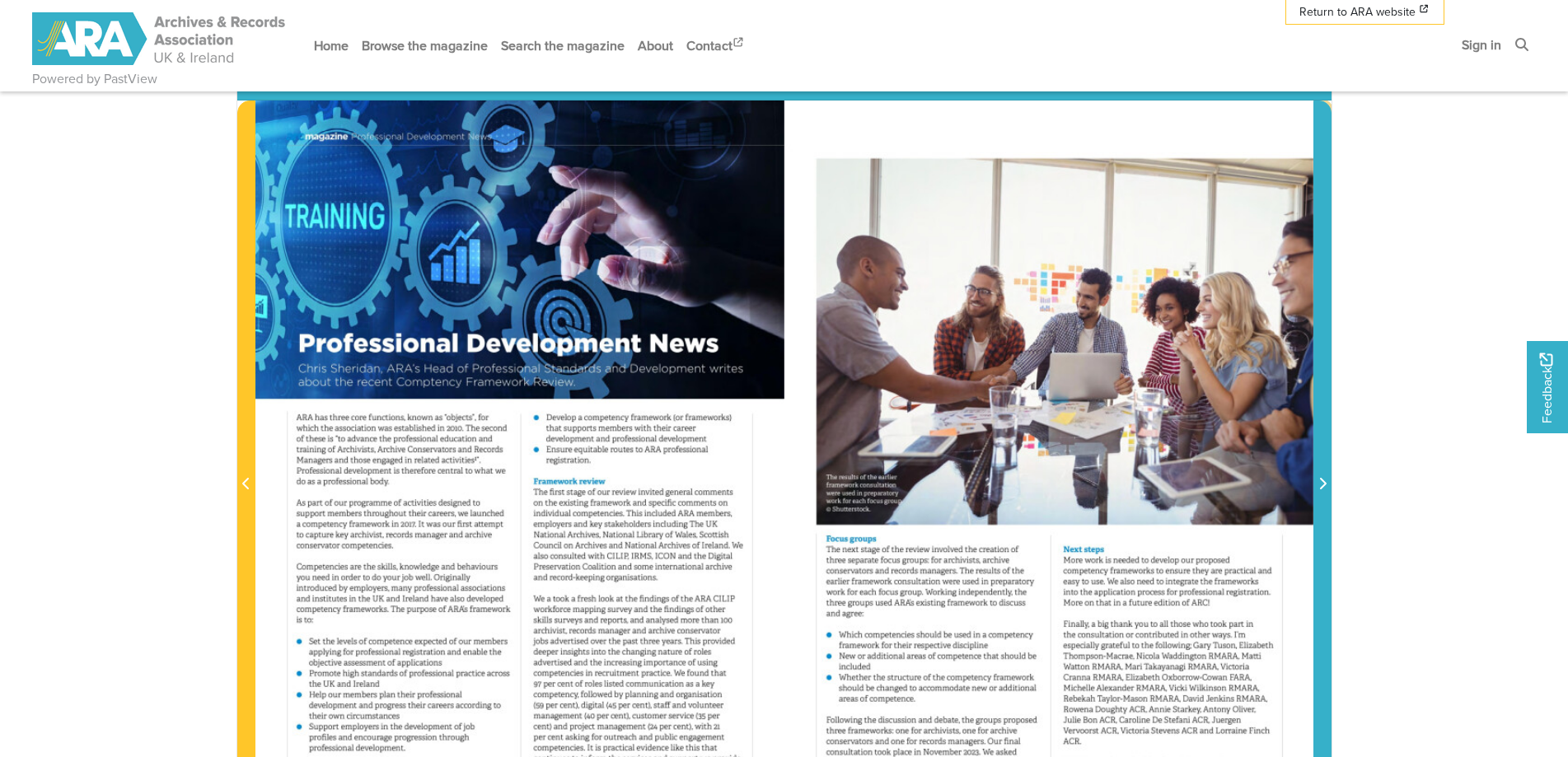 click 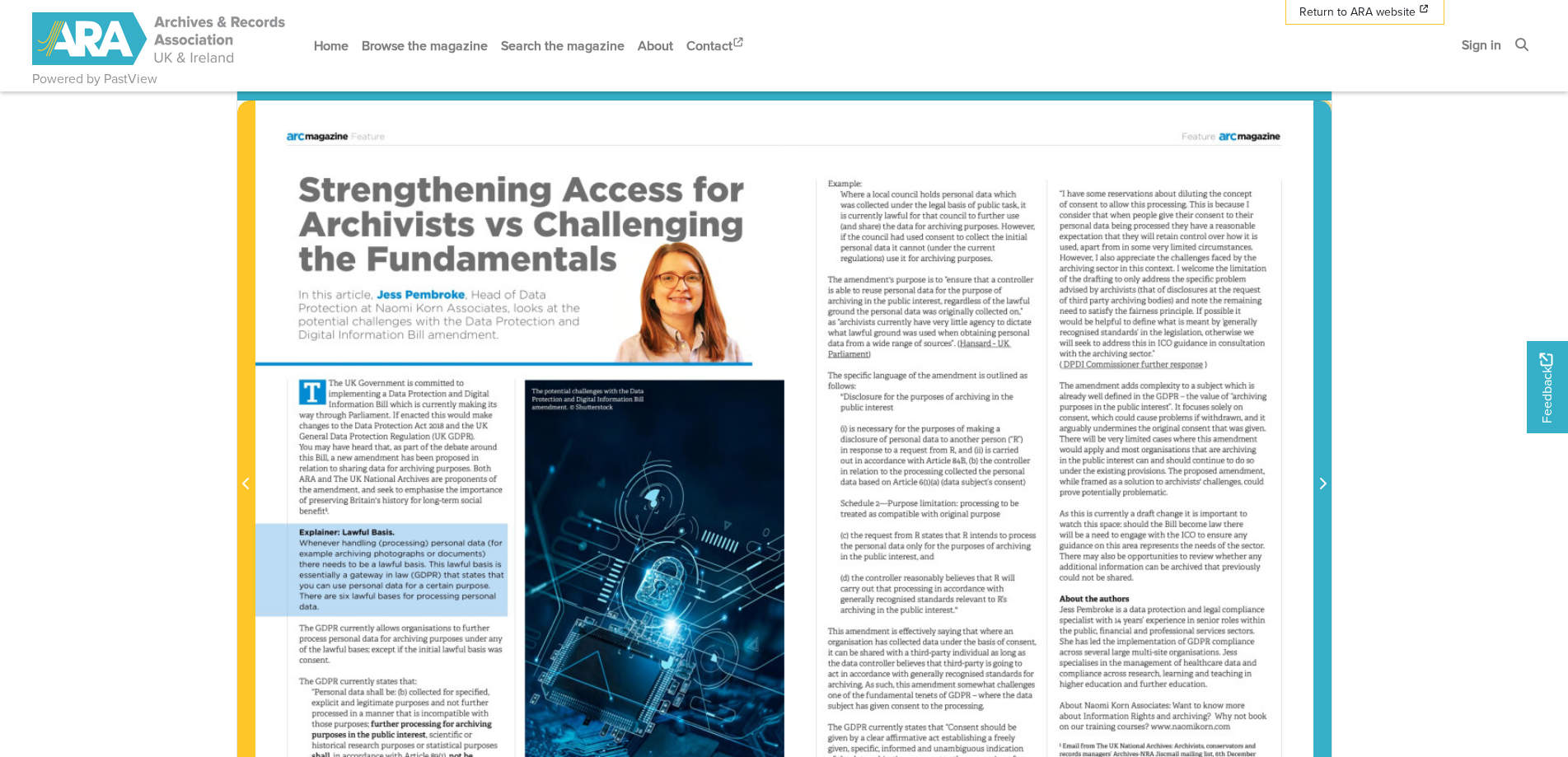 click 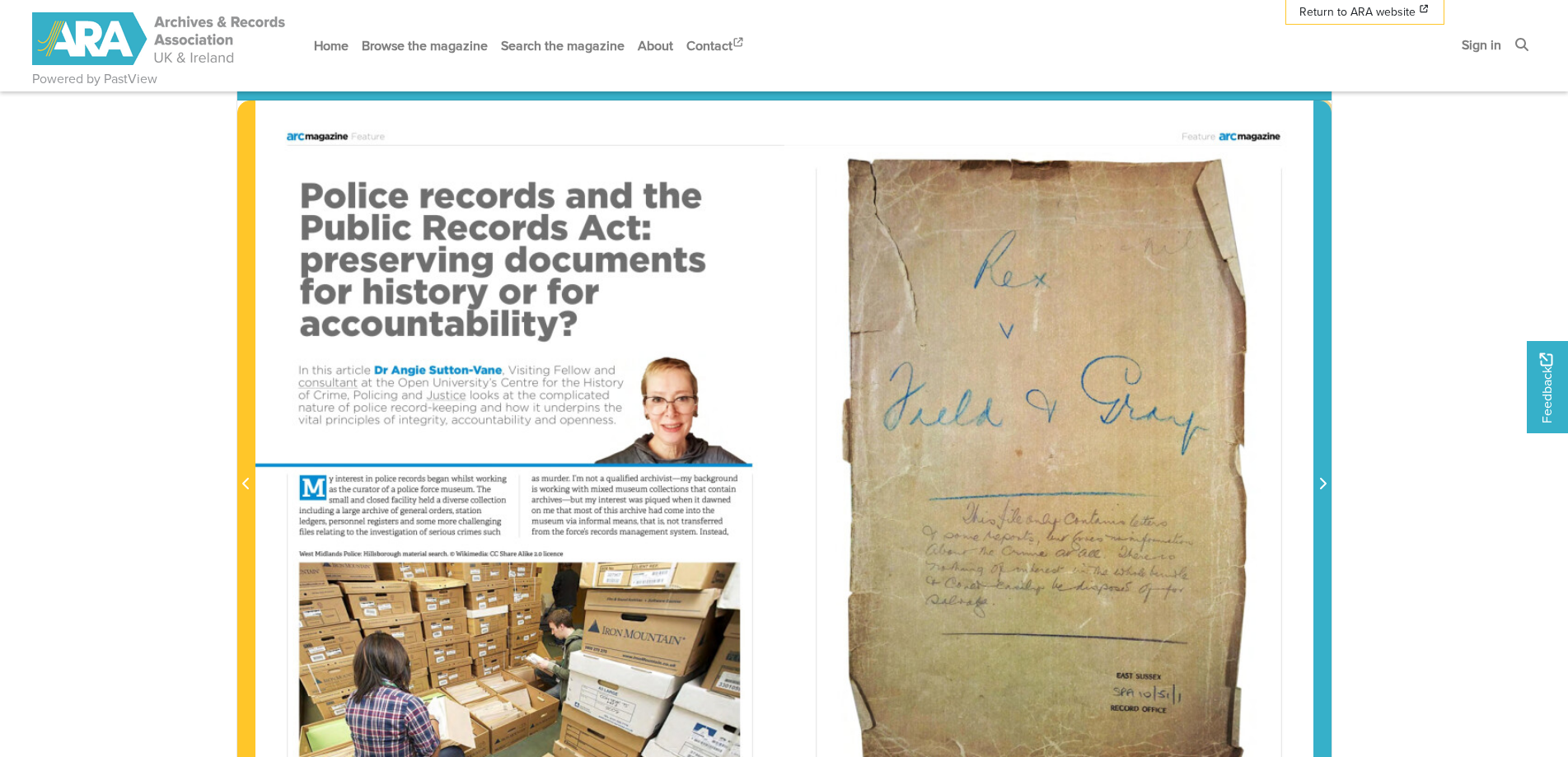click 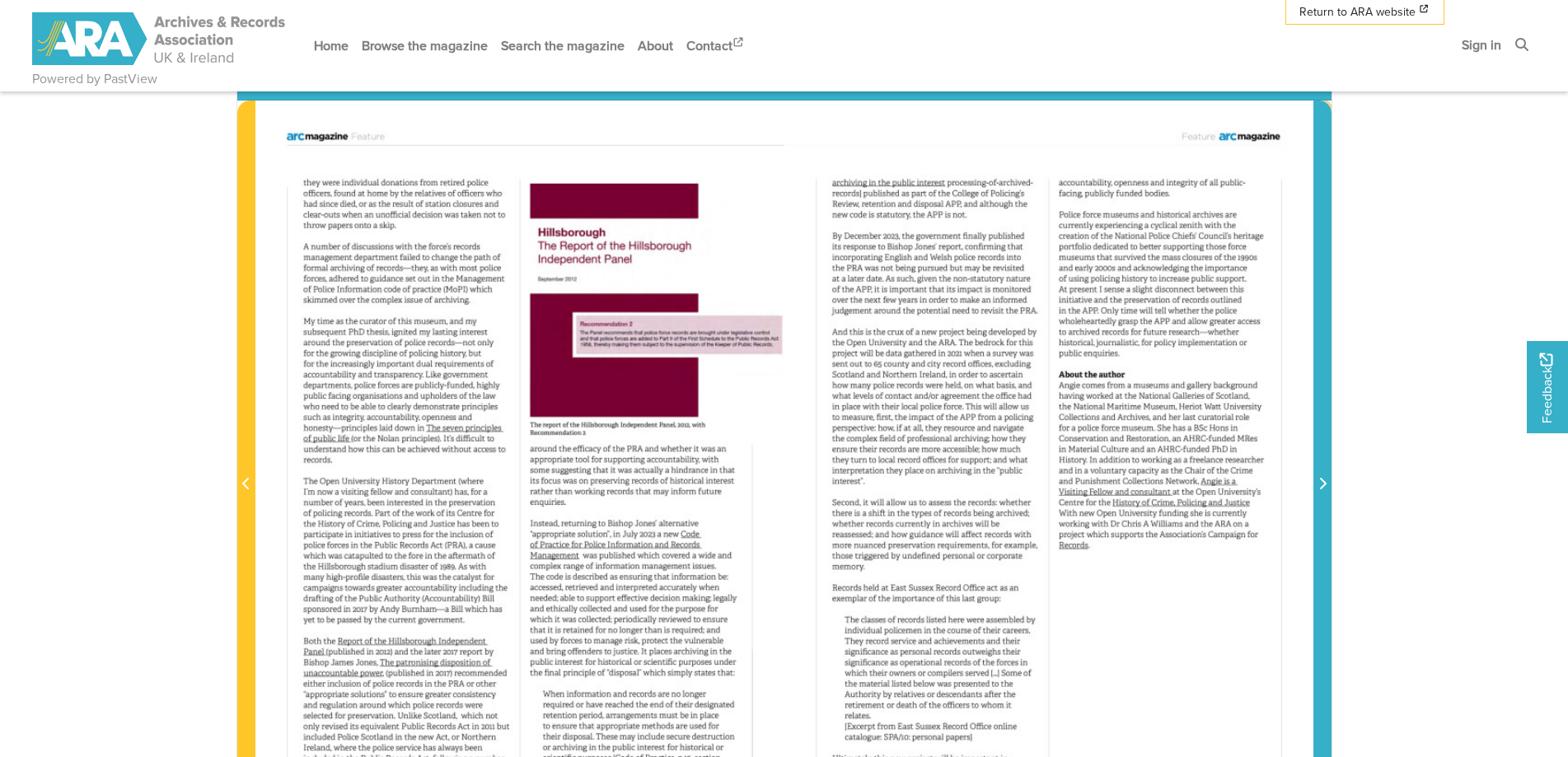click 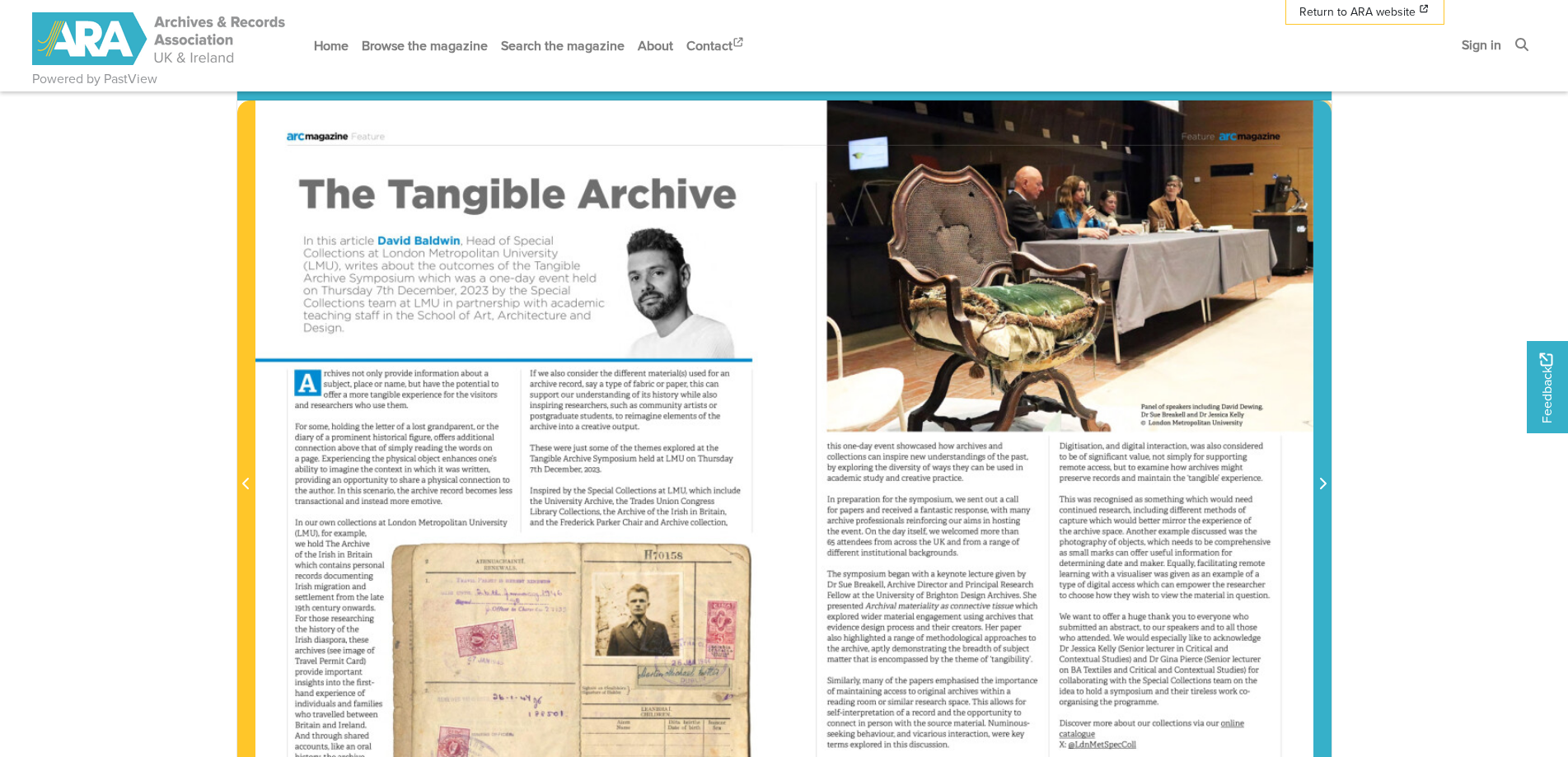 click 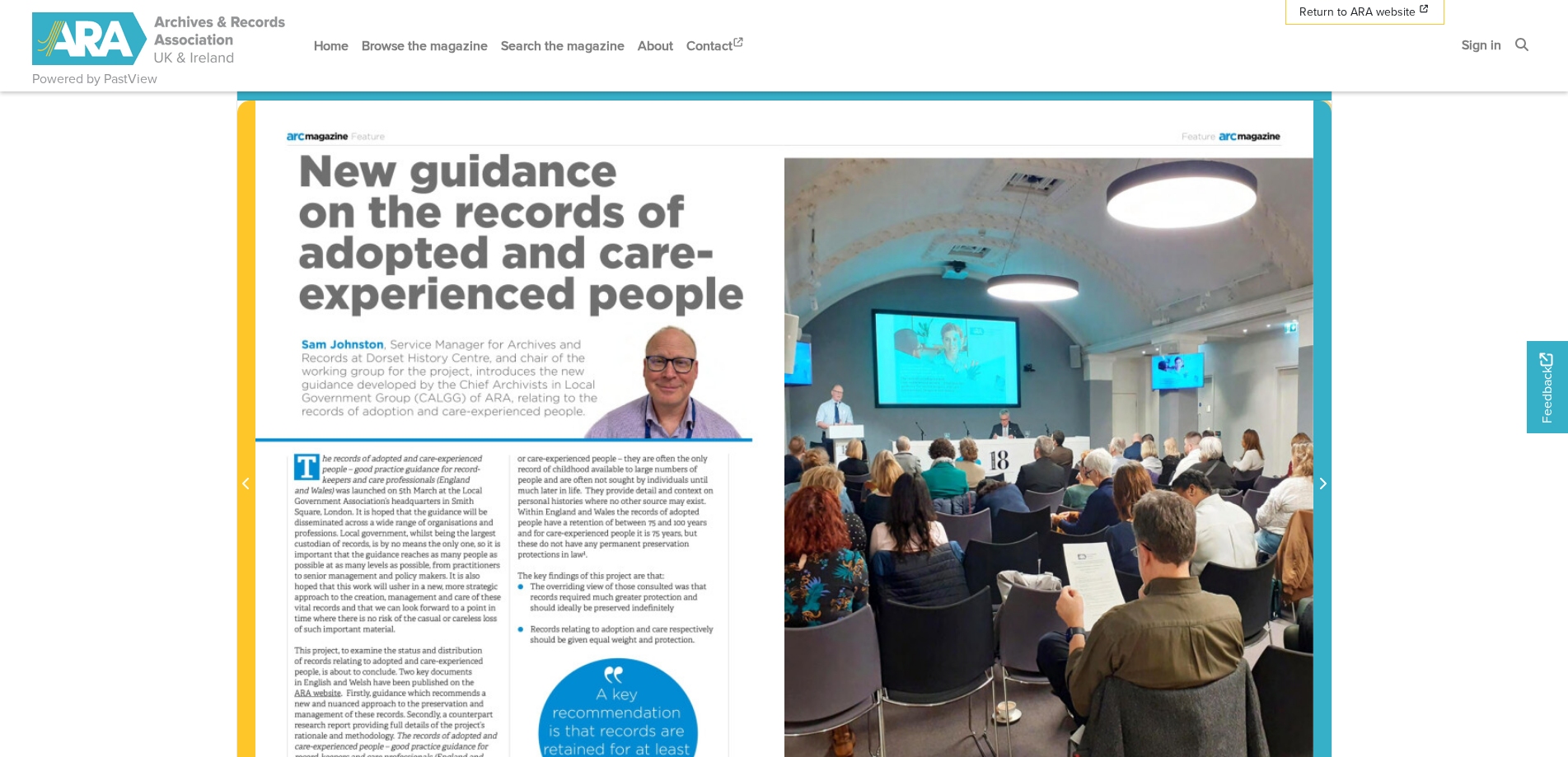 click 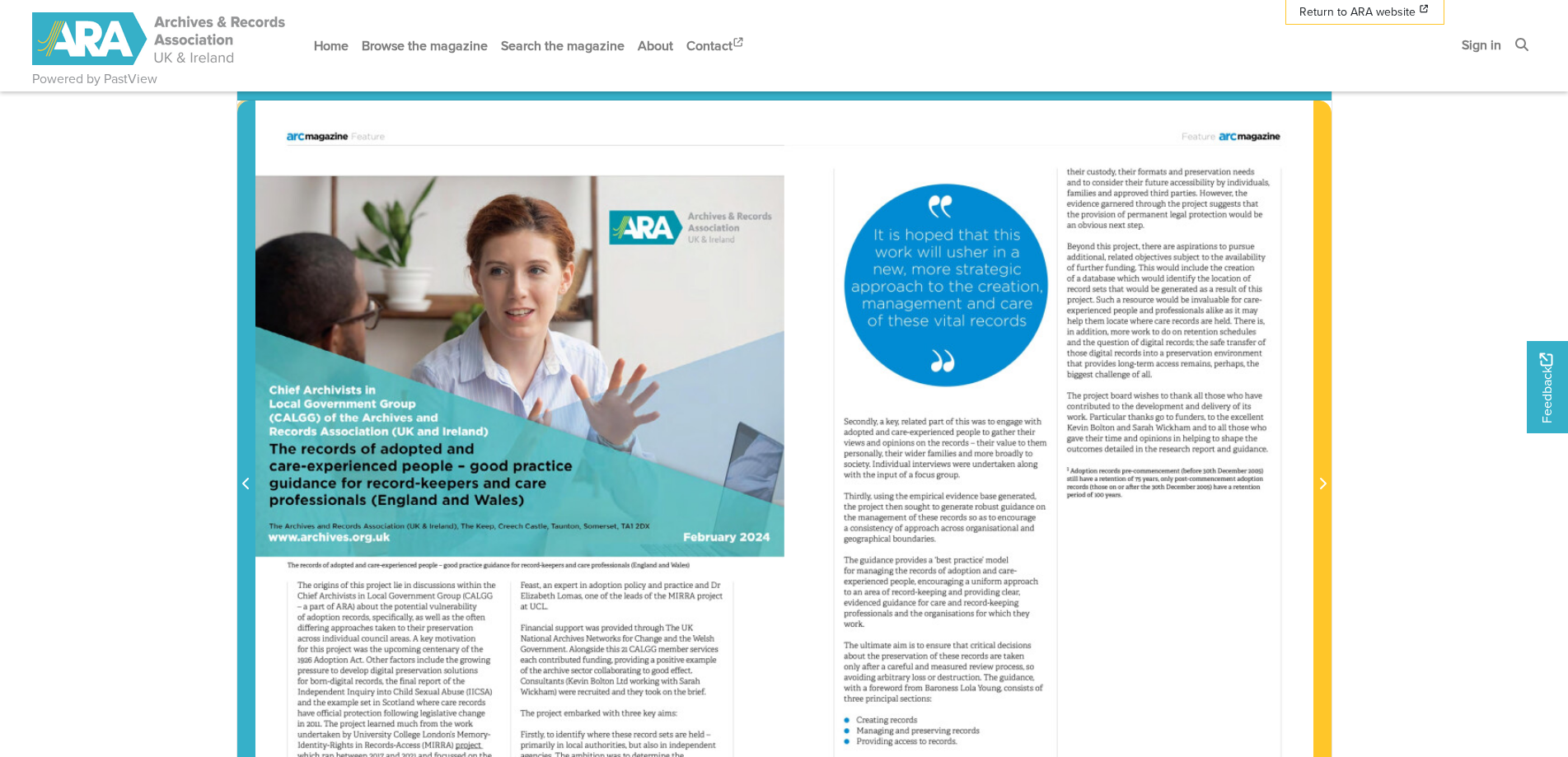 click 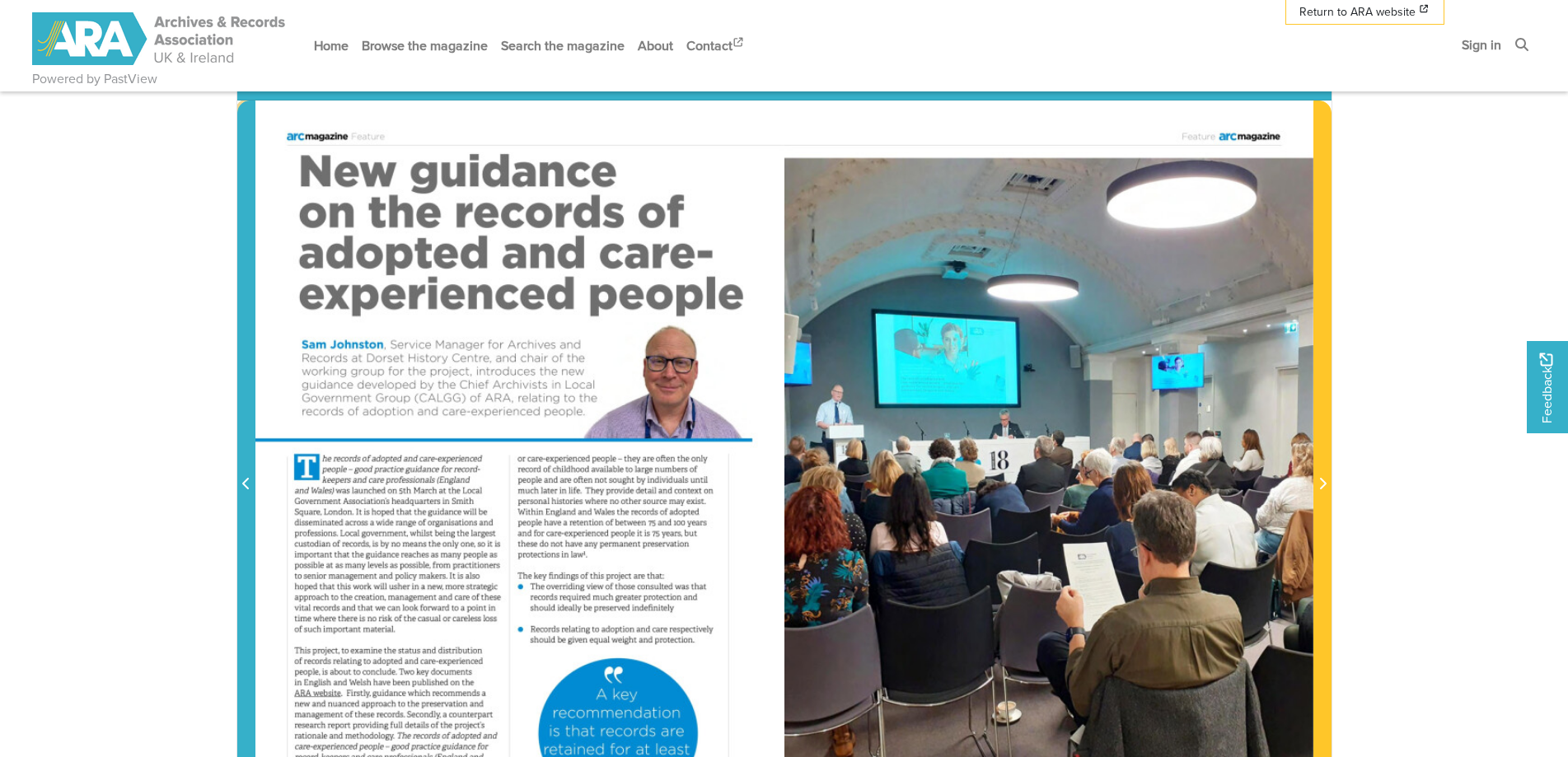 scroll, scrollTop: 329, scrollLeft: 0, axis: vertical 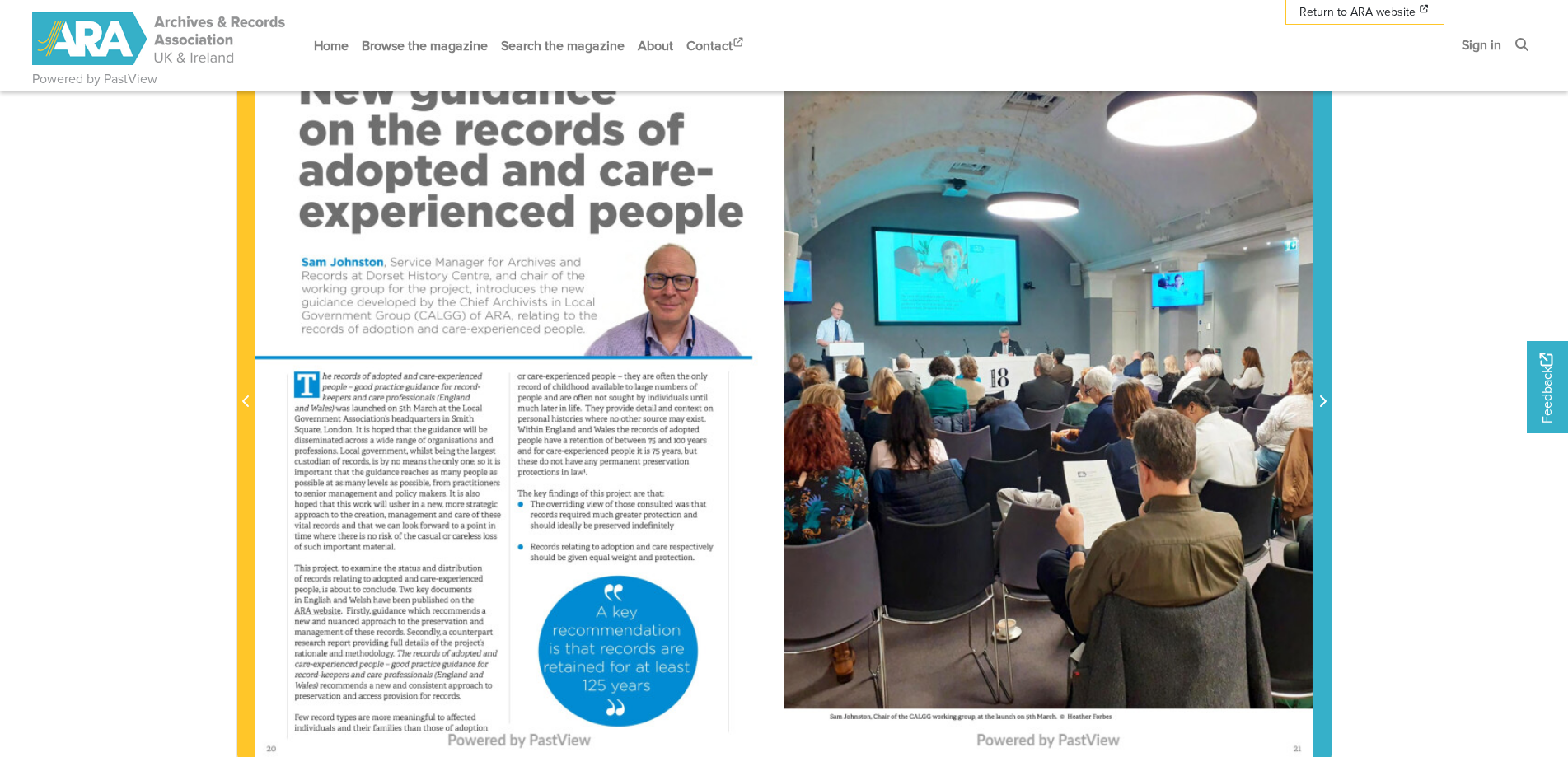 click at bounding box center [1322, 402] 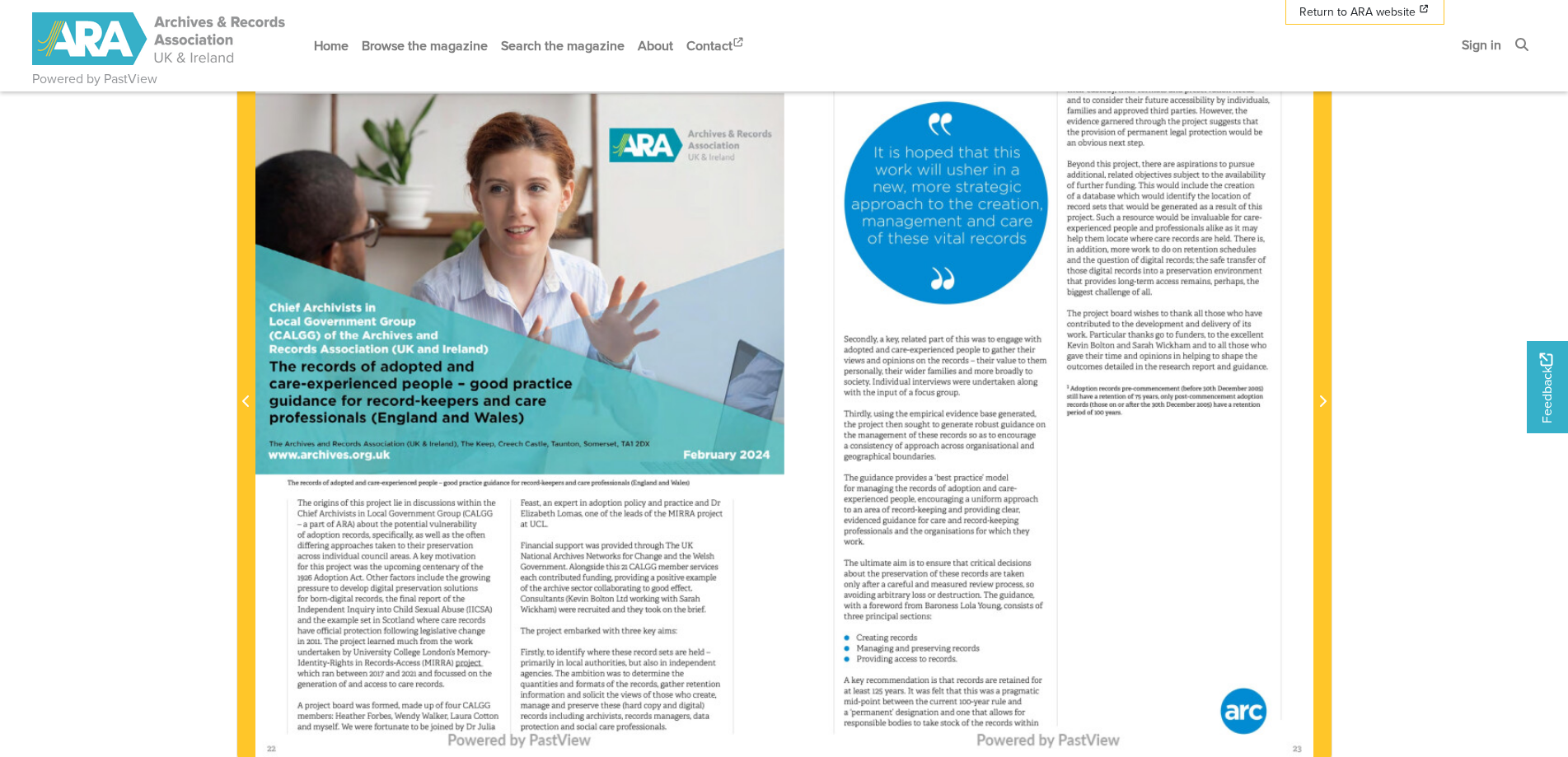 click at bounding box center [1049, 392] 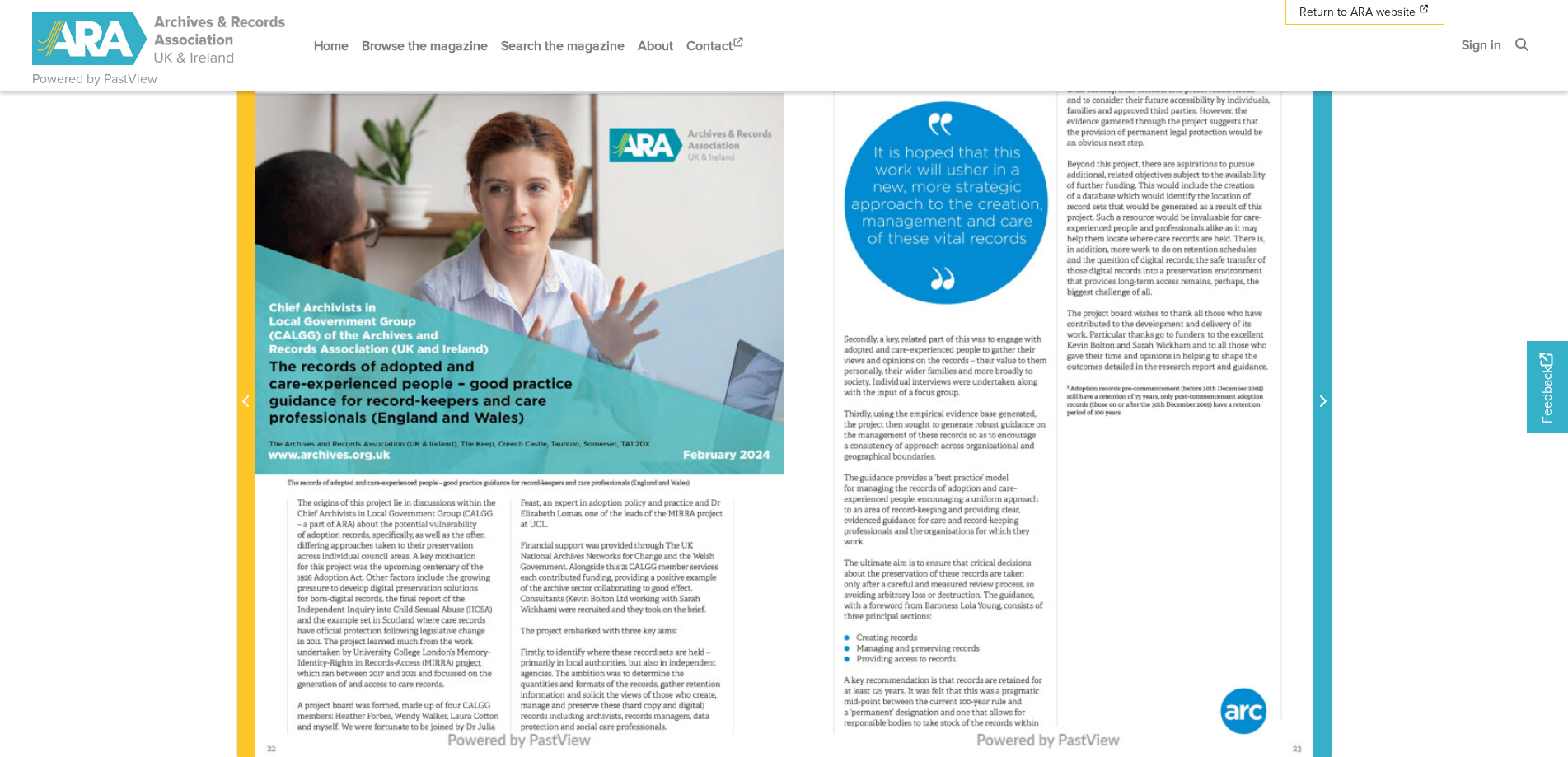 click 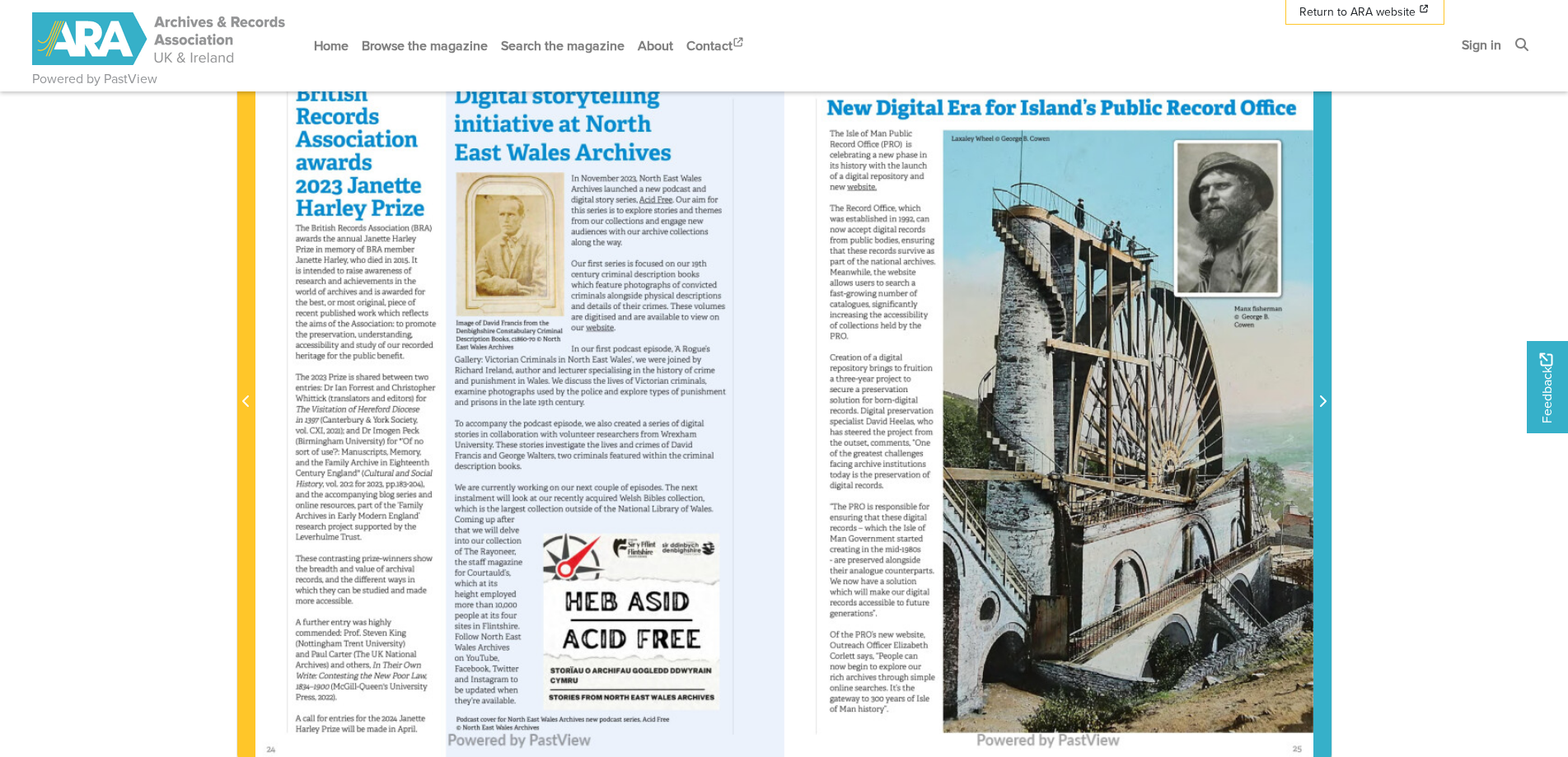 click 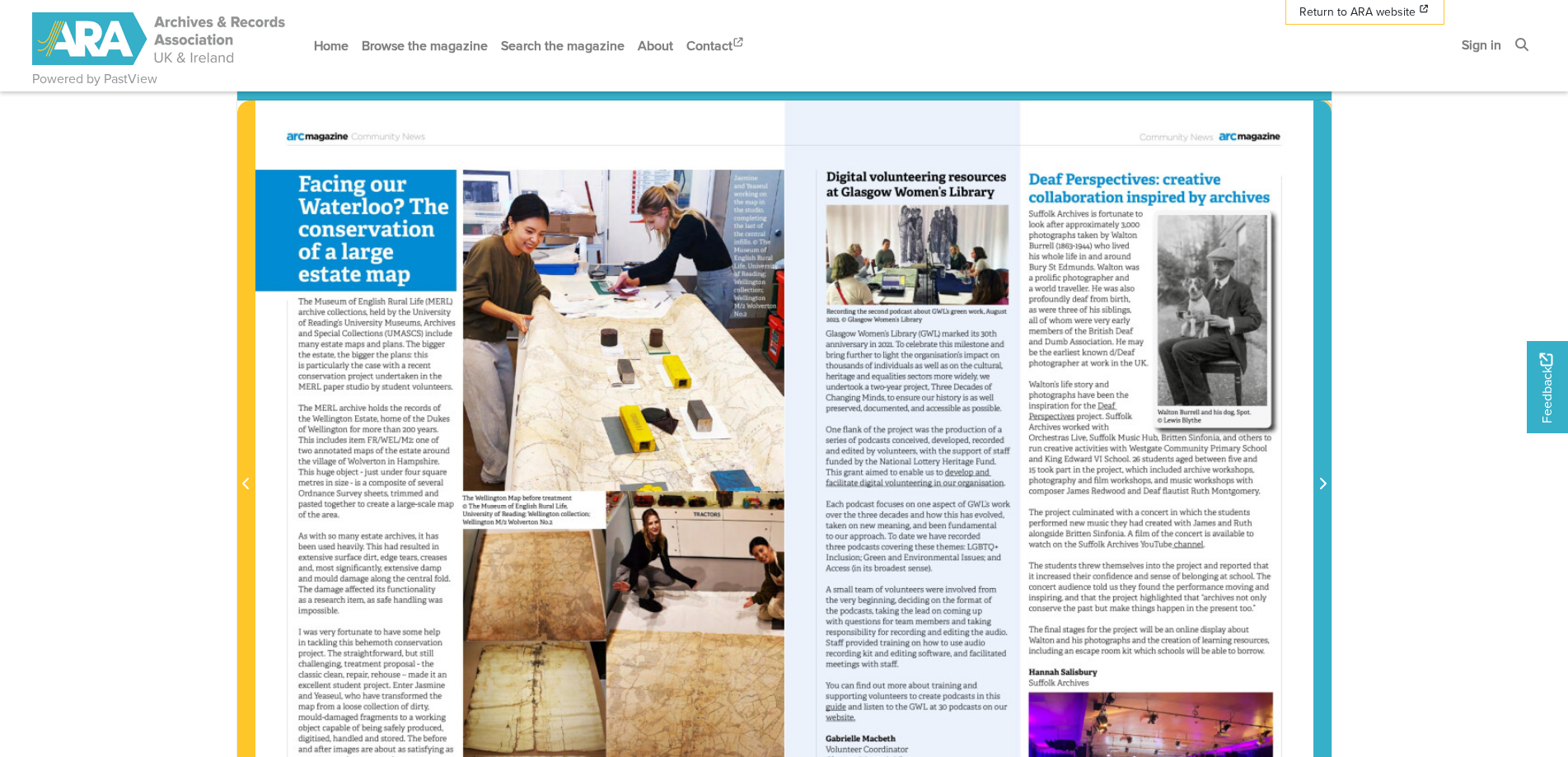 scroll, scrollTop: 329, scrollLeft: 0, axis: vertical 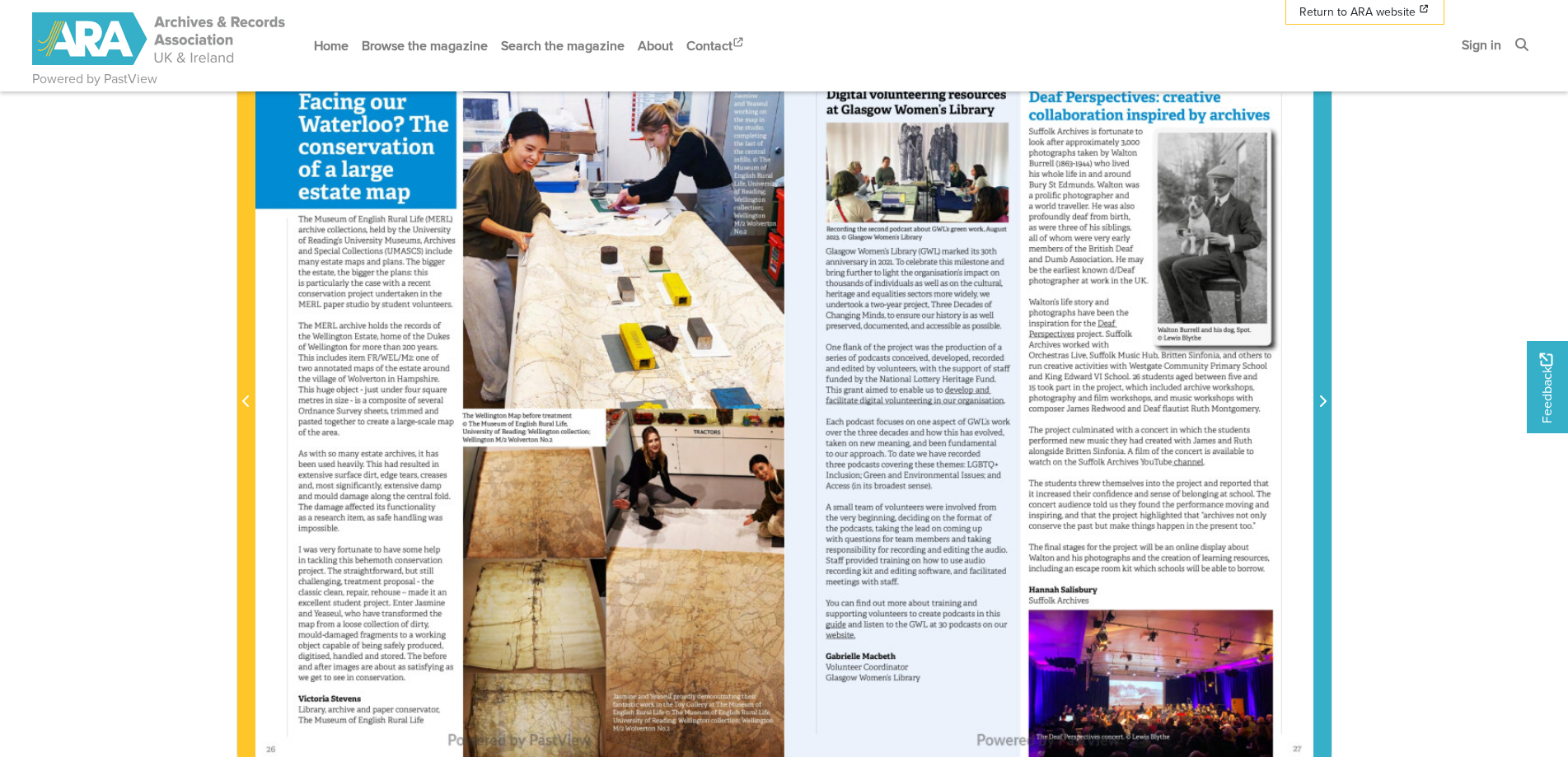 click 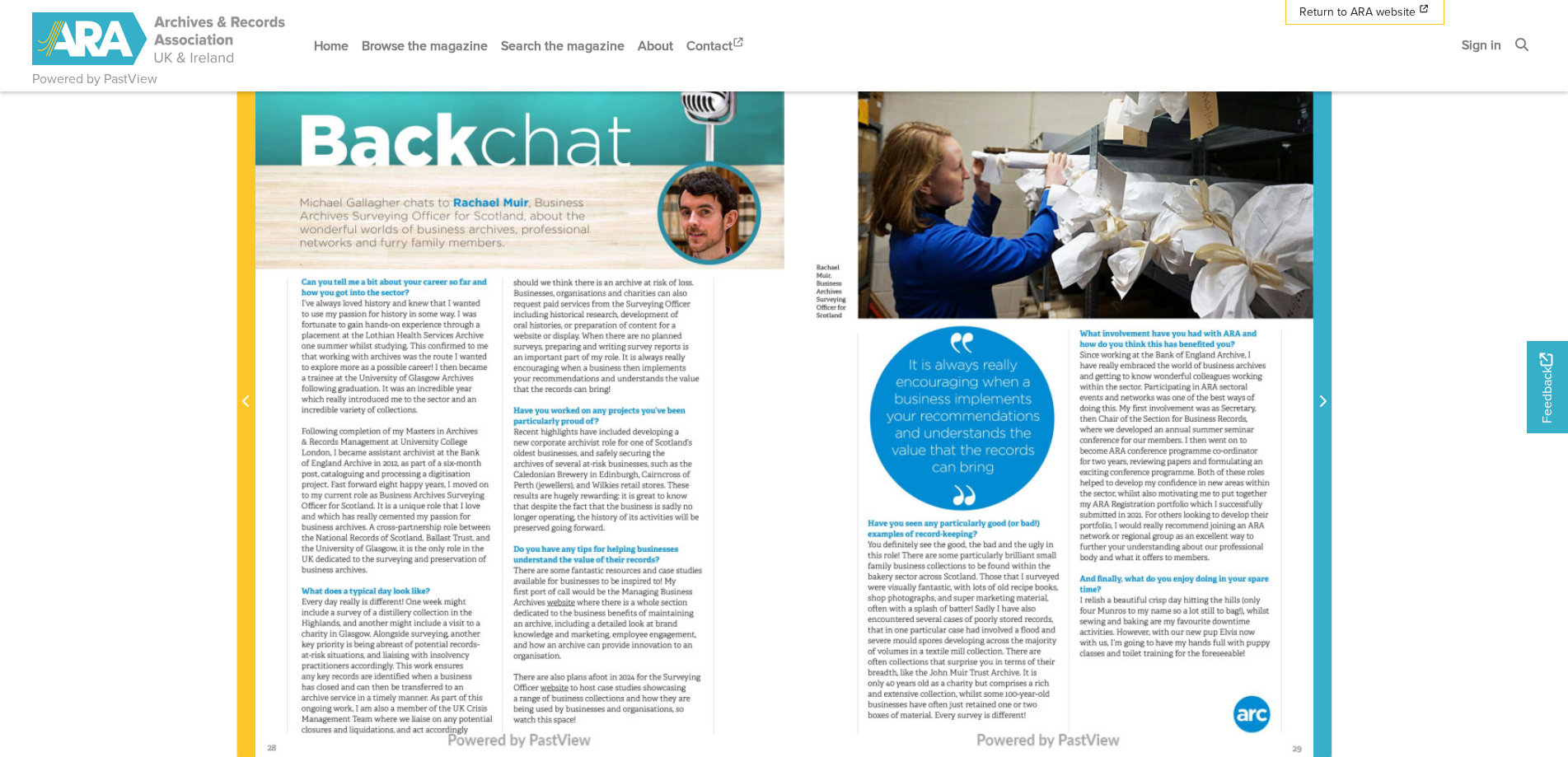 click 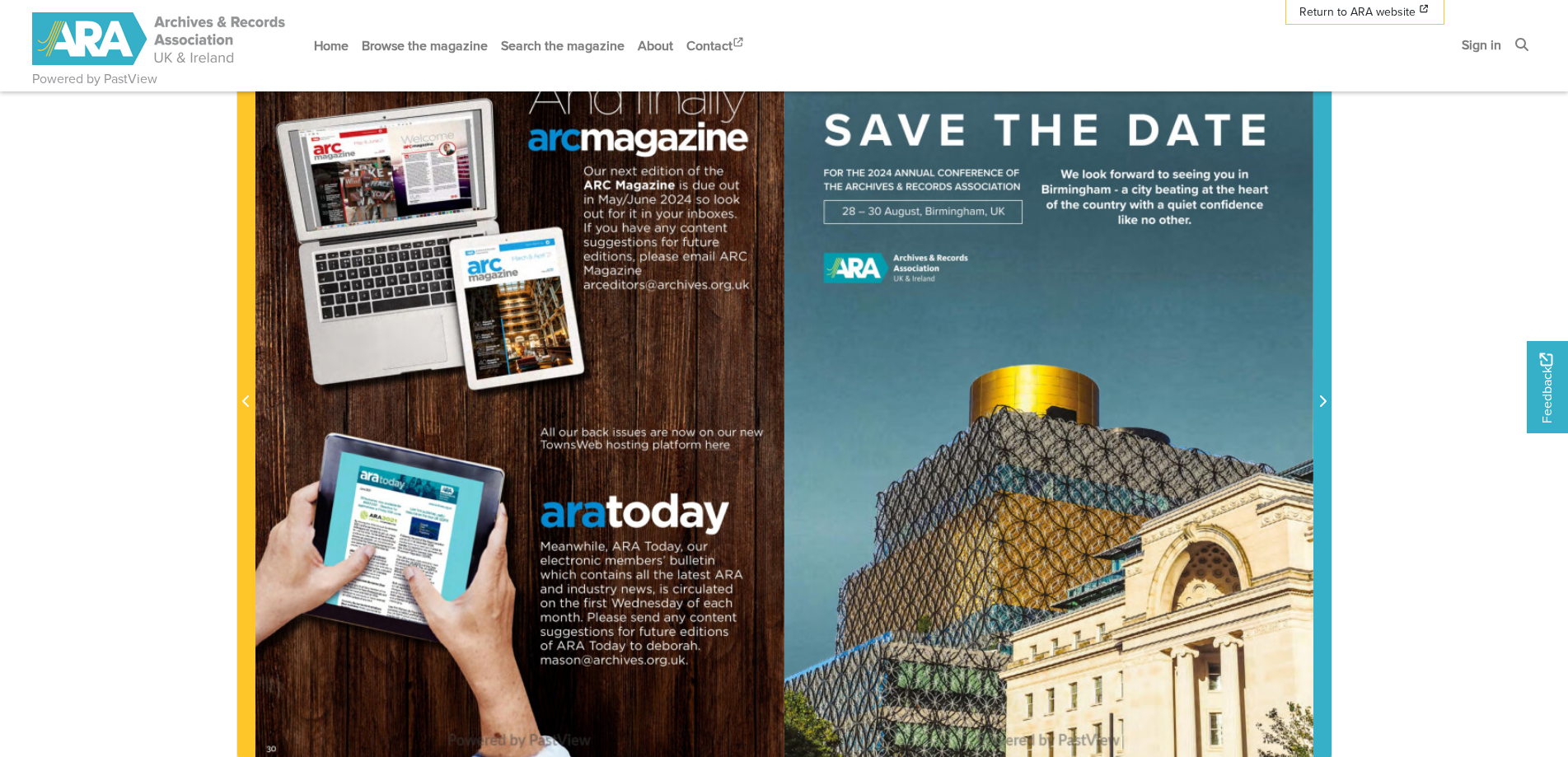click 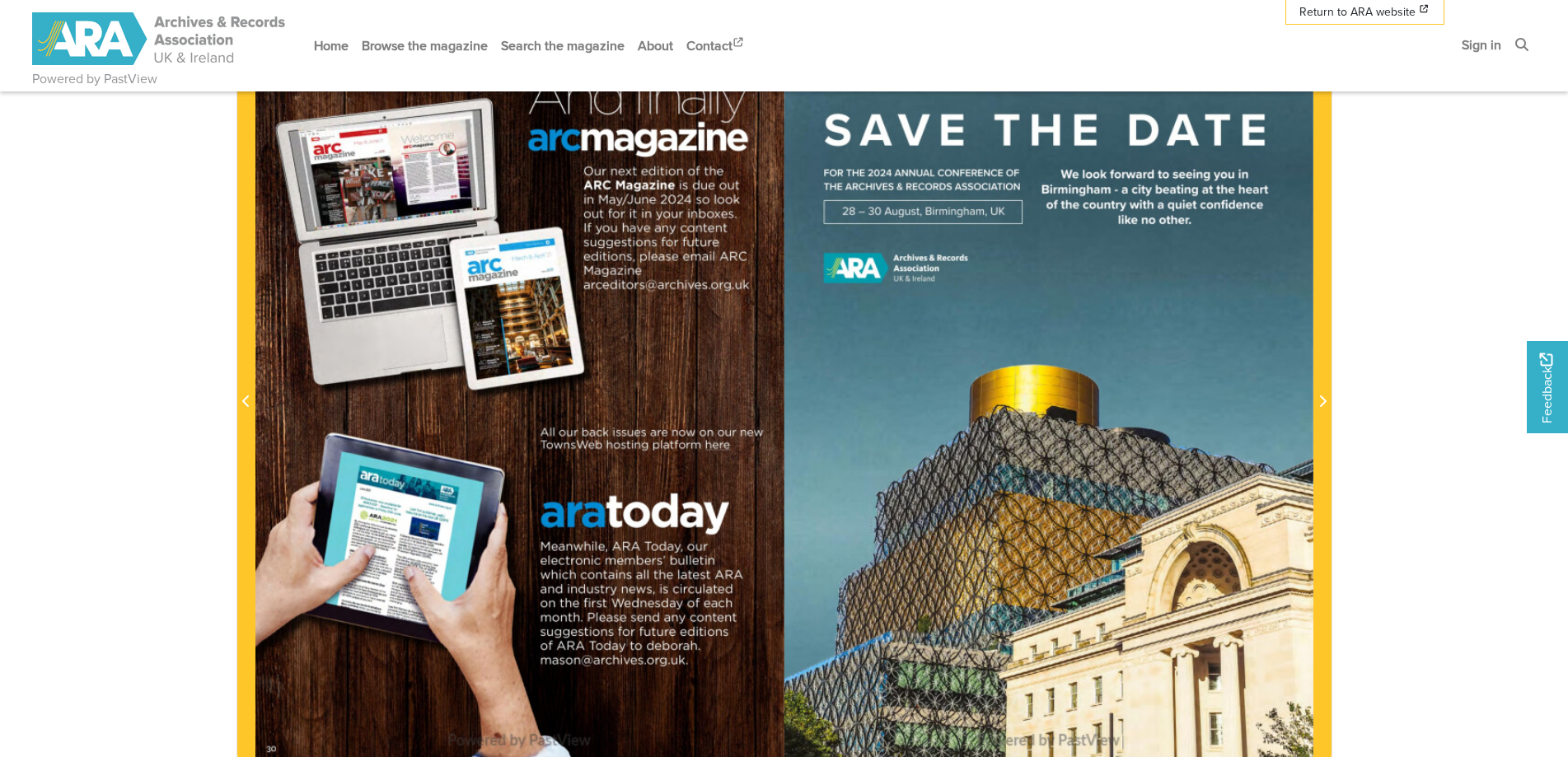 click at bounding box center (160, 39) 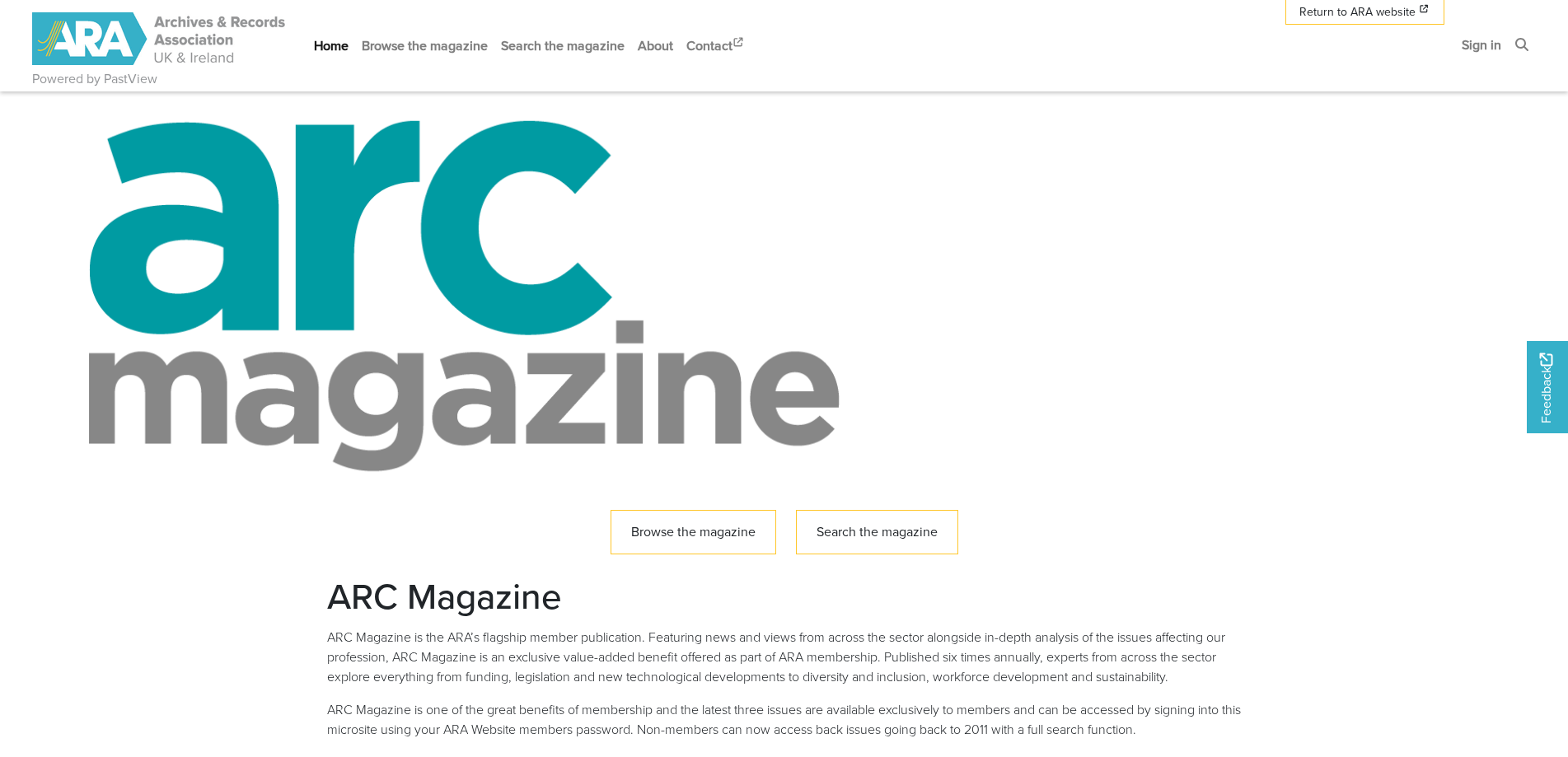 scroll, scrollTop: 0, scrollLeft: 0, axis: both 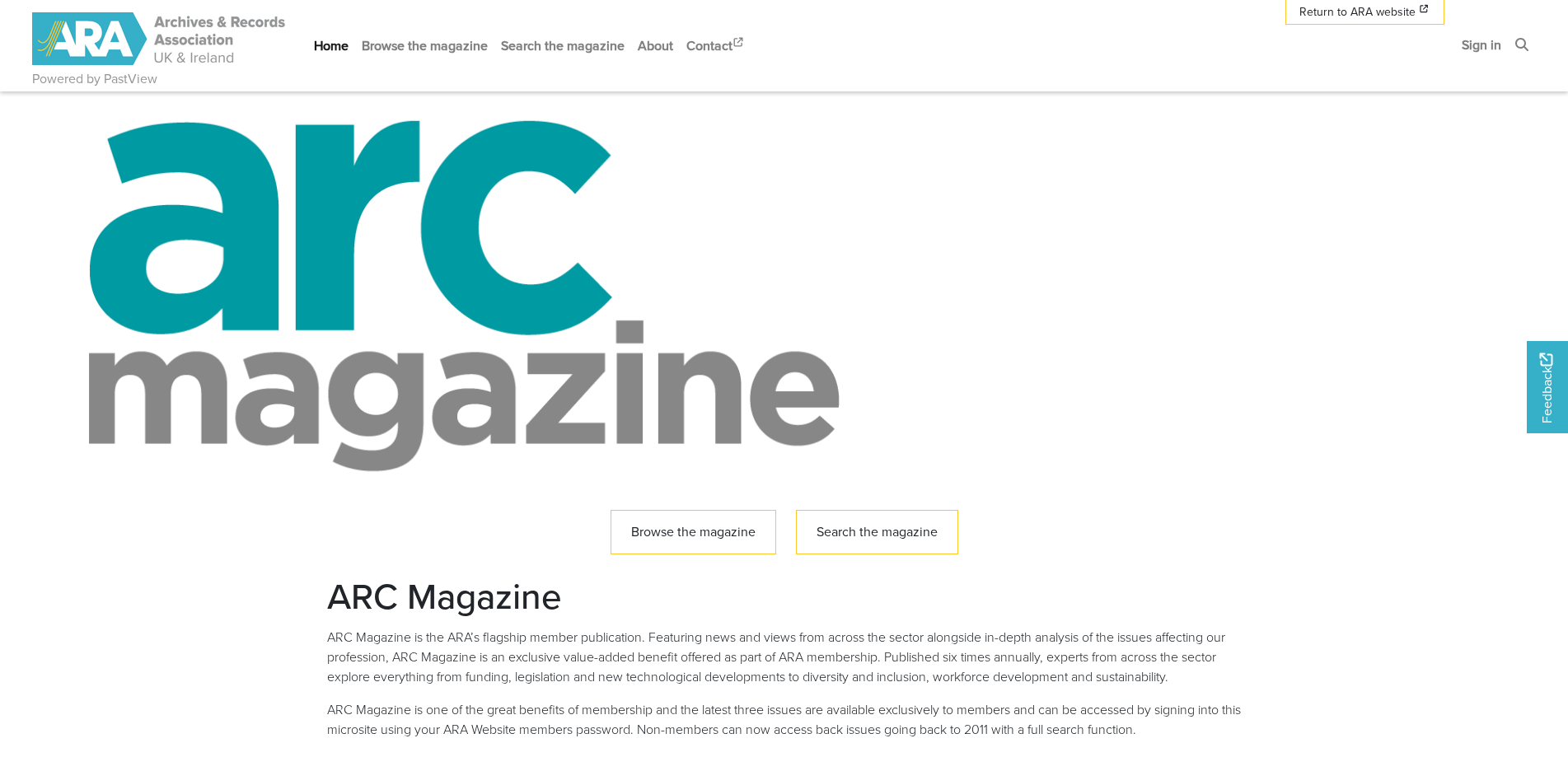 click at bounding box center [160, 39] 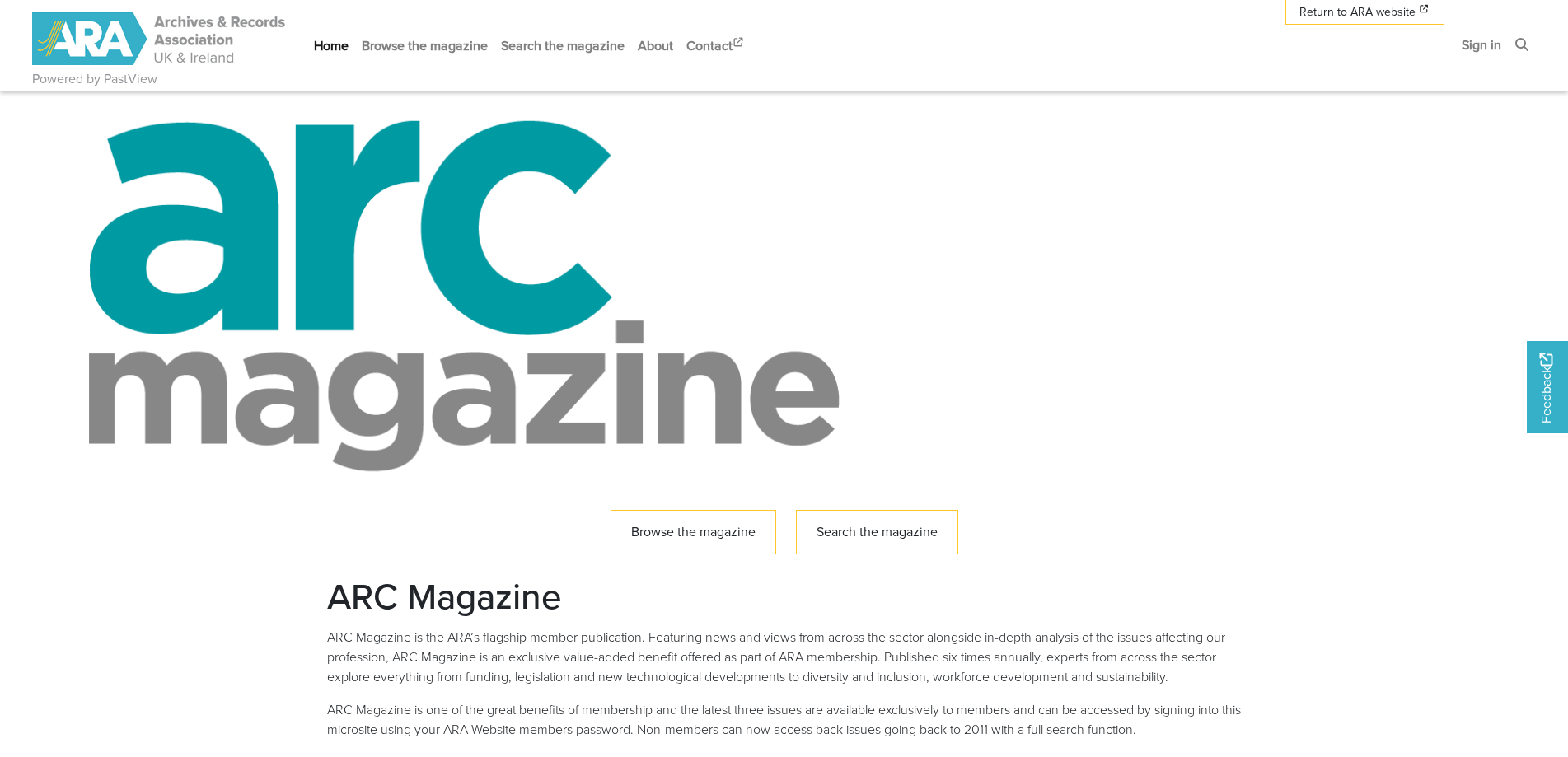 scroll, scrollTop: 0, scrollLeft: 0, axis: both 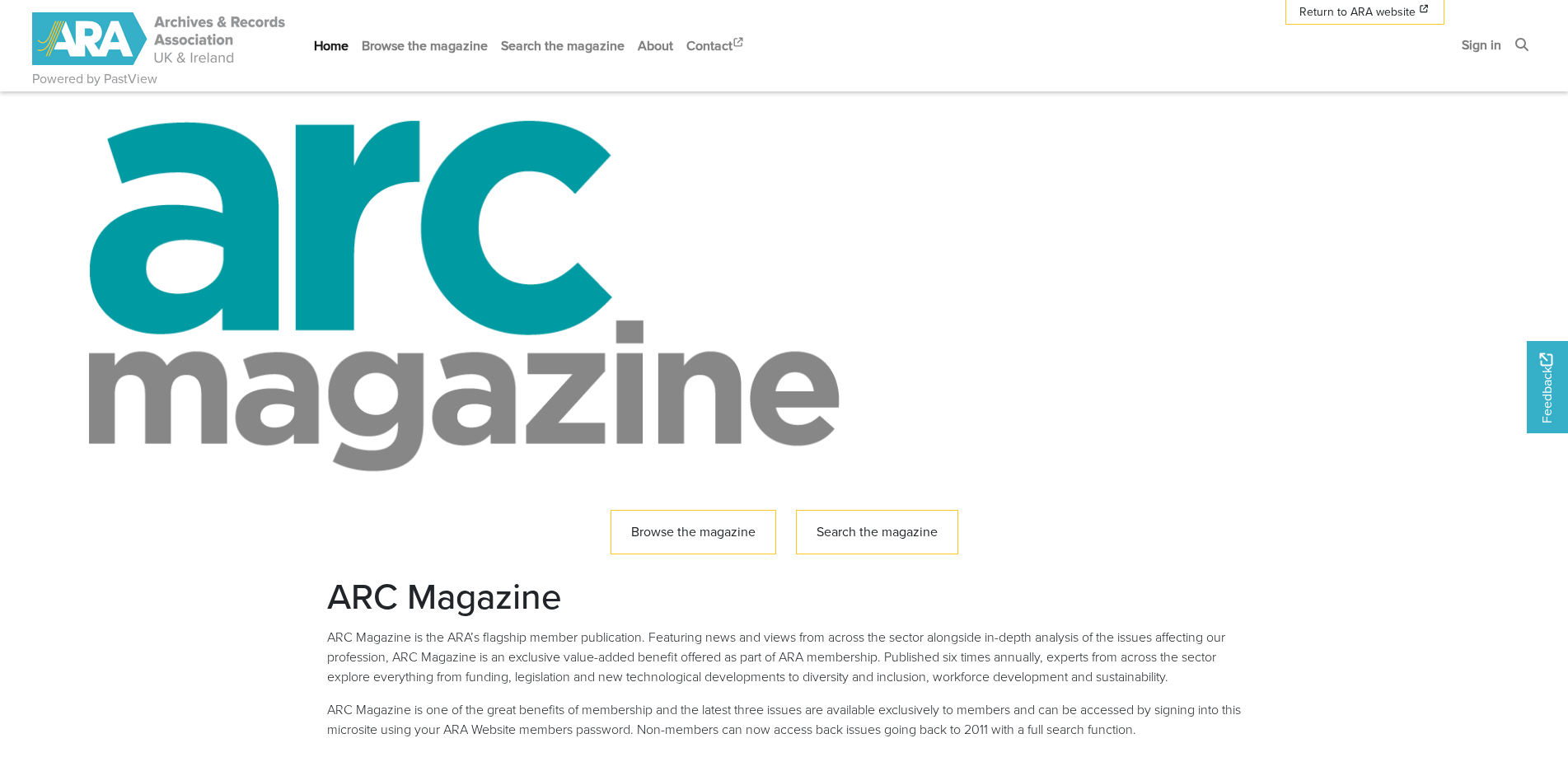 click at bounding box center (160, 39) 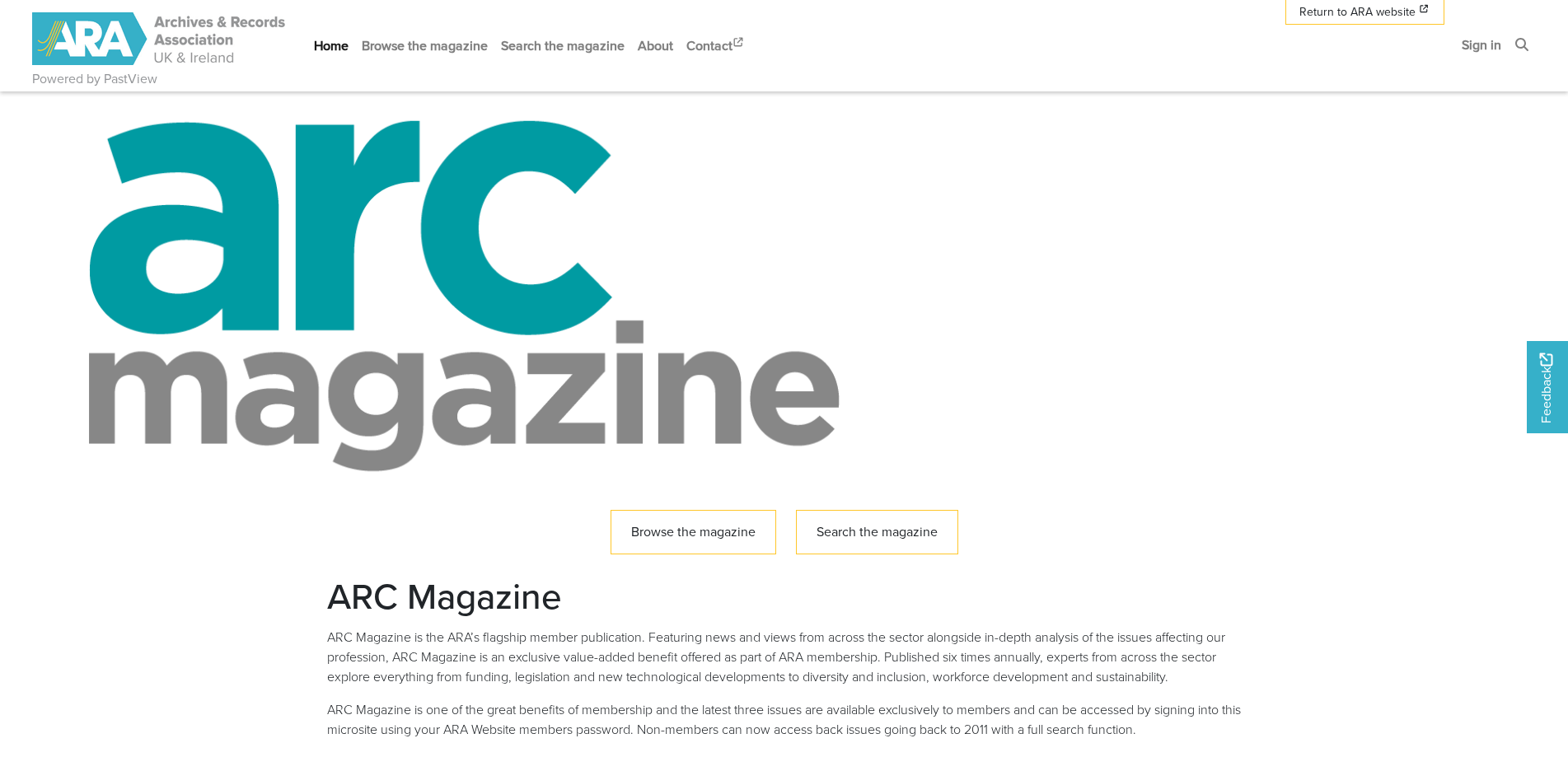 scroll, scrollTop: 0, scrollLeft: 0, axis: both 